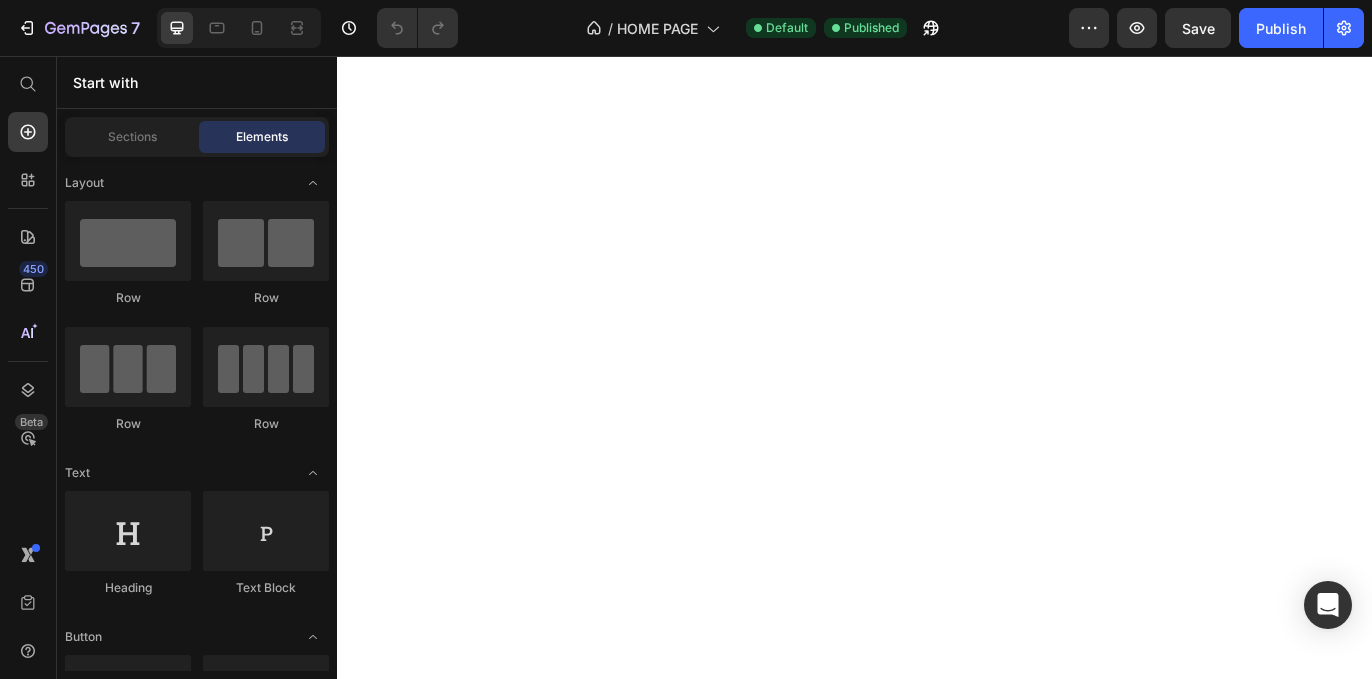 scroll, scrollTop: 0, scrollLeft: 0, axis: both 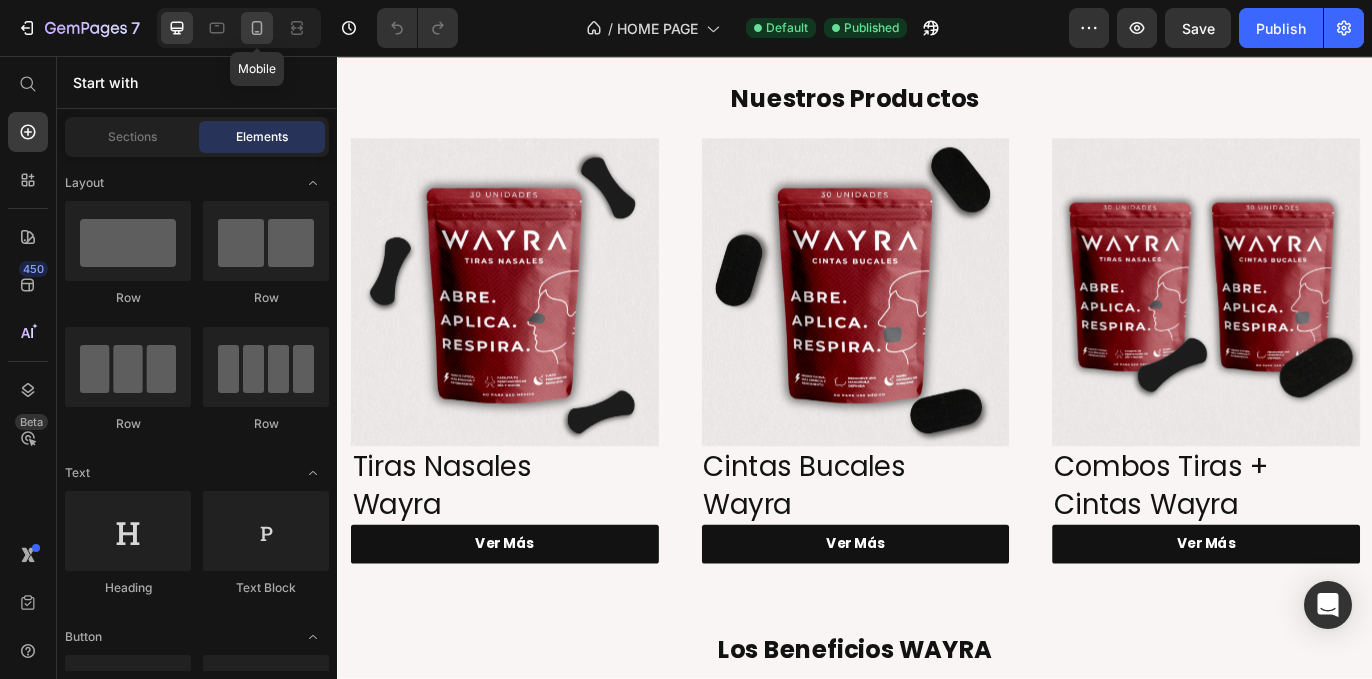 click 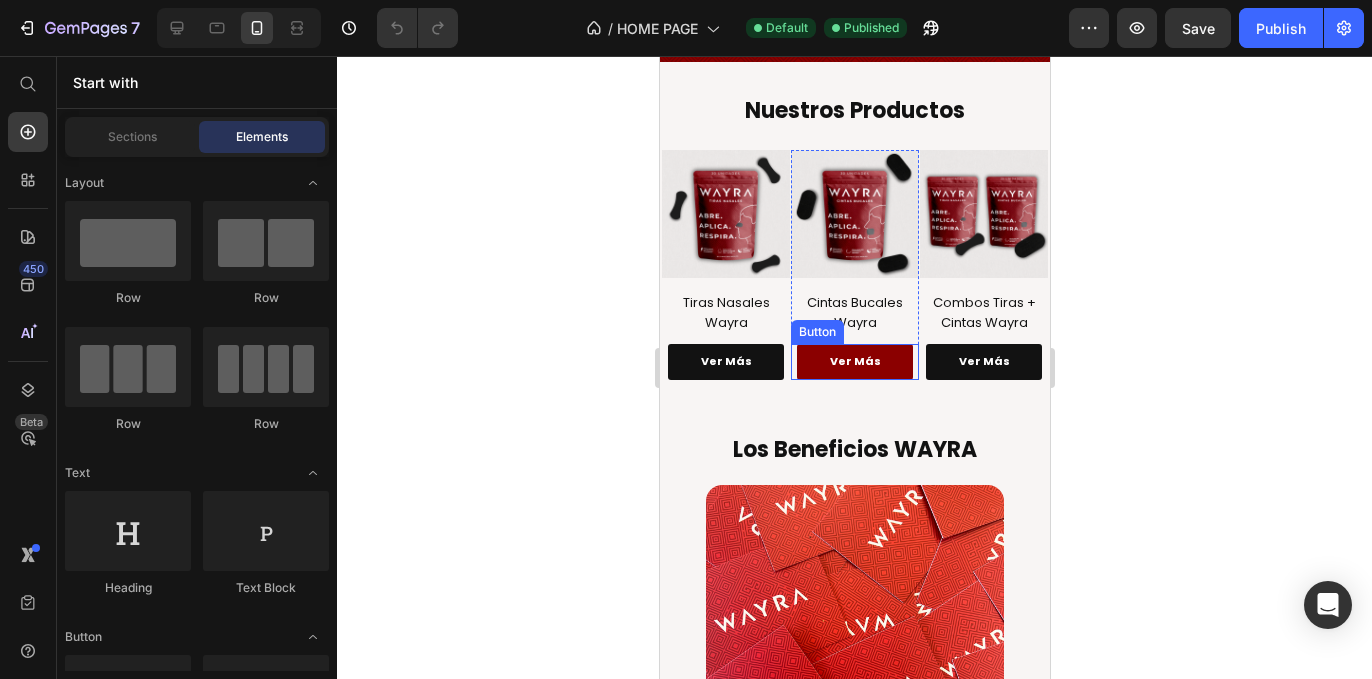 scroll, scrollTop: 110, scrollLeft: 0, axis: vertical 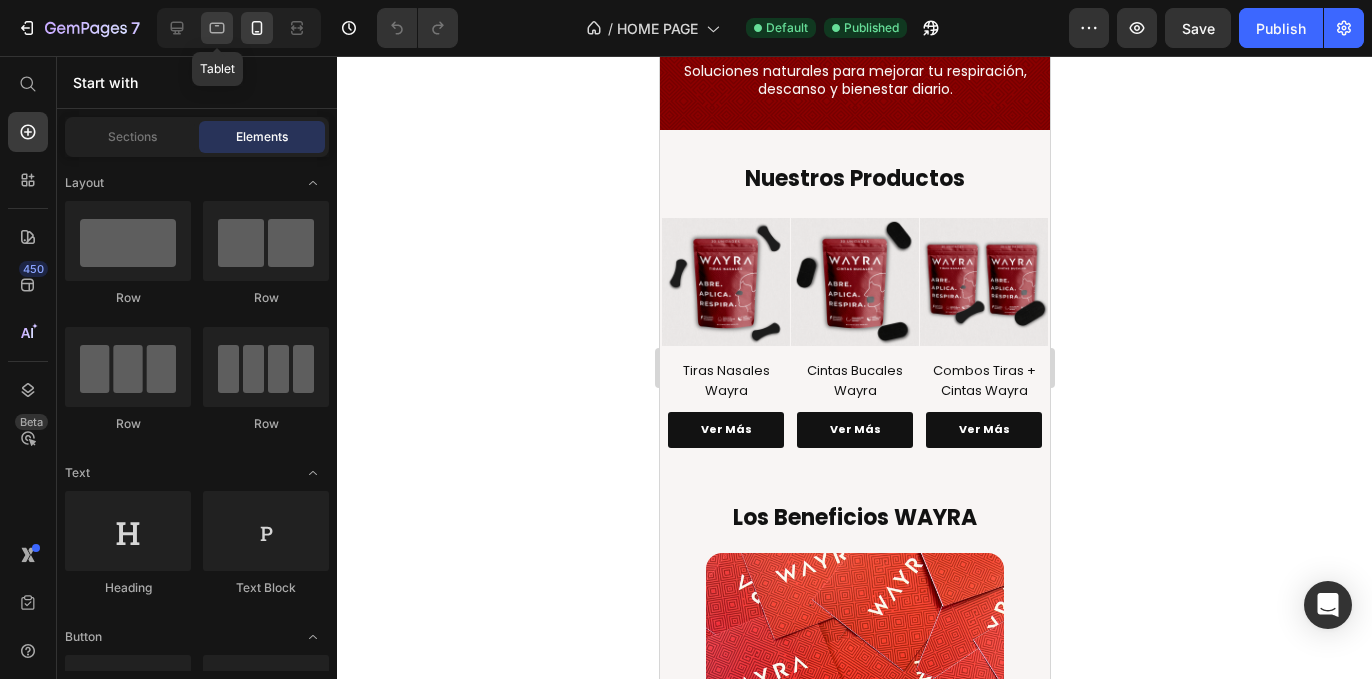 click 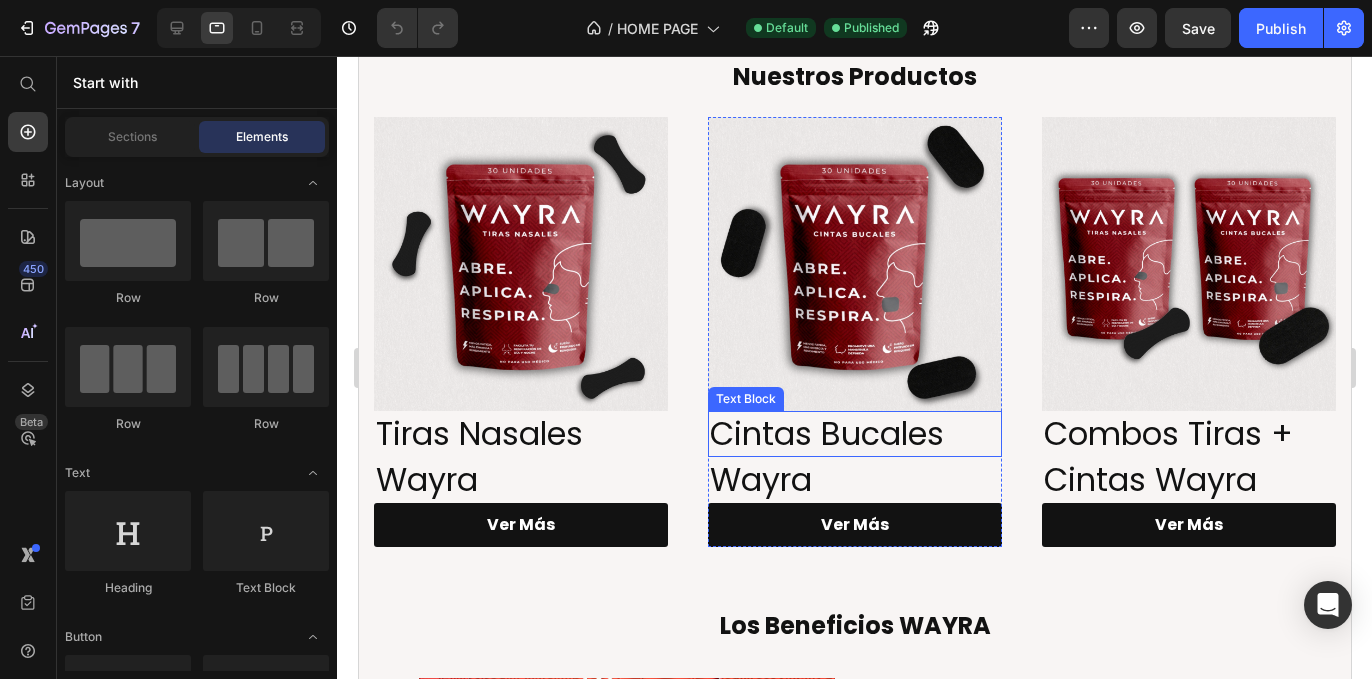 scroll, scrollTop: 59, scrollLeft: 0, axis: vertical 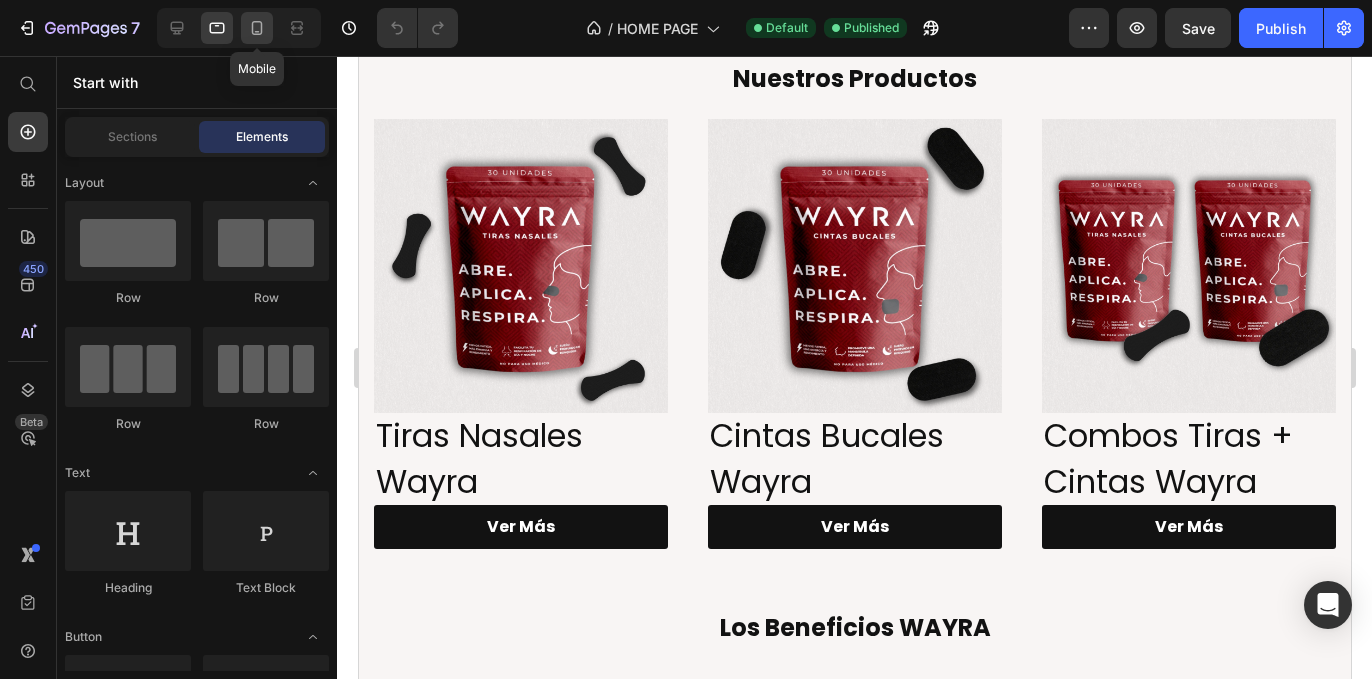 click 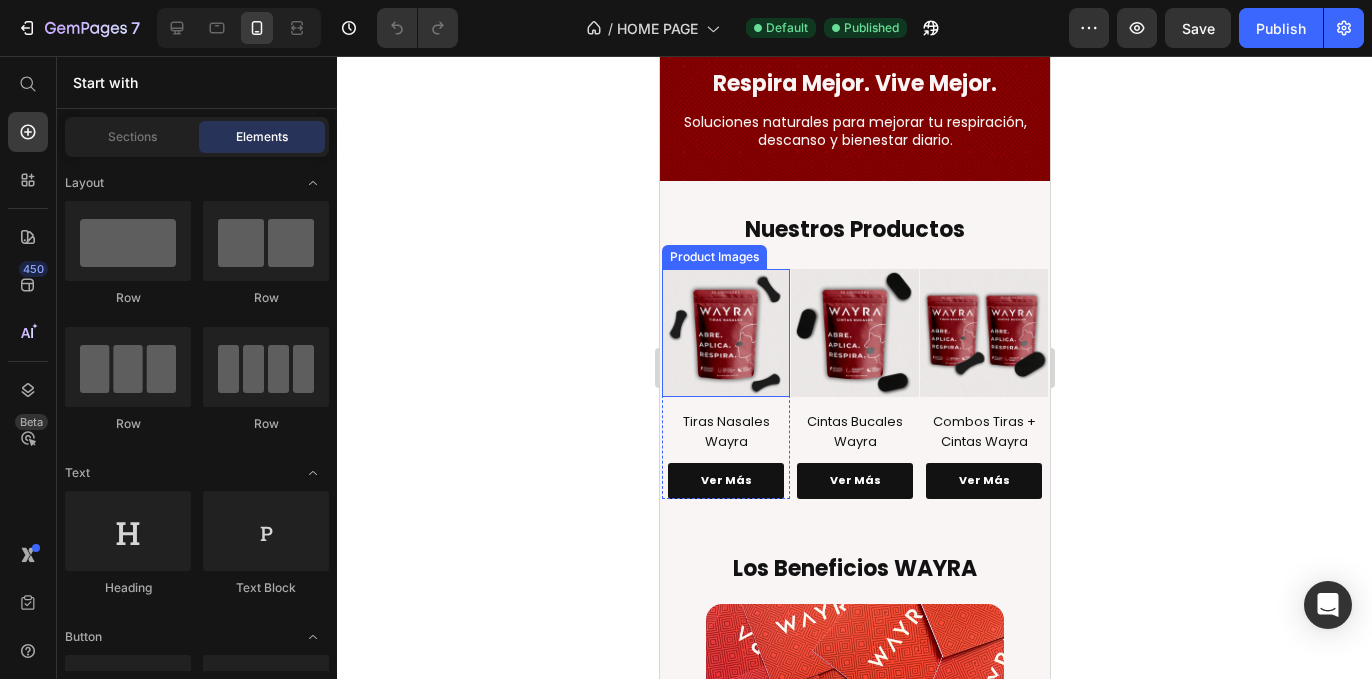 scroll, scrollTop: 25, scrollLeft: 0, axis: vertical 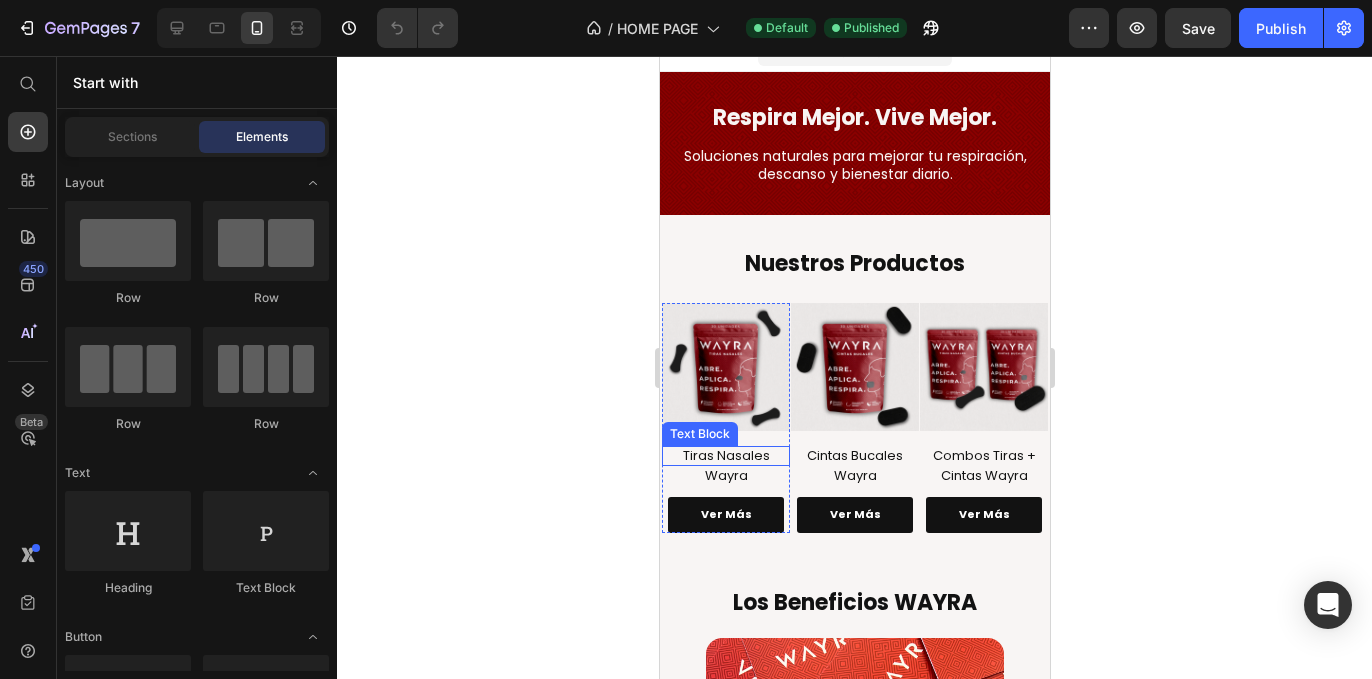 click on "Tiras Nasales" at bounding box center [725, 456] 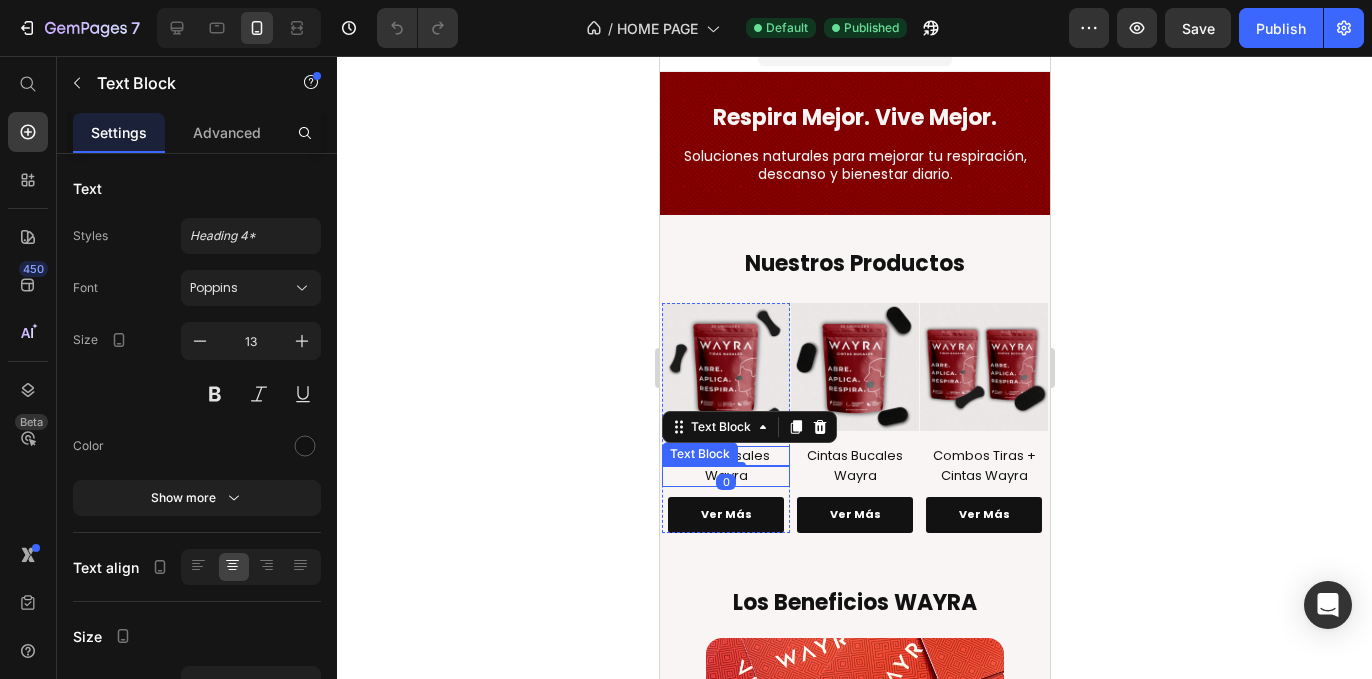 click on "Wayra" at bounding box center [725, 476] 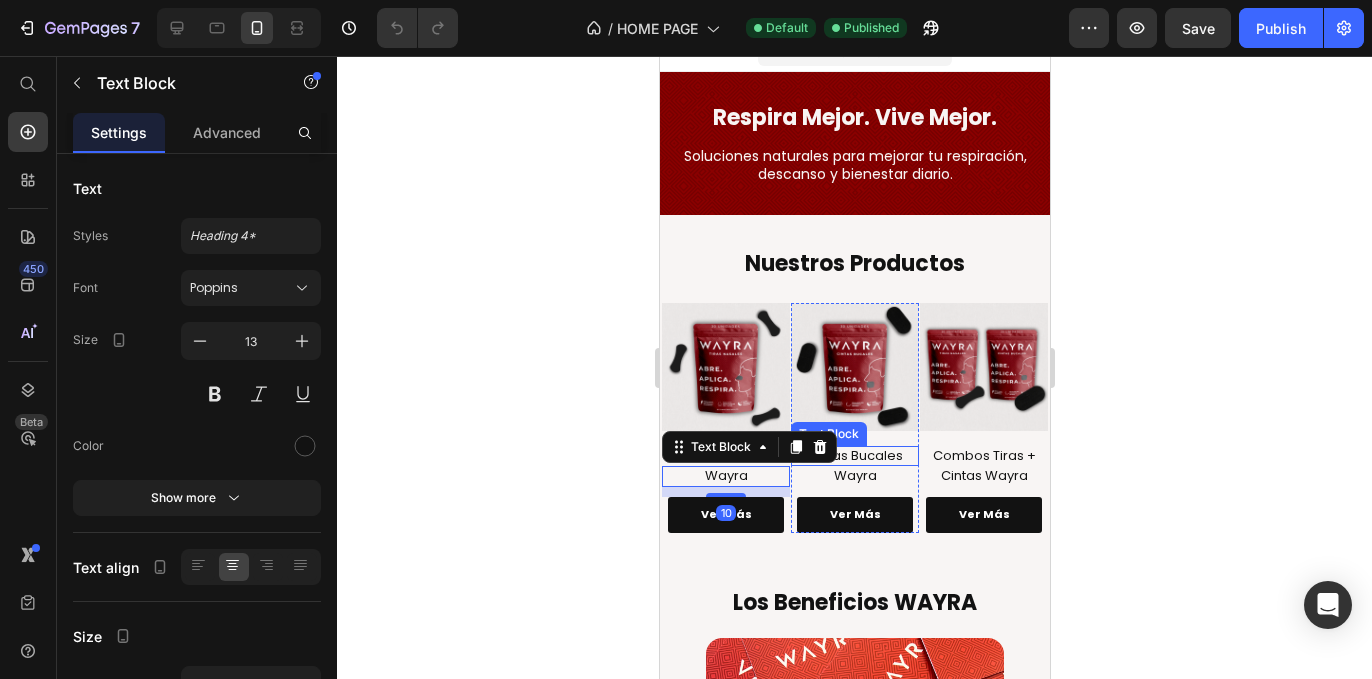 click on "Cintas Bucales" at bounding box center [854, 456] 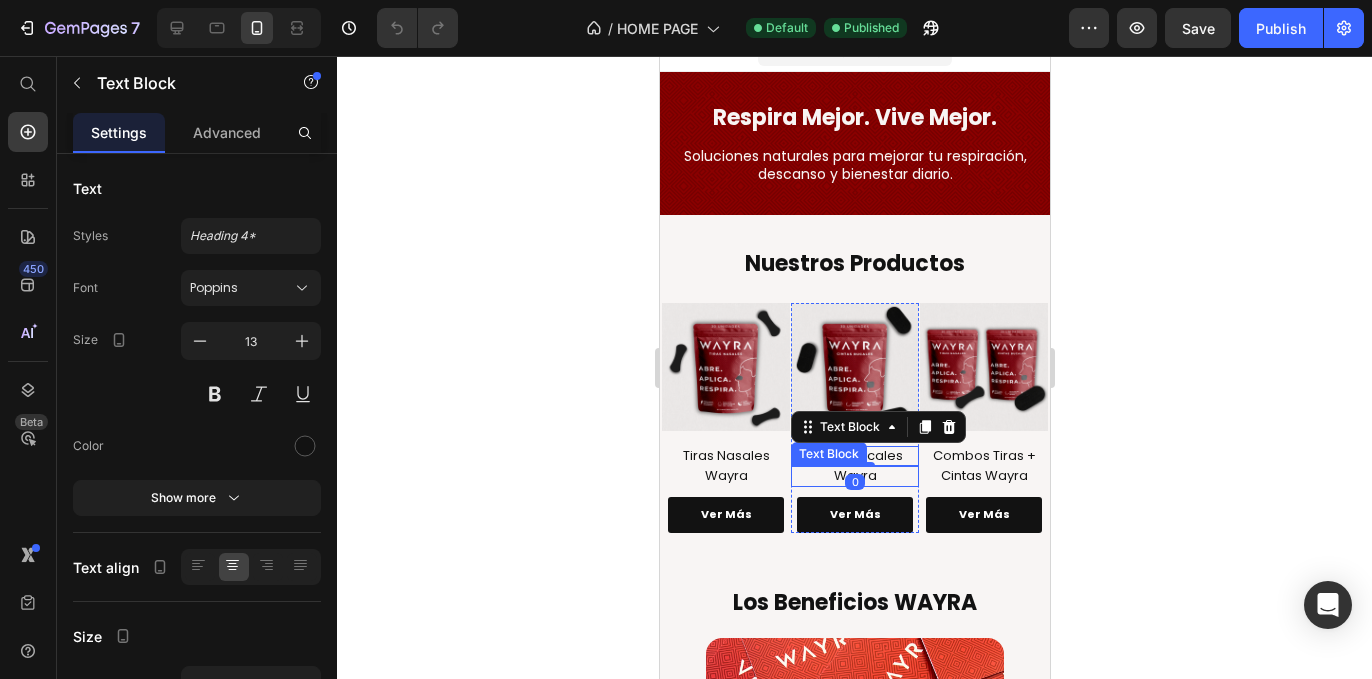 click on "Wayra" at bounding box center [854, 476] 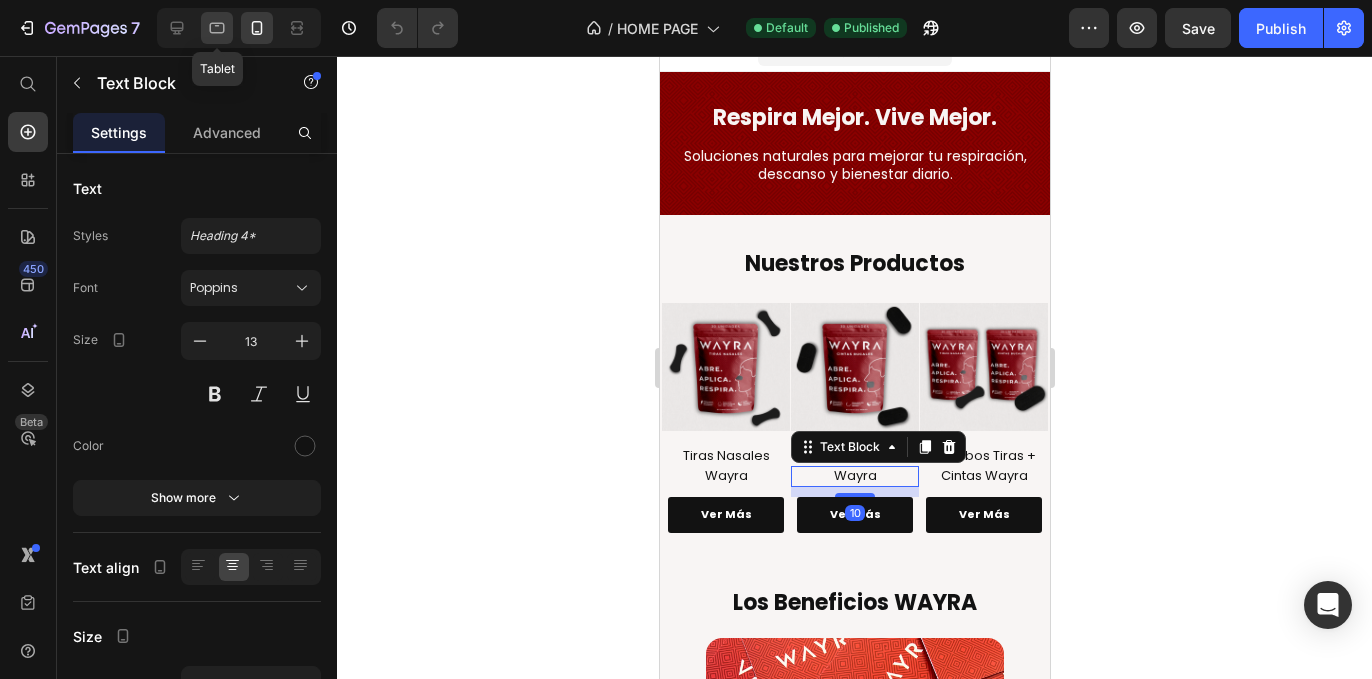 click 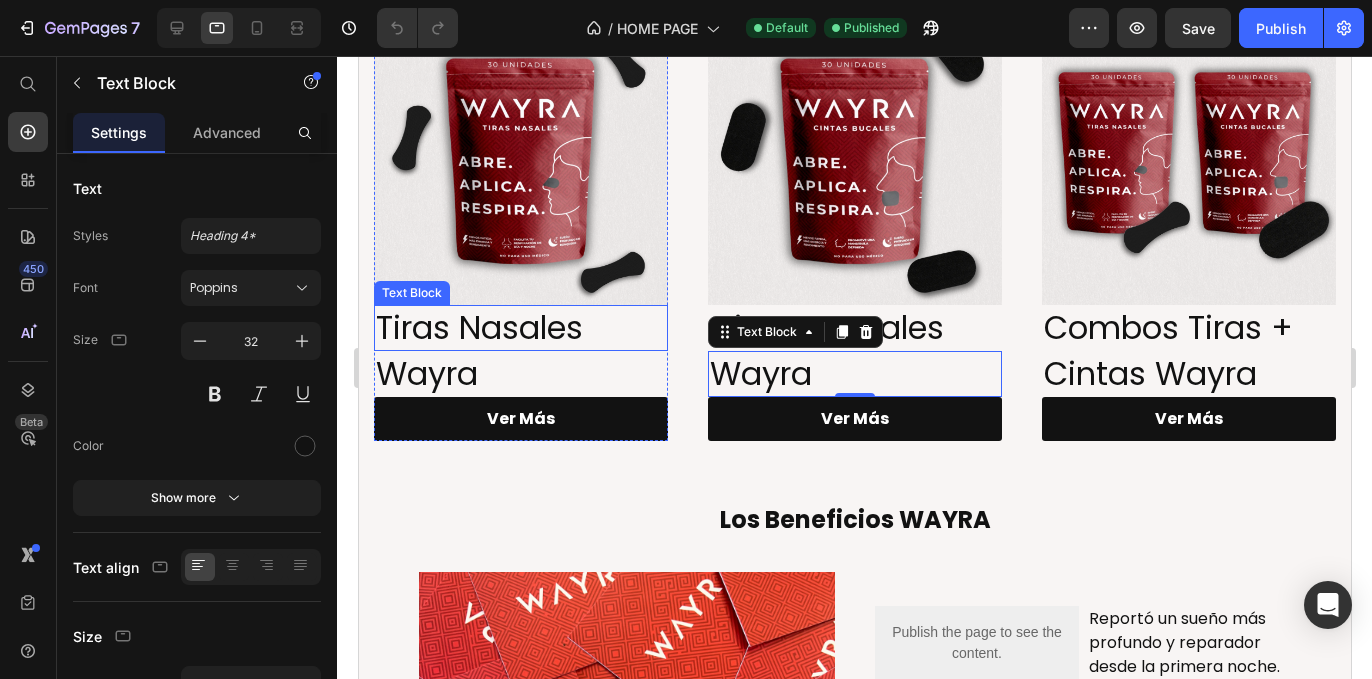 scroll, scrollTop: 163, scrollLeft: 0, axis: vertical 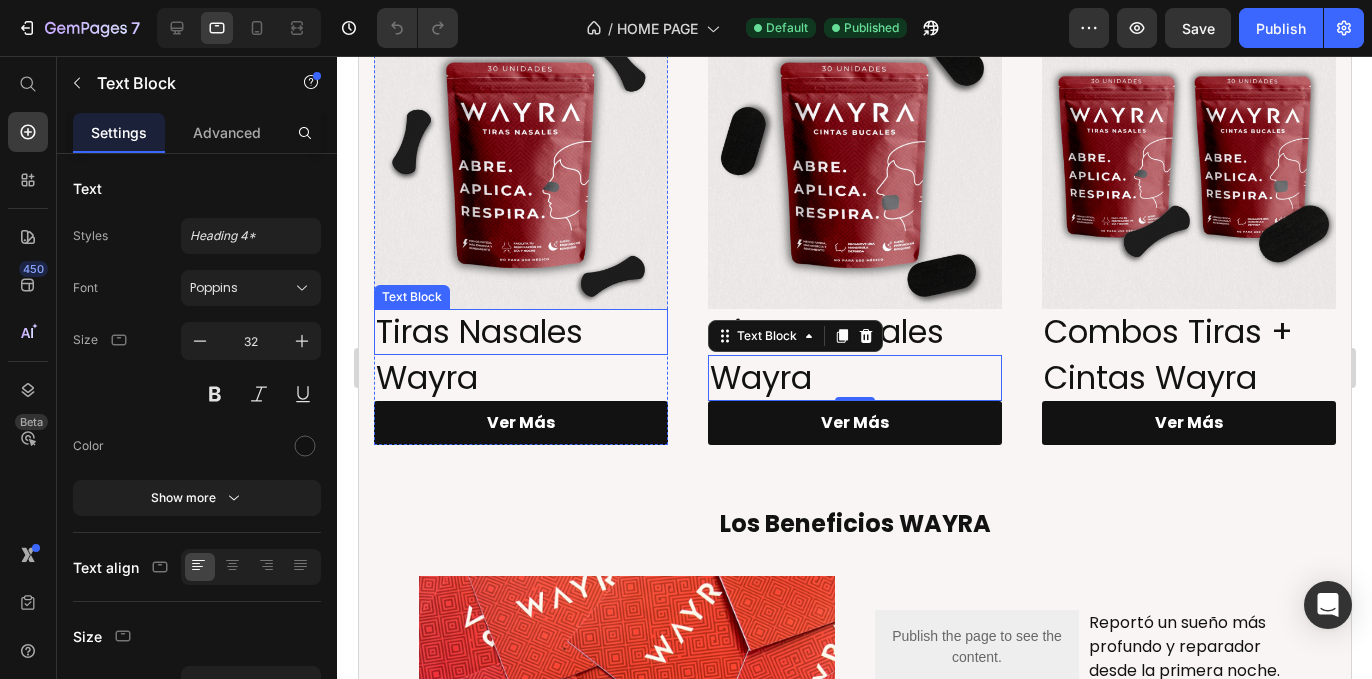 click on "Tiras Nasales" at bounding box center (520, 332) 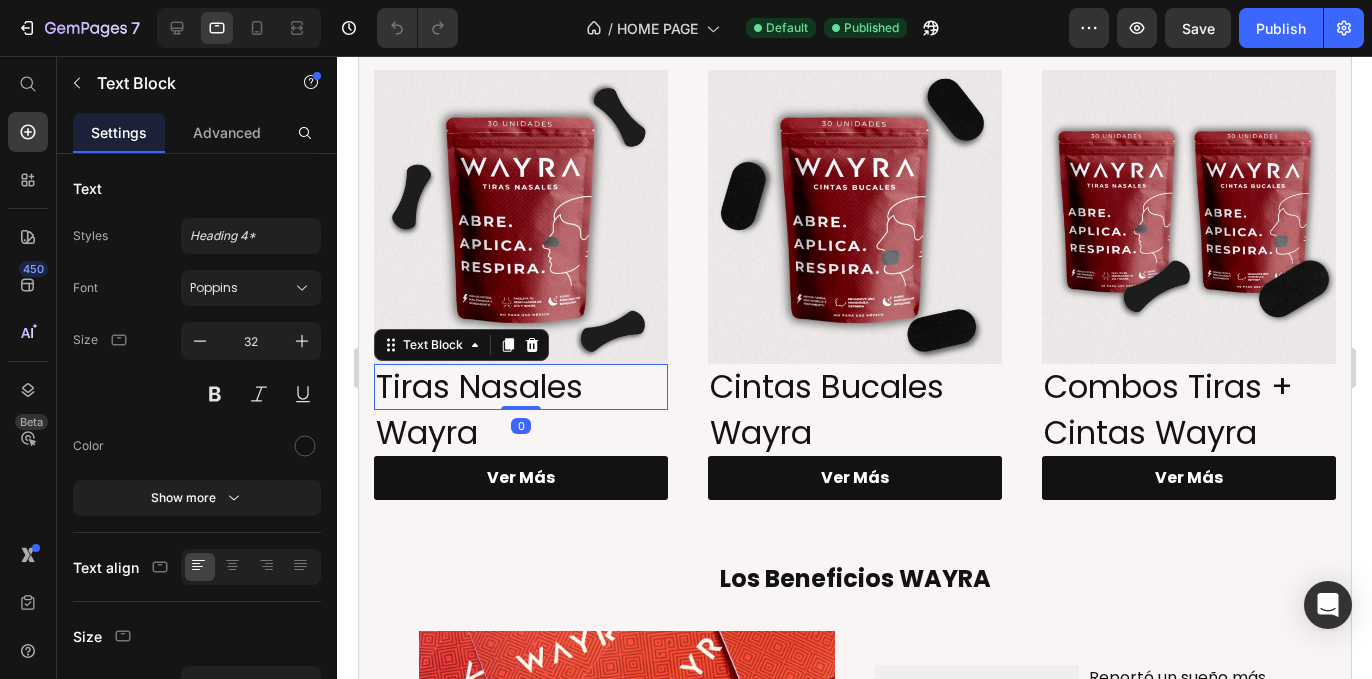 scroll, scrollTop: 94, scrollLeft: 0, axis: vertical 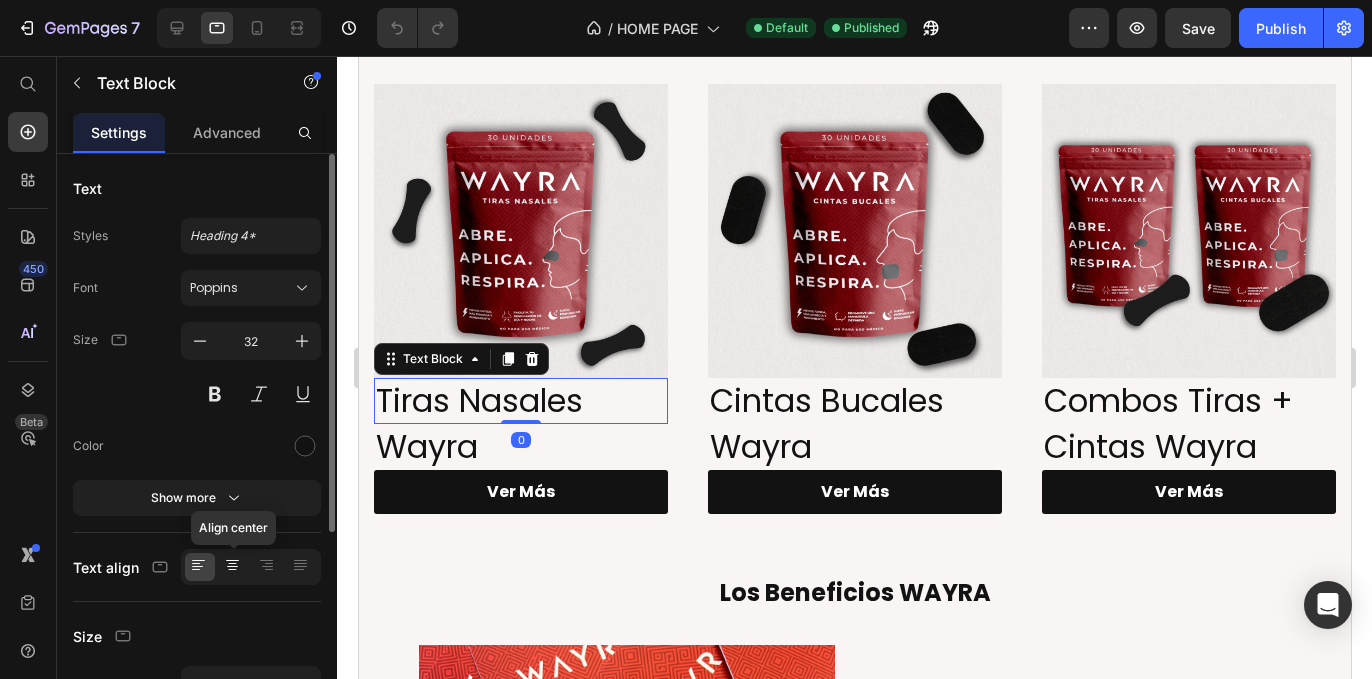 click 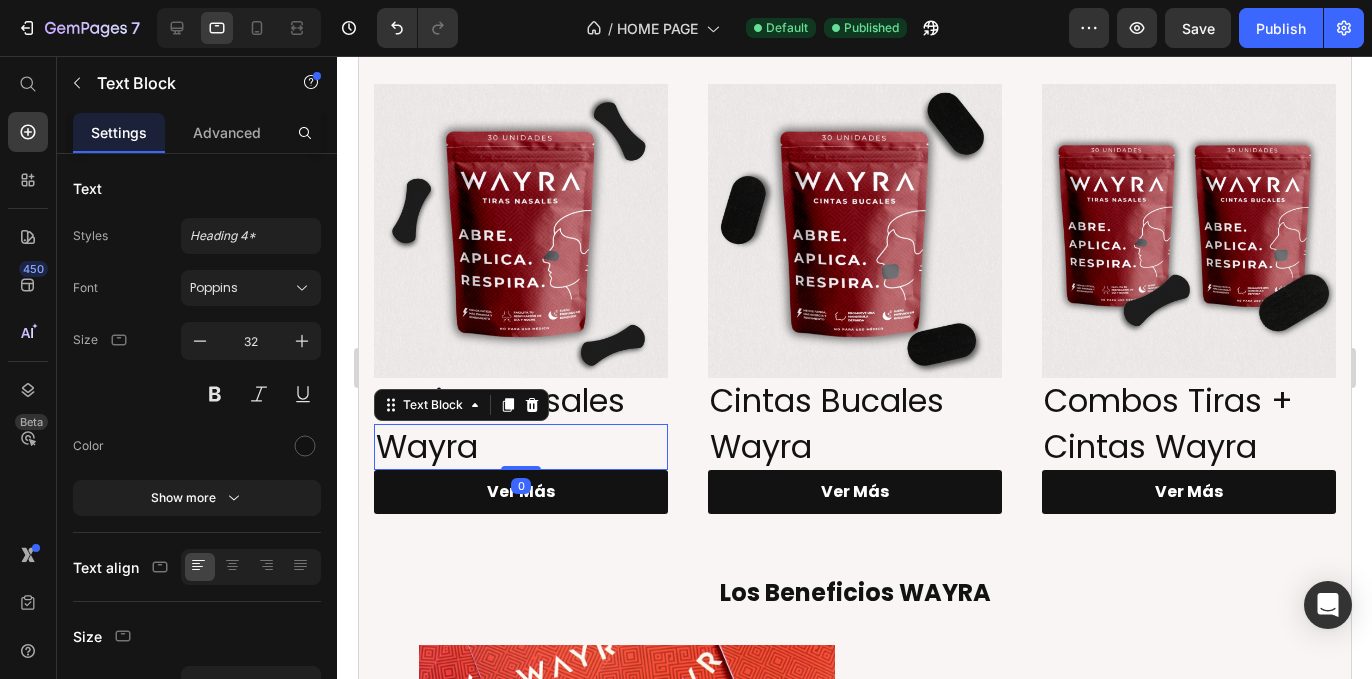 click on "Wayra" at bounding box center [520, 447] 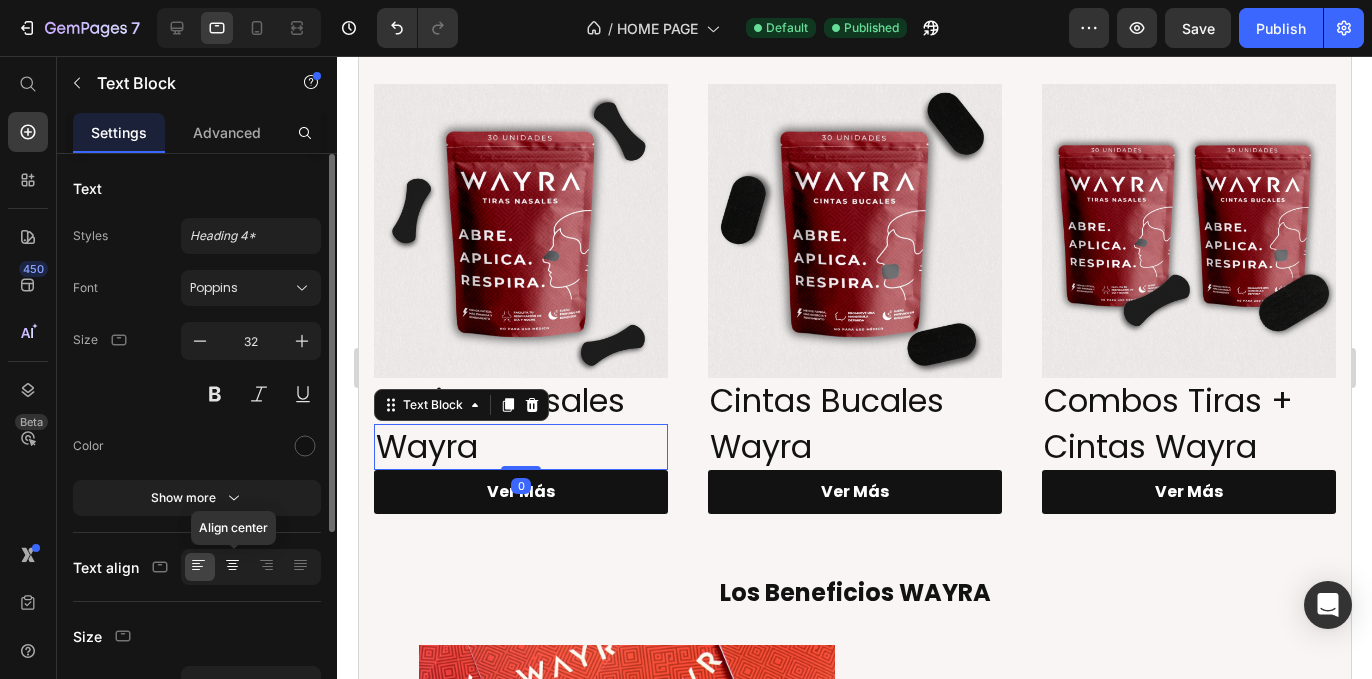 click 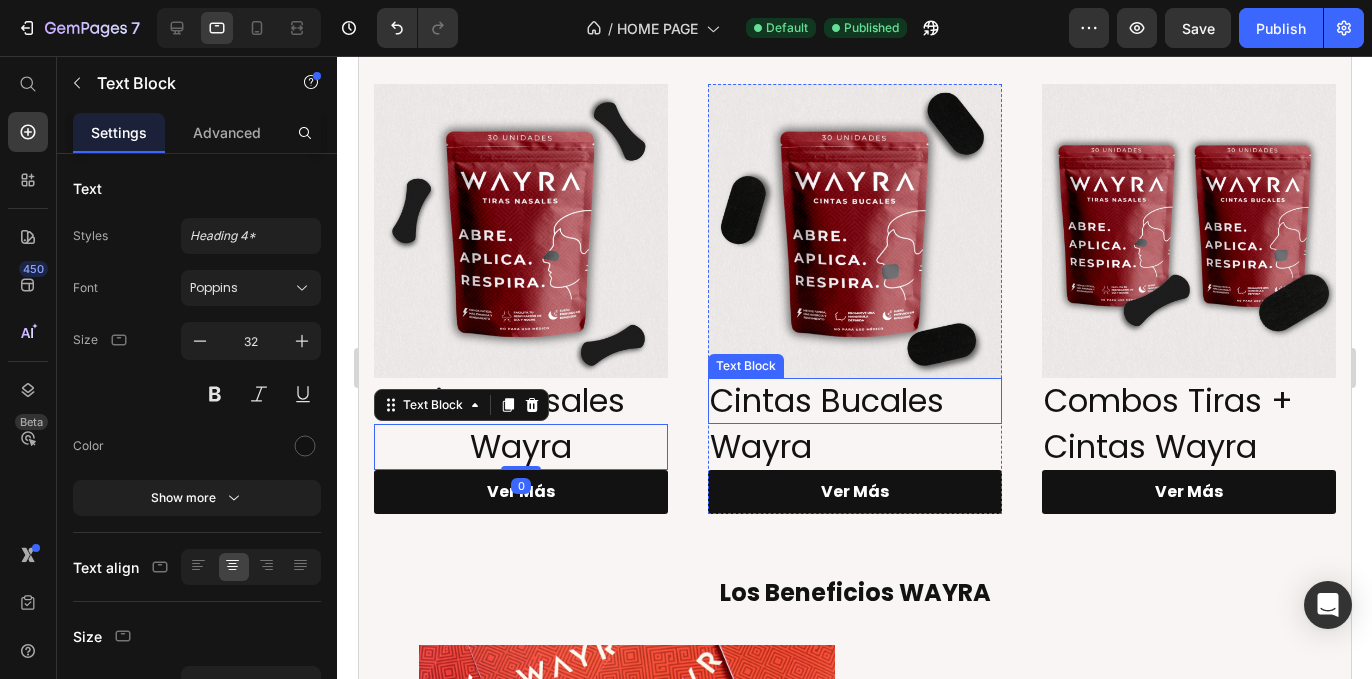 click on "Cintas Bucales" at bounding box center [854, 401] 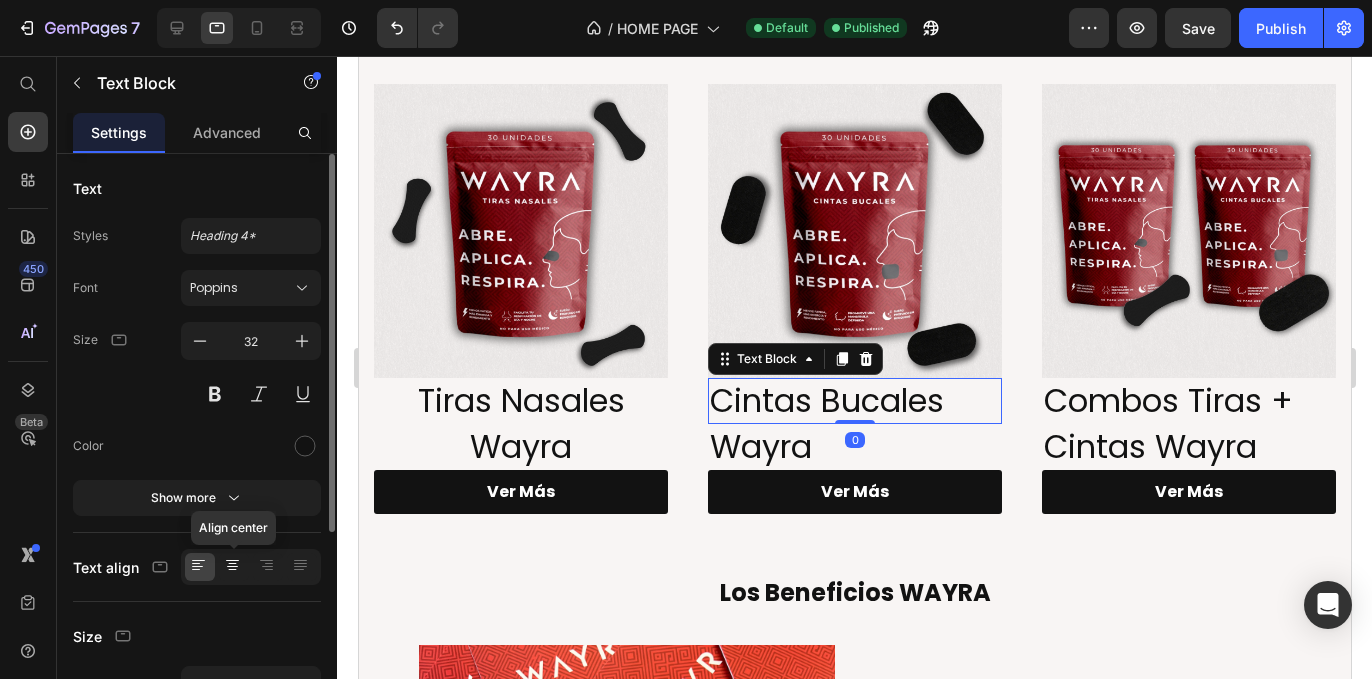 click 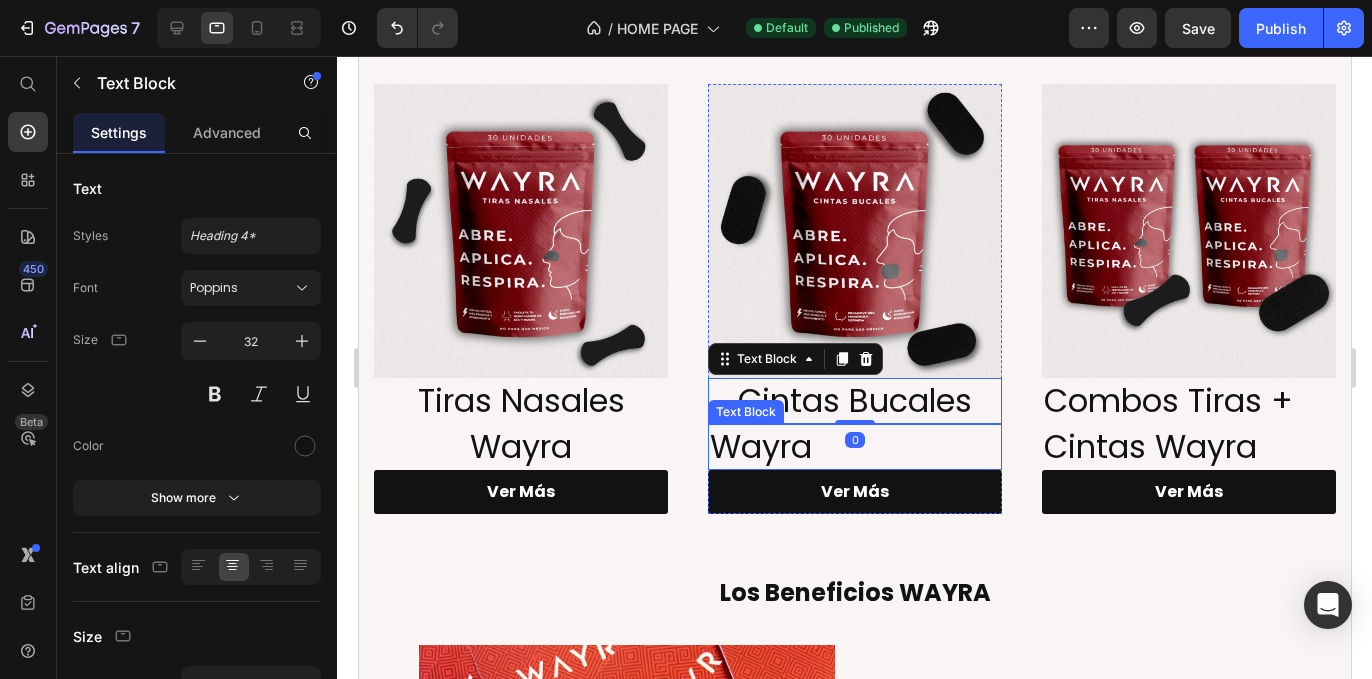 click on "Wayra" at bounding box center (854, 447) 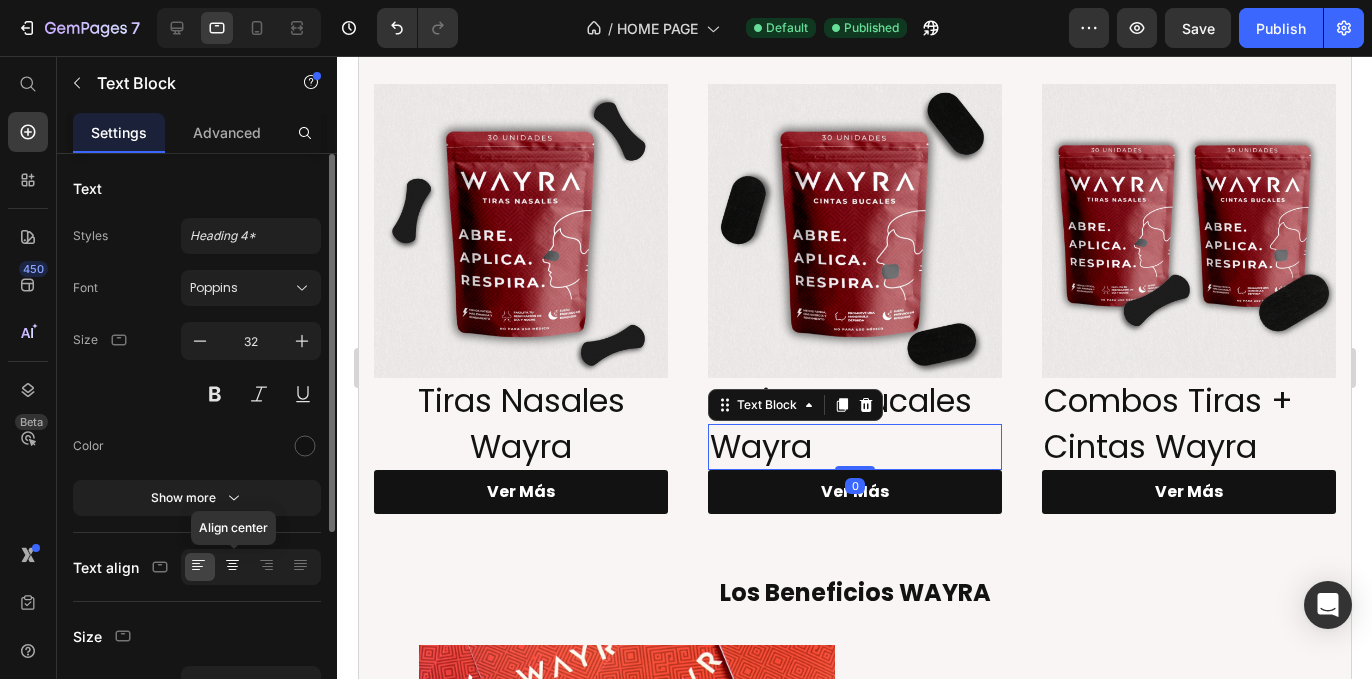 click 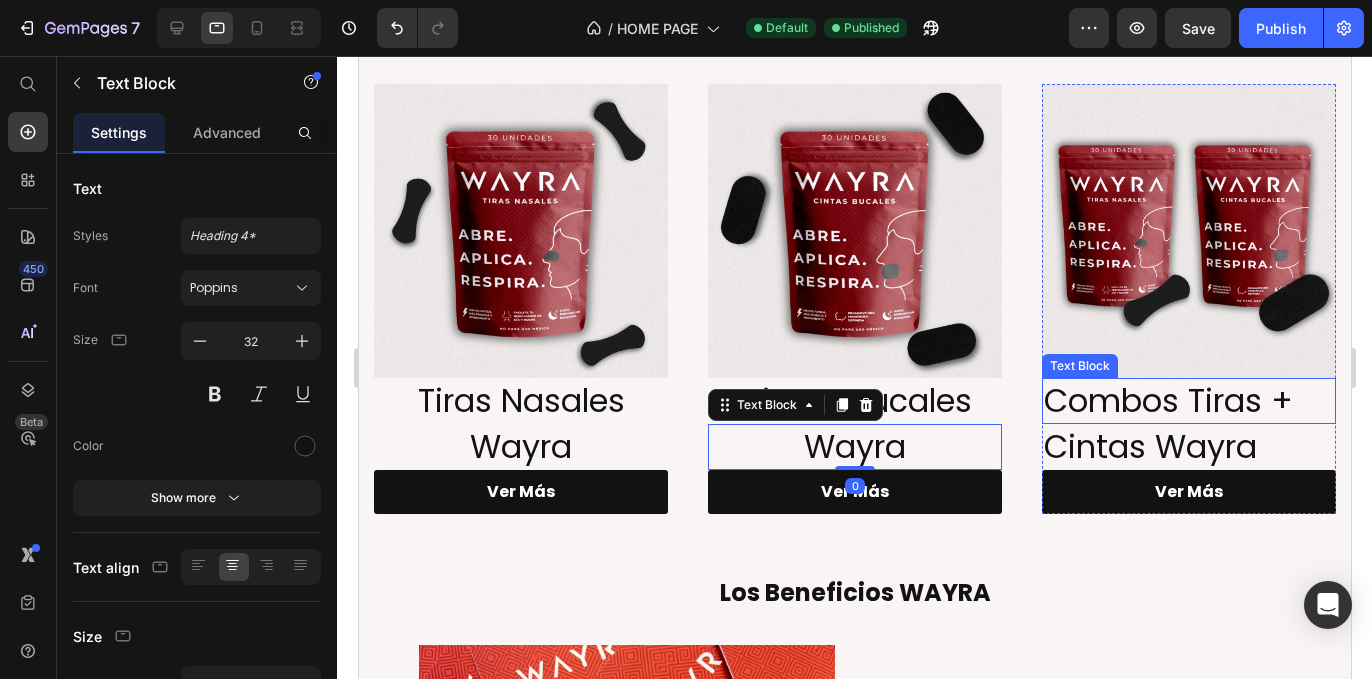 click on "Combos Tiras +" at bounding box center (1188, 401) 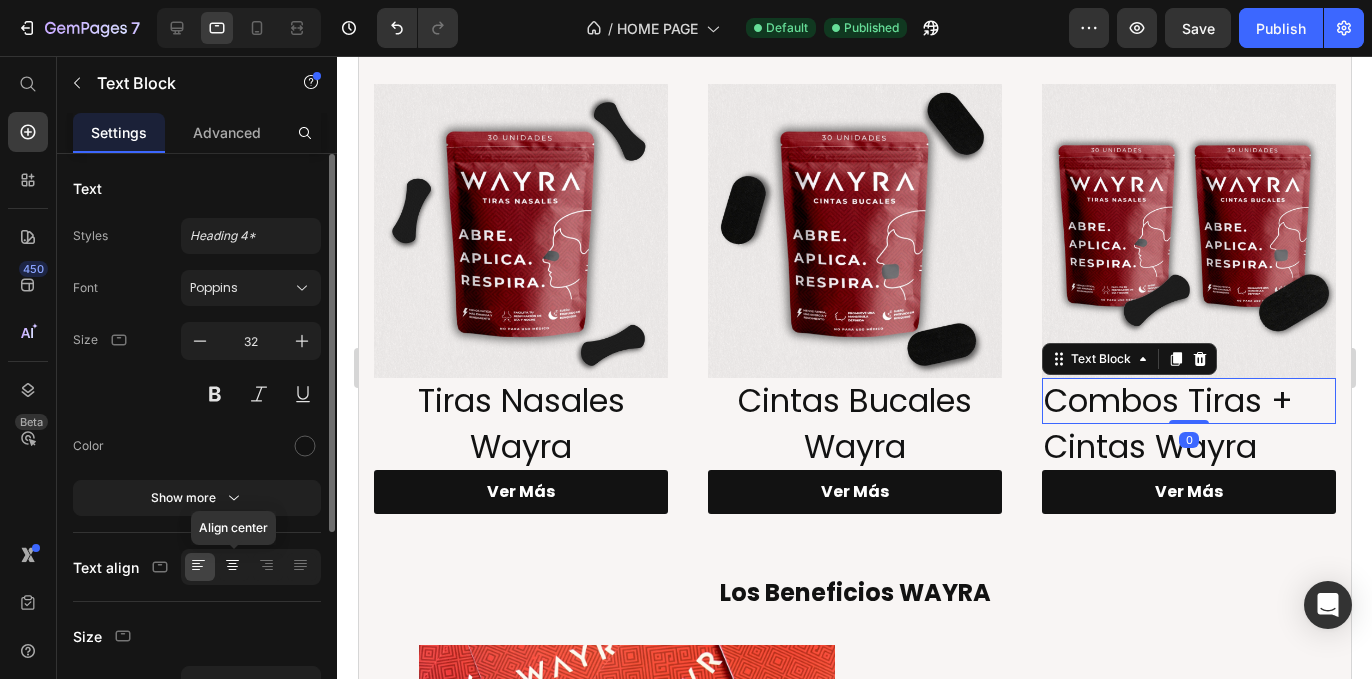 drag, startPoint x: 230, startPoint y: 567, endPoint x: 478, endPoint y: 476, distance: 264.16852 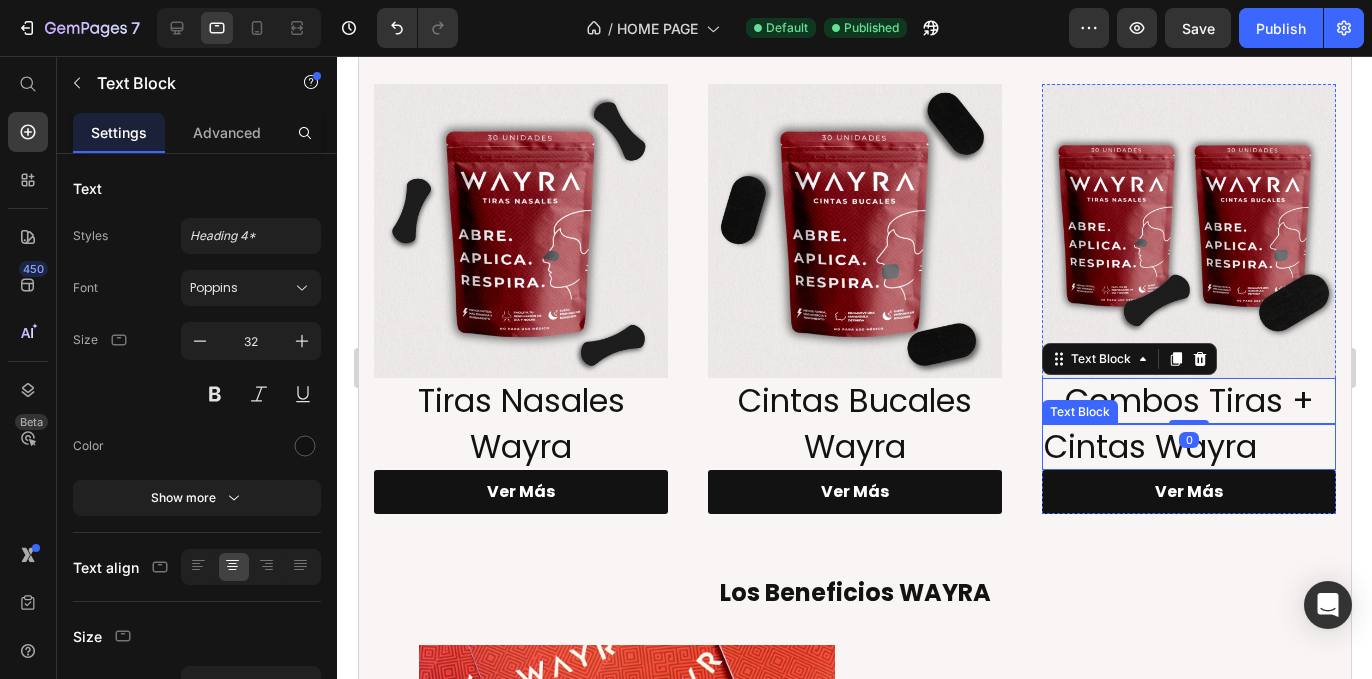 click on "Cintas Wayra" at bounding box center (1188, 447) 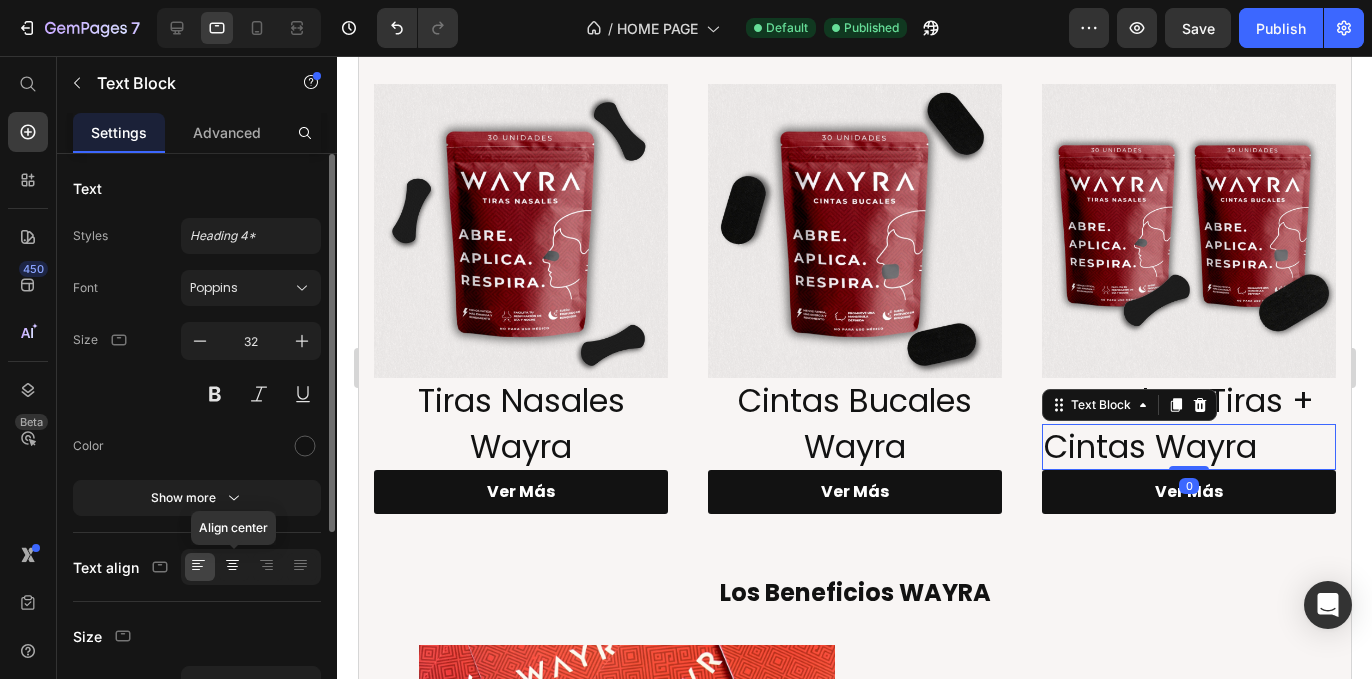 click 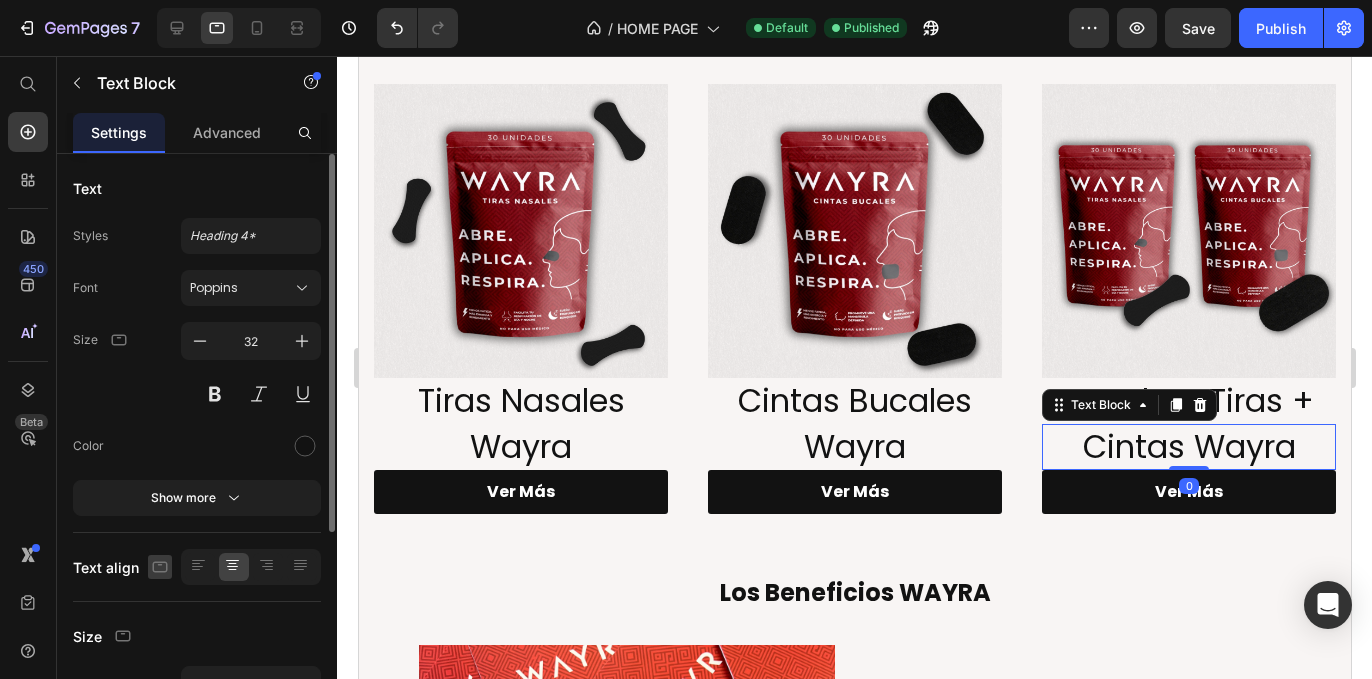 click 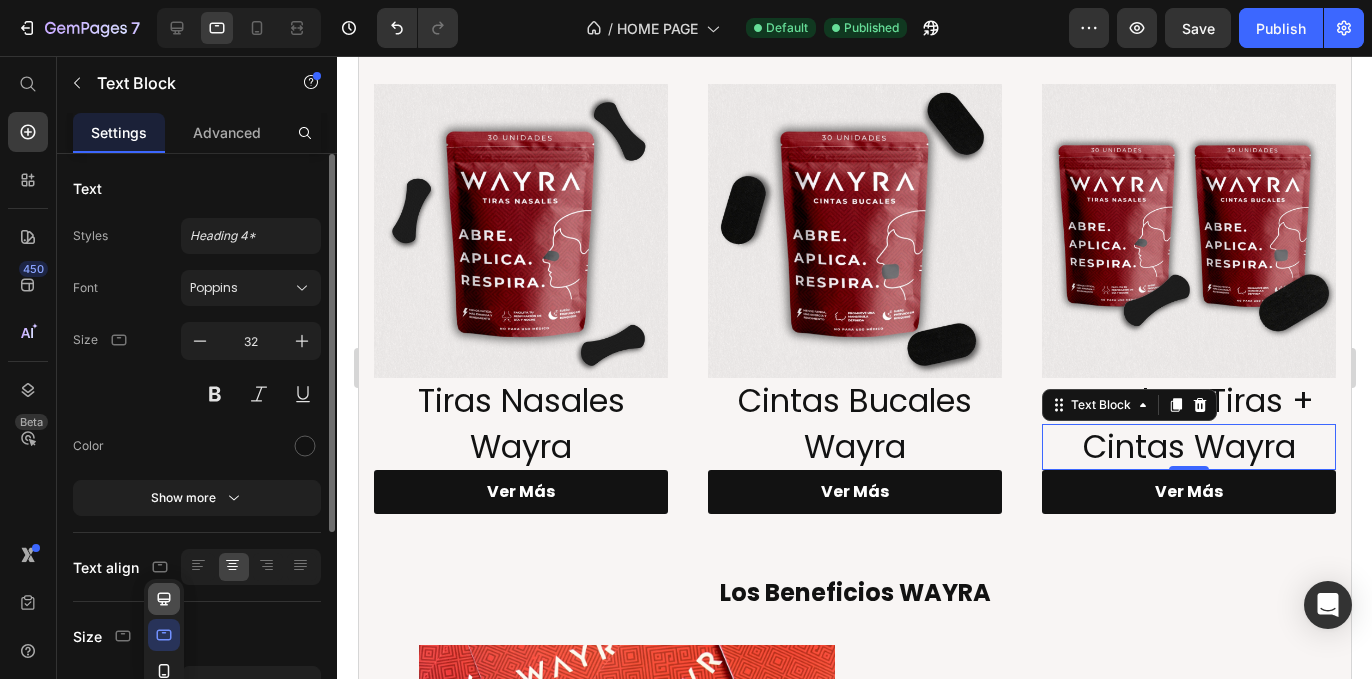 click 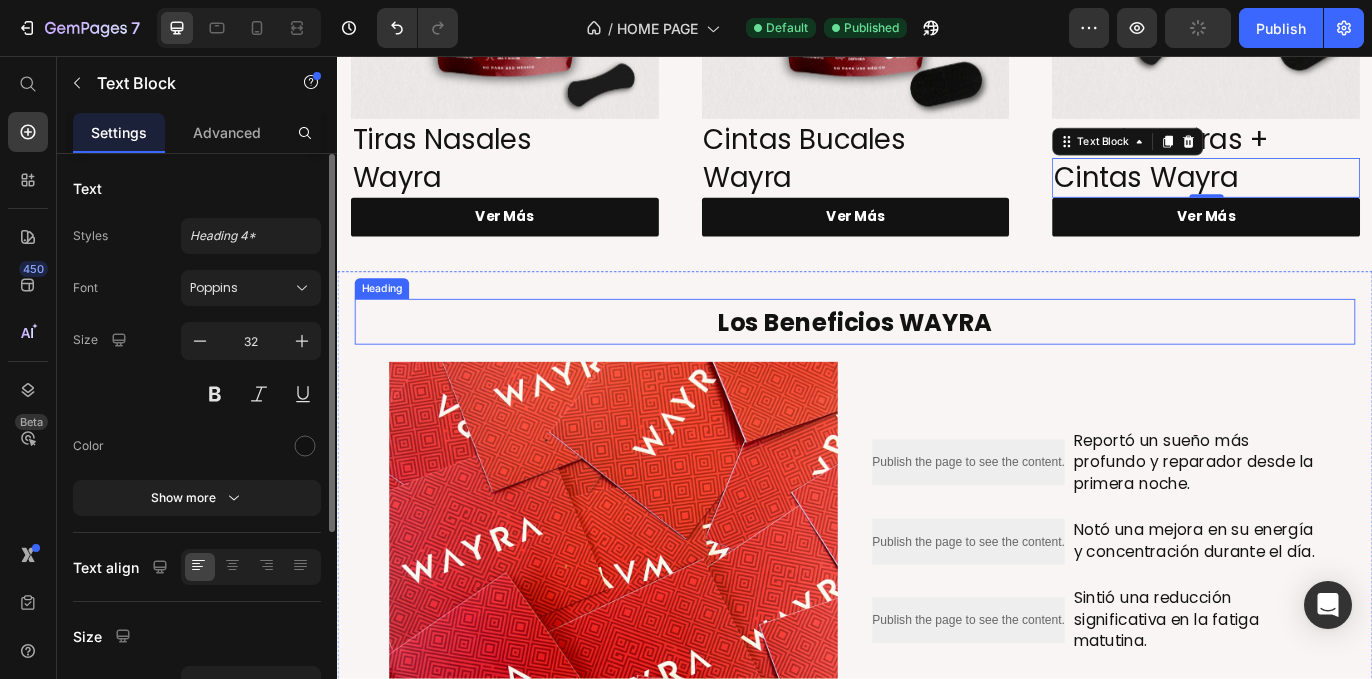 scroll, scrollTop: 606, scrollLeft: 0, axis: vertical 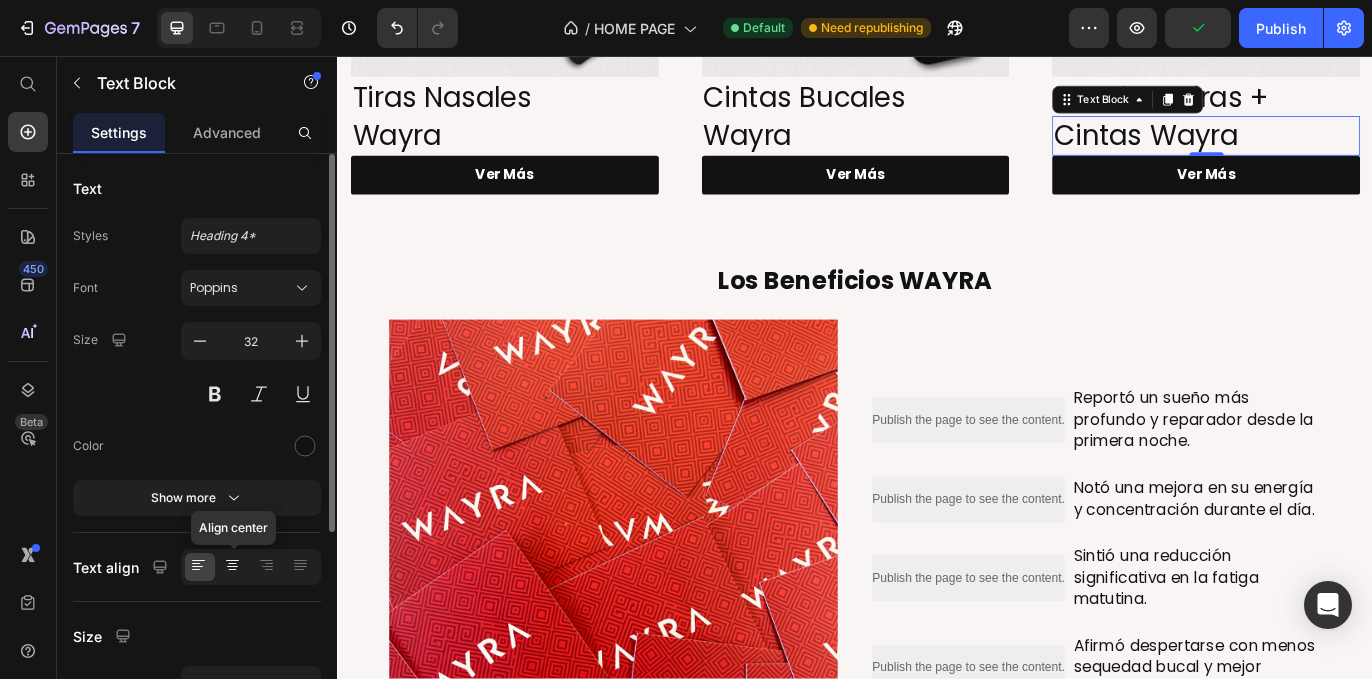 click 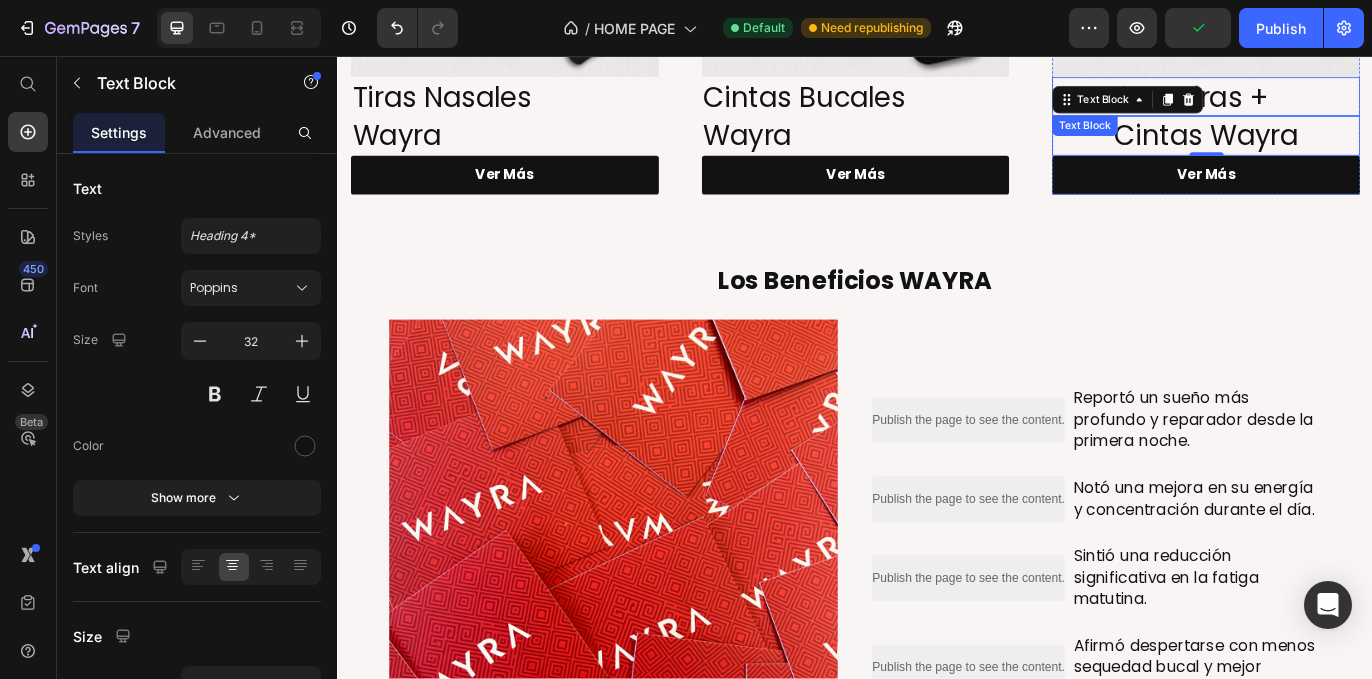 click on "Combos Tiras +" at bounding box center [1343, 104] 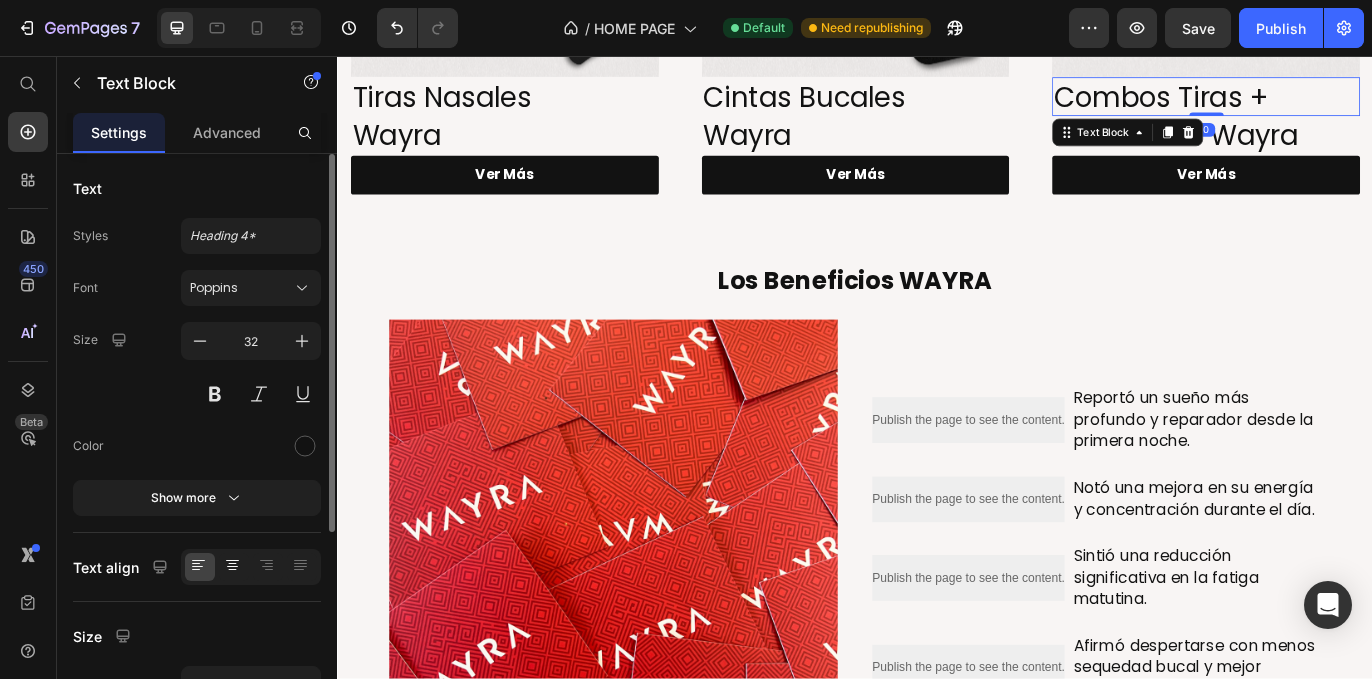 click 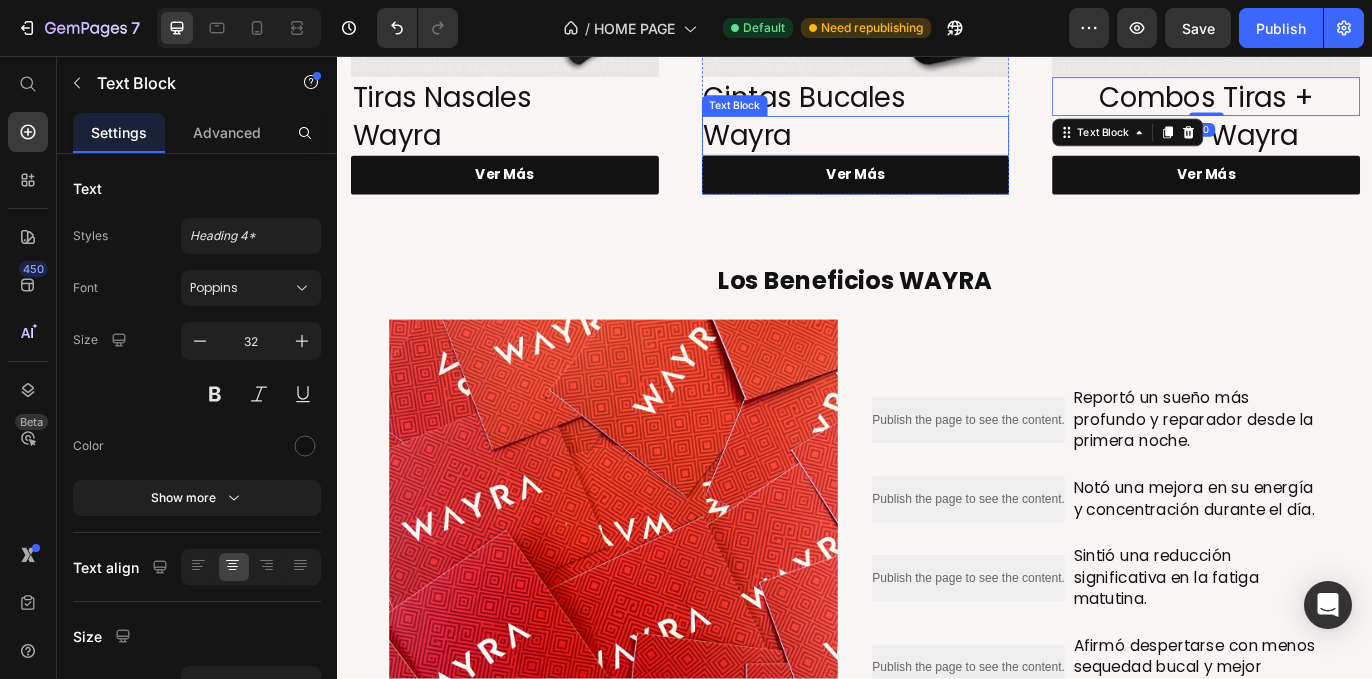 click on "Cintas Bucales" at bounding box center (937, 104) 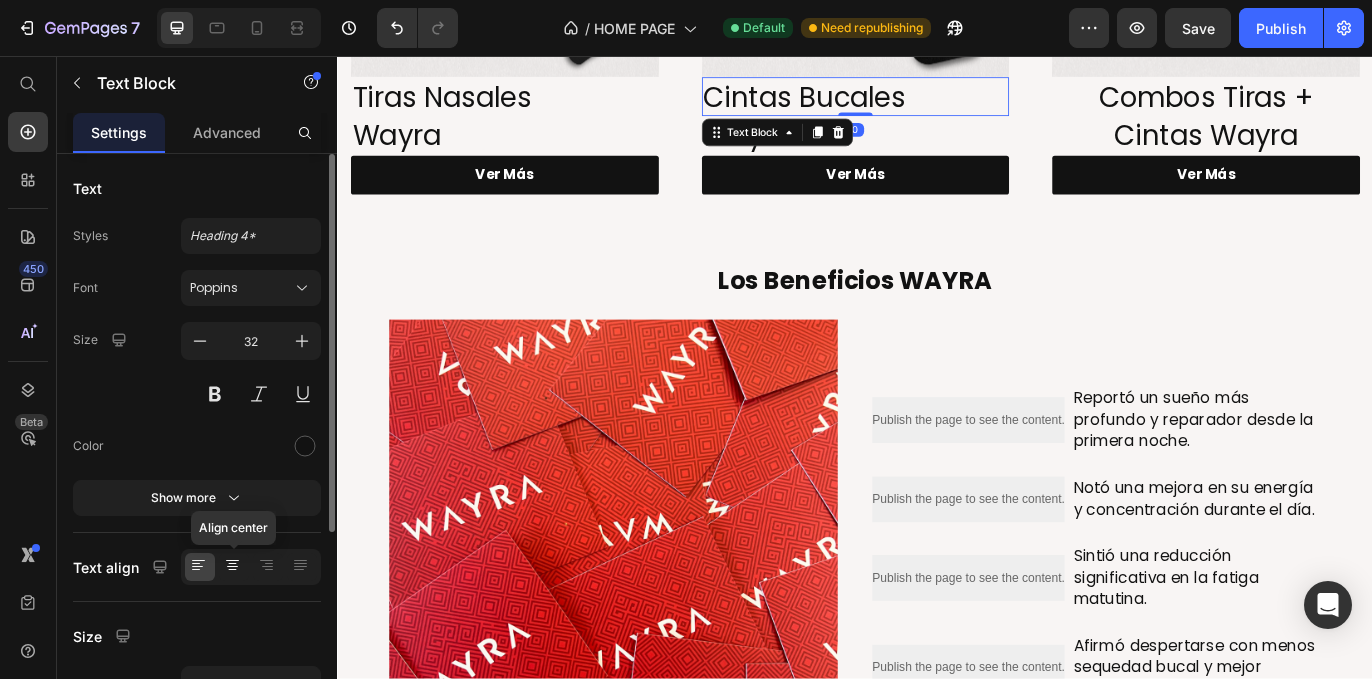 click 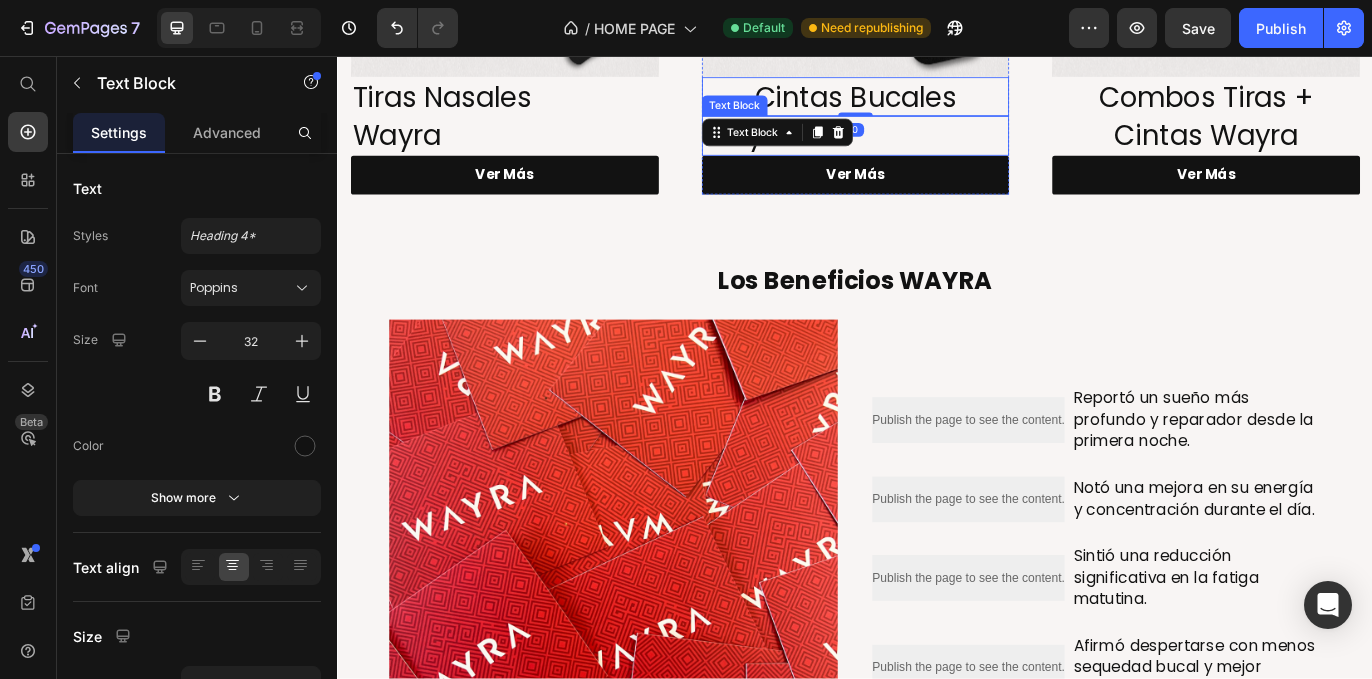 click on "Wayra" at bounding box center [937, 149] 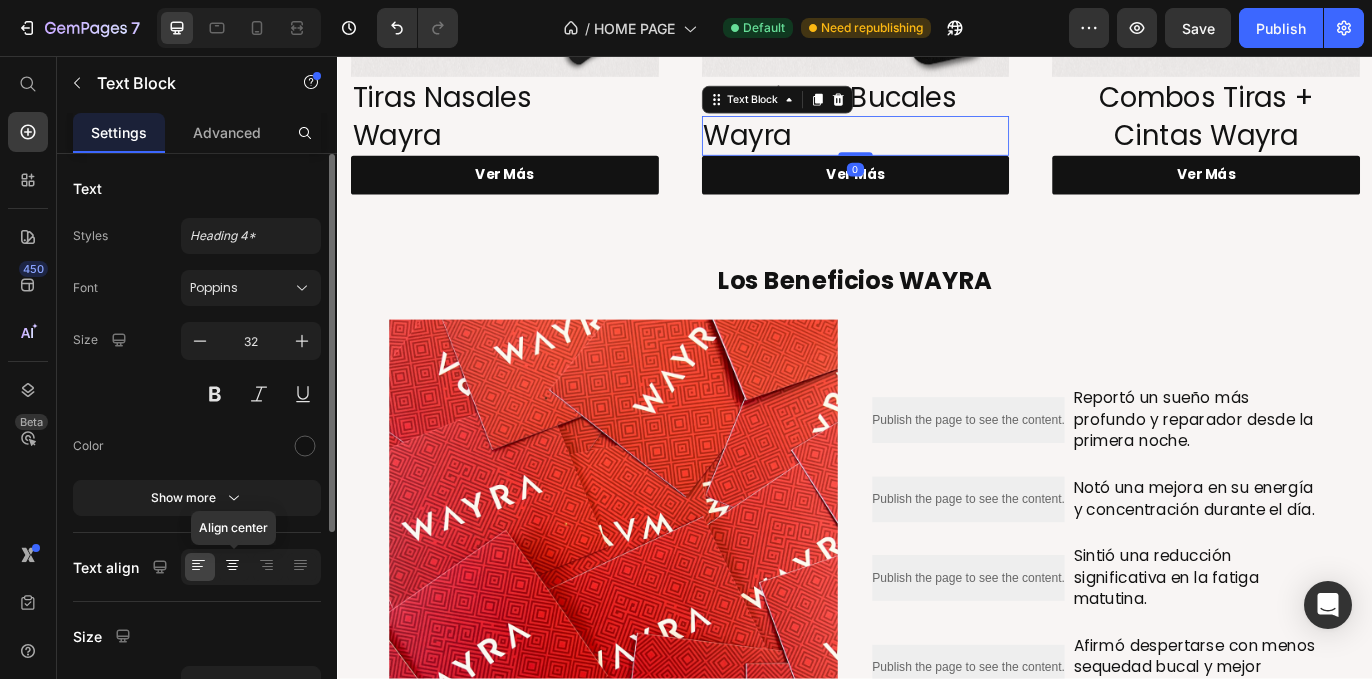 click 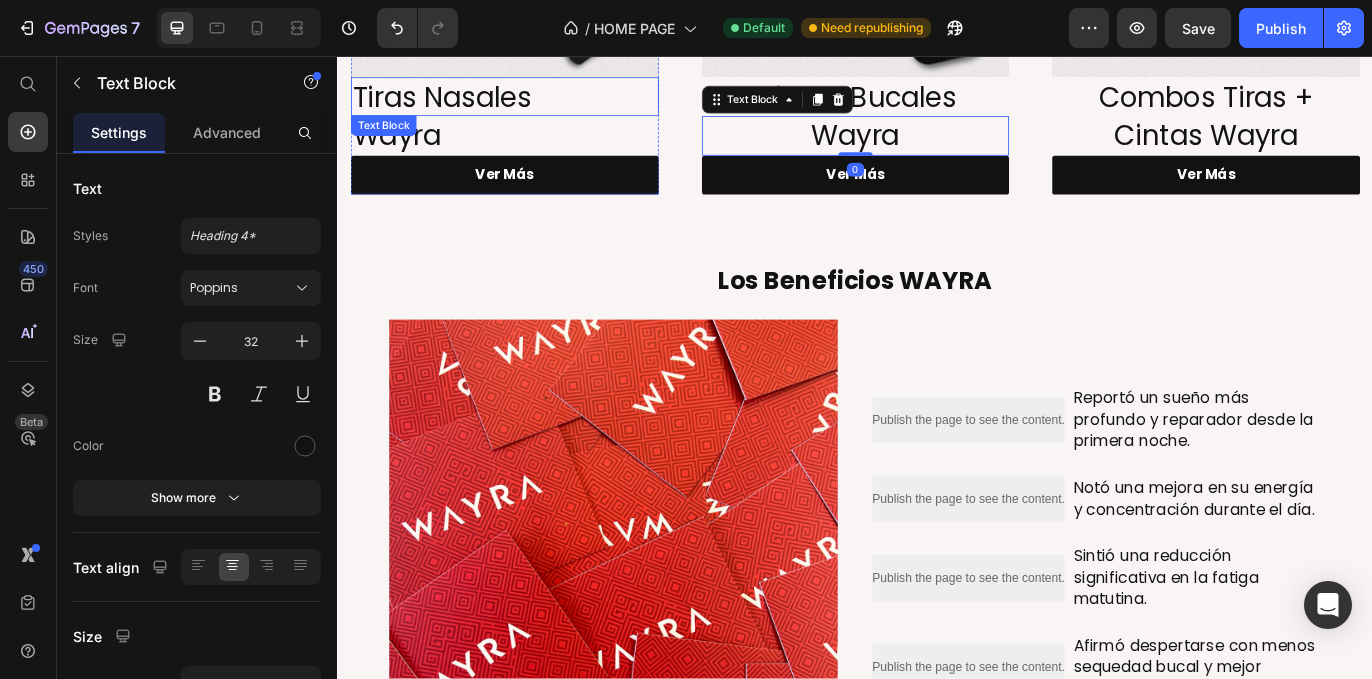 click on "Tiras Nasales" at bounding box center [530, 104] 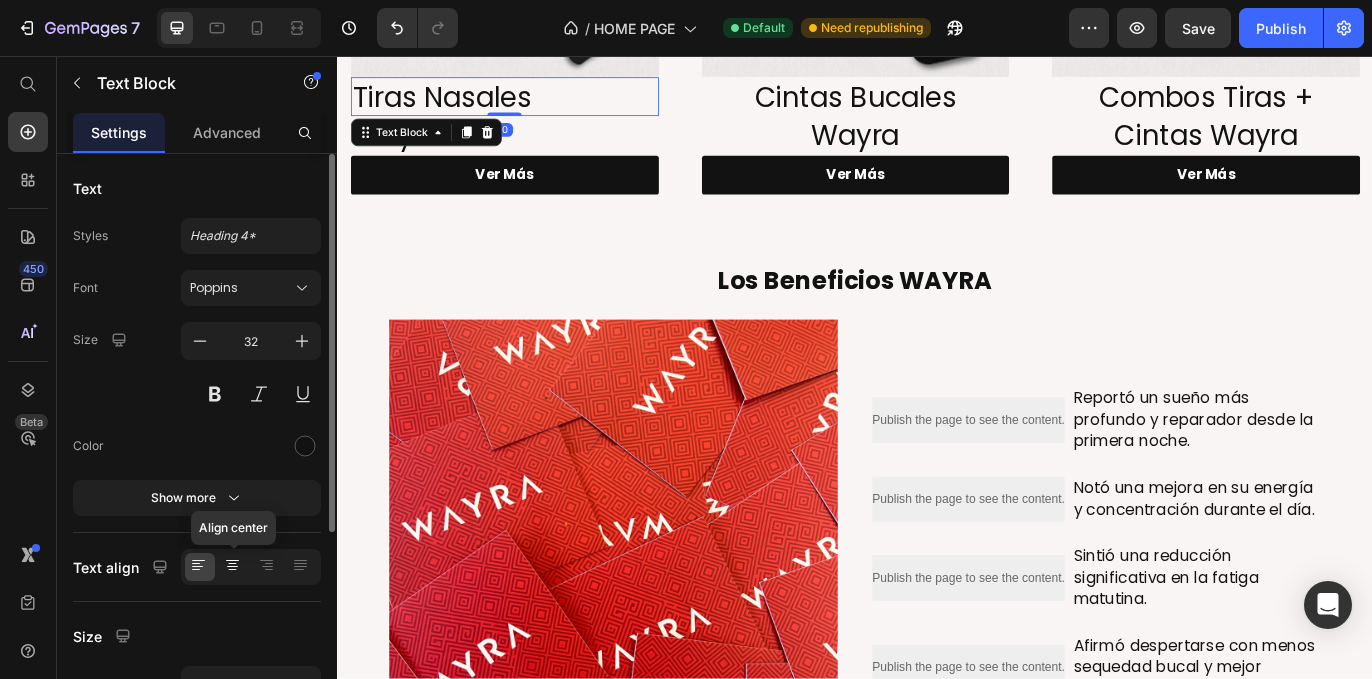 drag, startPoint x: 226, startPoint y: 561, endPoint x: 168, endPoint y: 351, distance: 217.86234 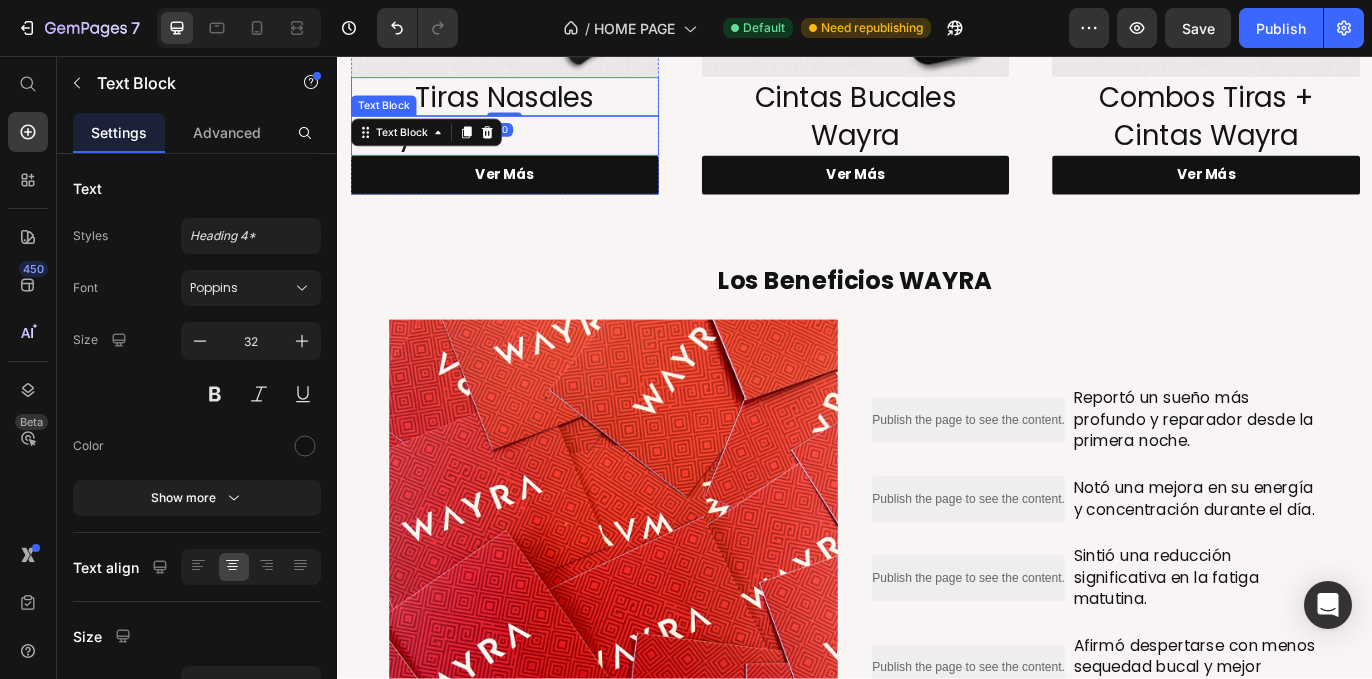 click on "Wayra" at bounding box center (530, 149) 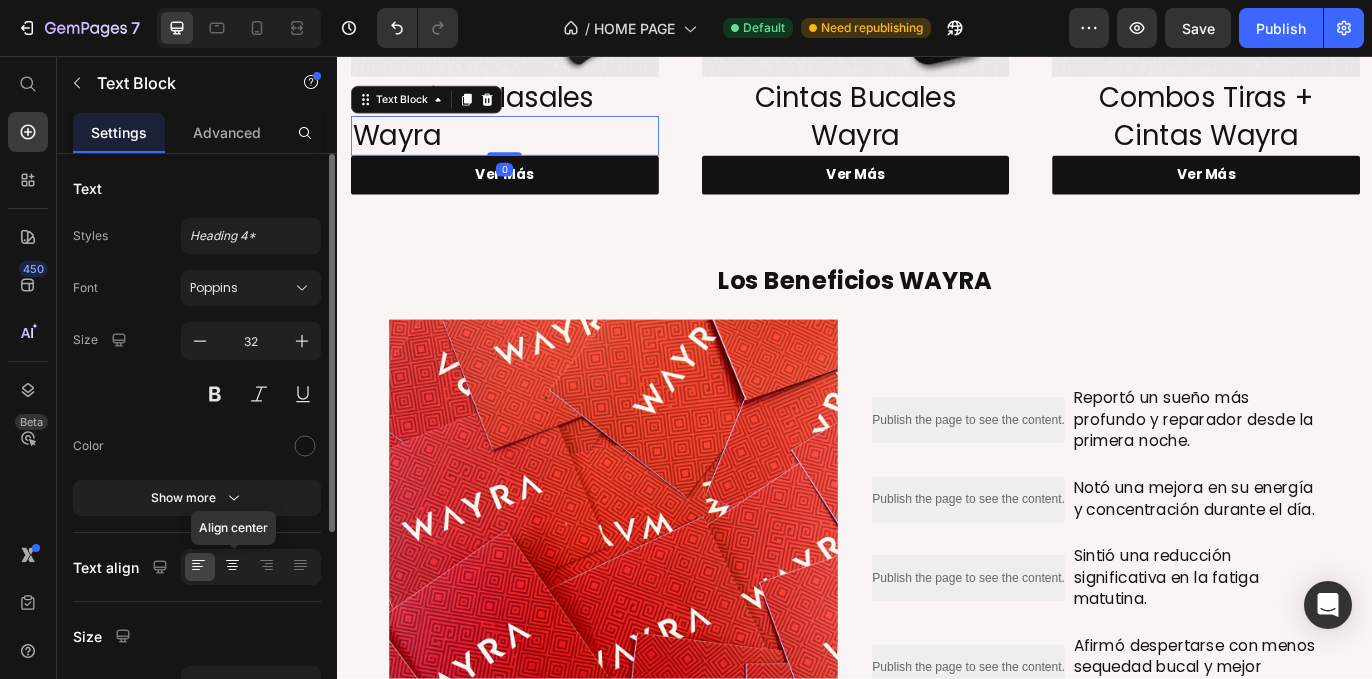 click 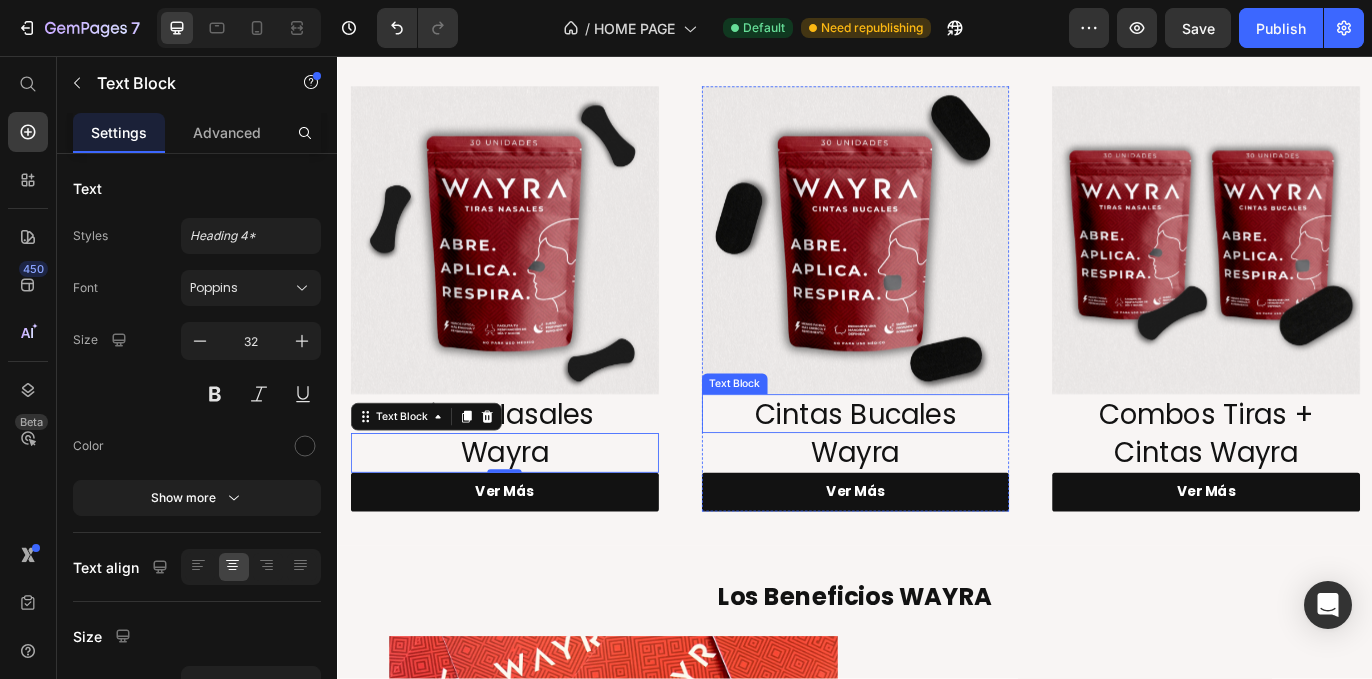scroll, scrollTop: 0, scrollLeft: 0, axis: both 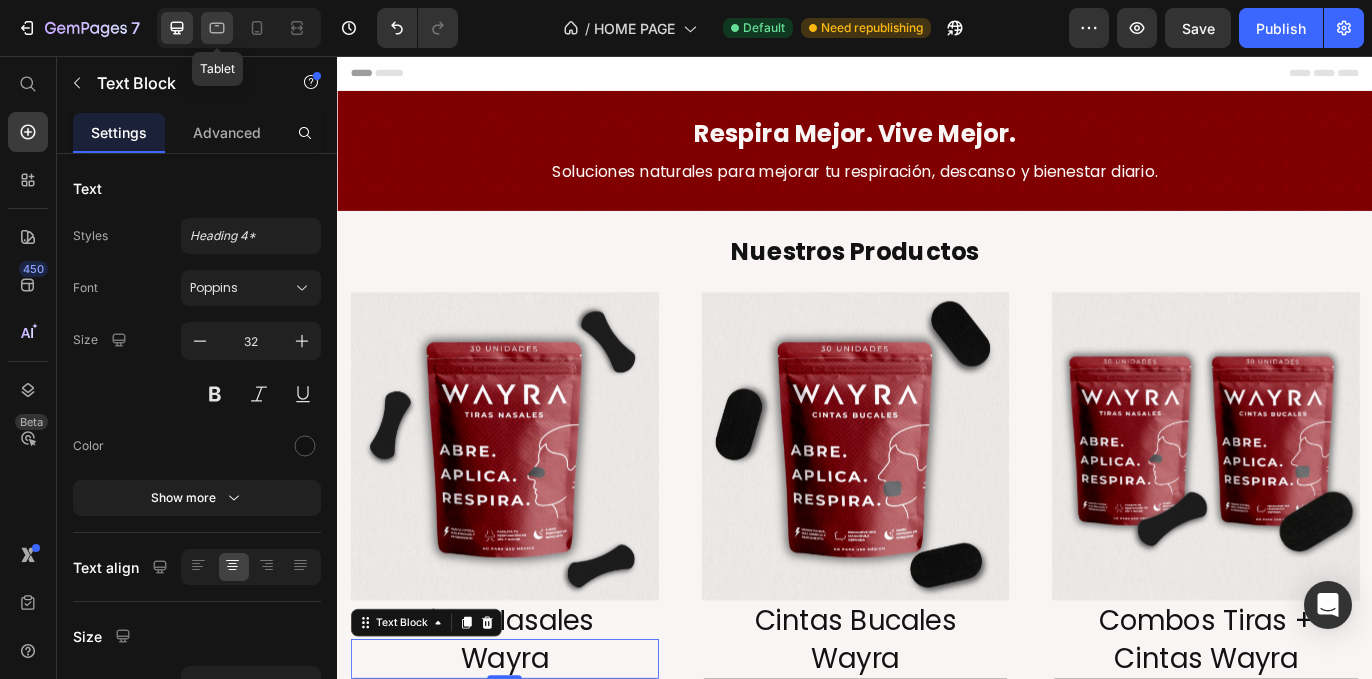 click 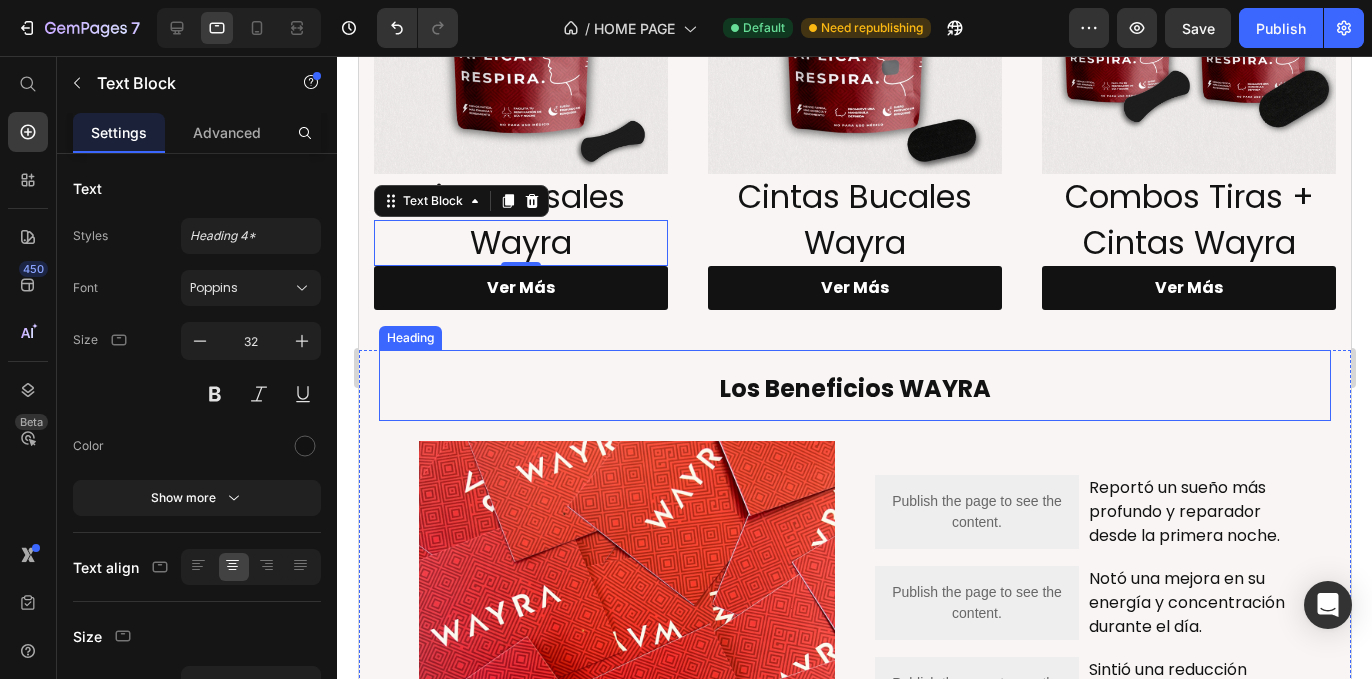 scroll, scrollTop: 0, scrollLeft: 0, axis: both 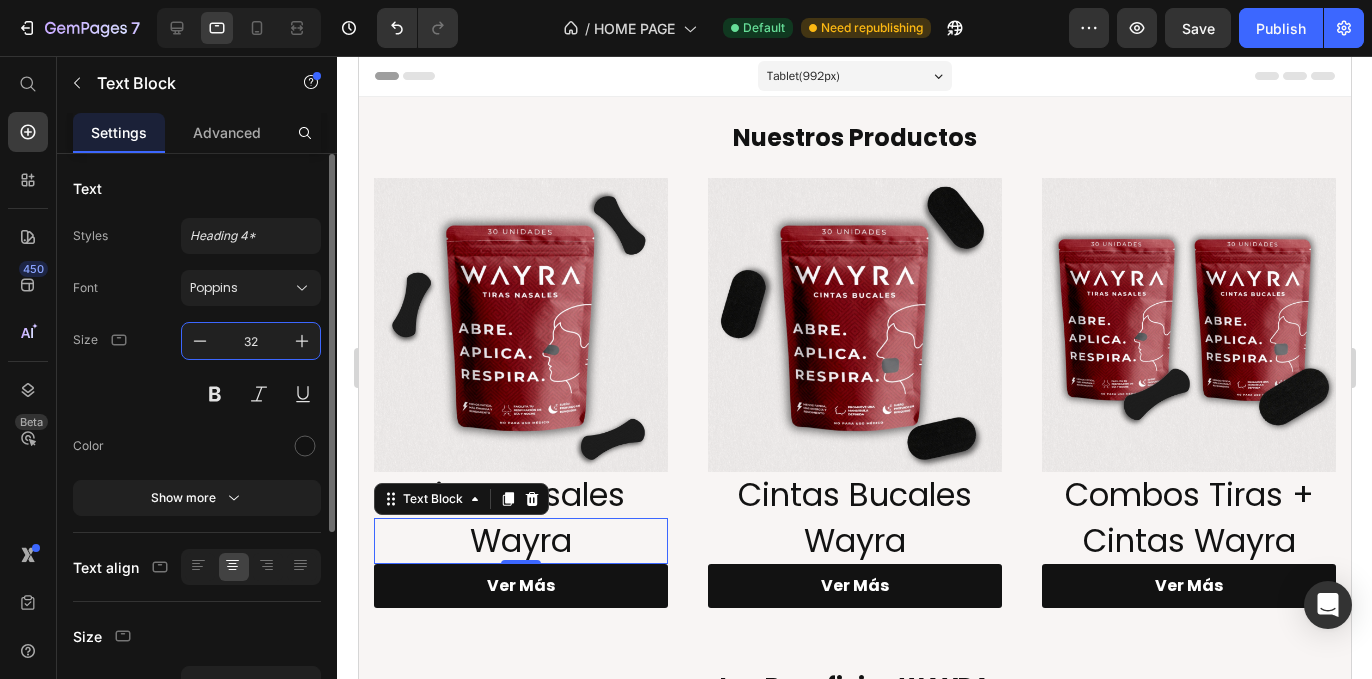 click on "32" at bounding box center [251, 341] 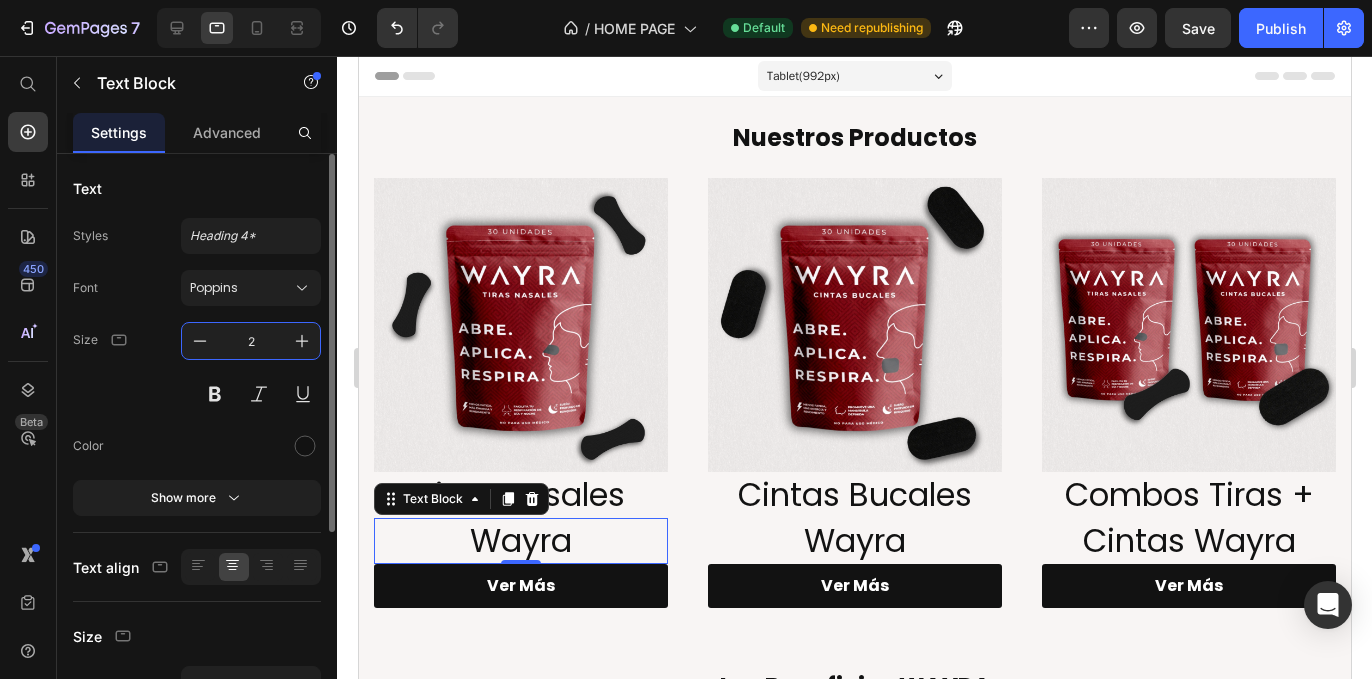 type on "25" 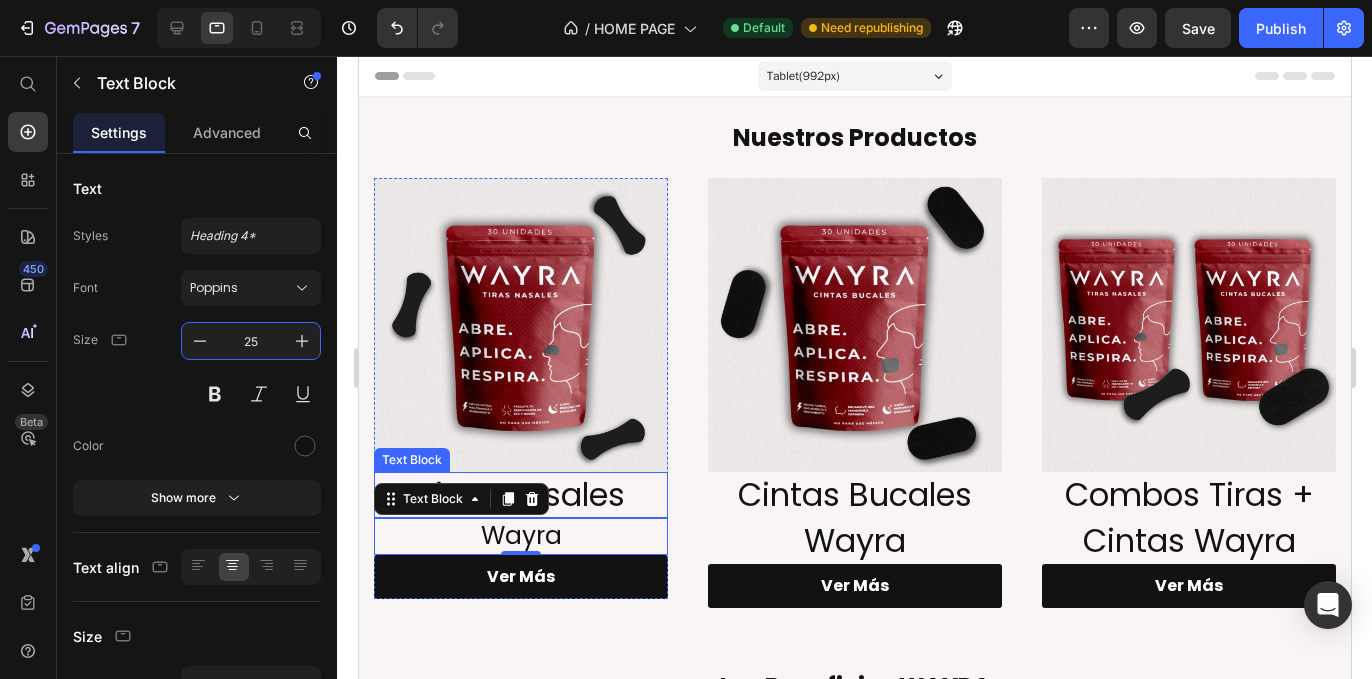 click on "Tiras Nasales" at bounding box center [520, 495] 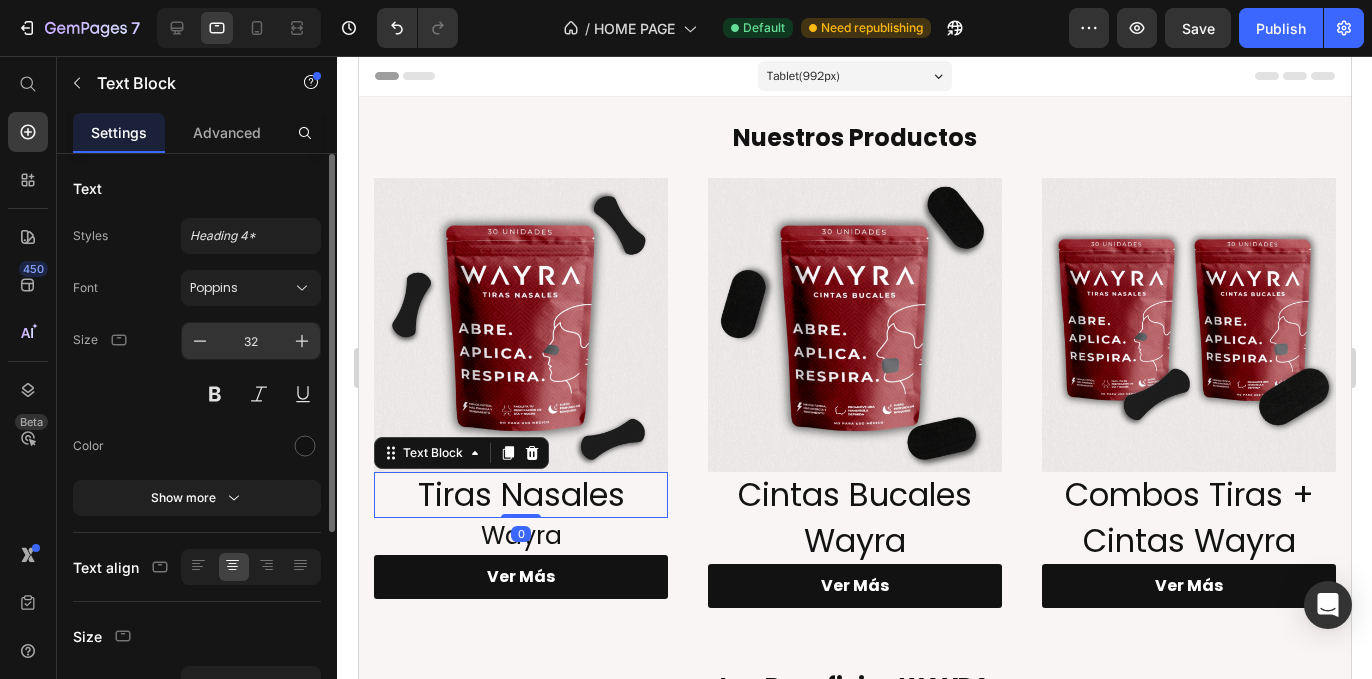 click on "32" at bounding box center (251, 341) 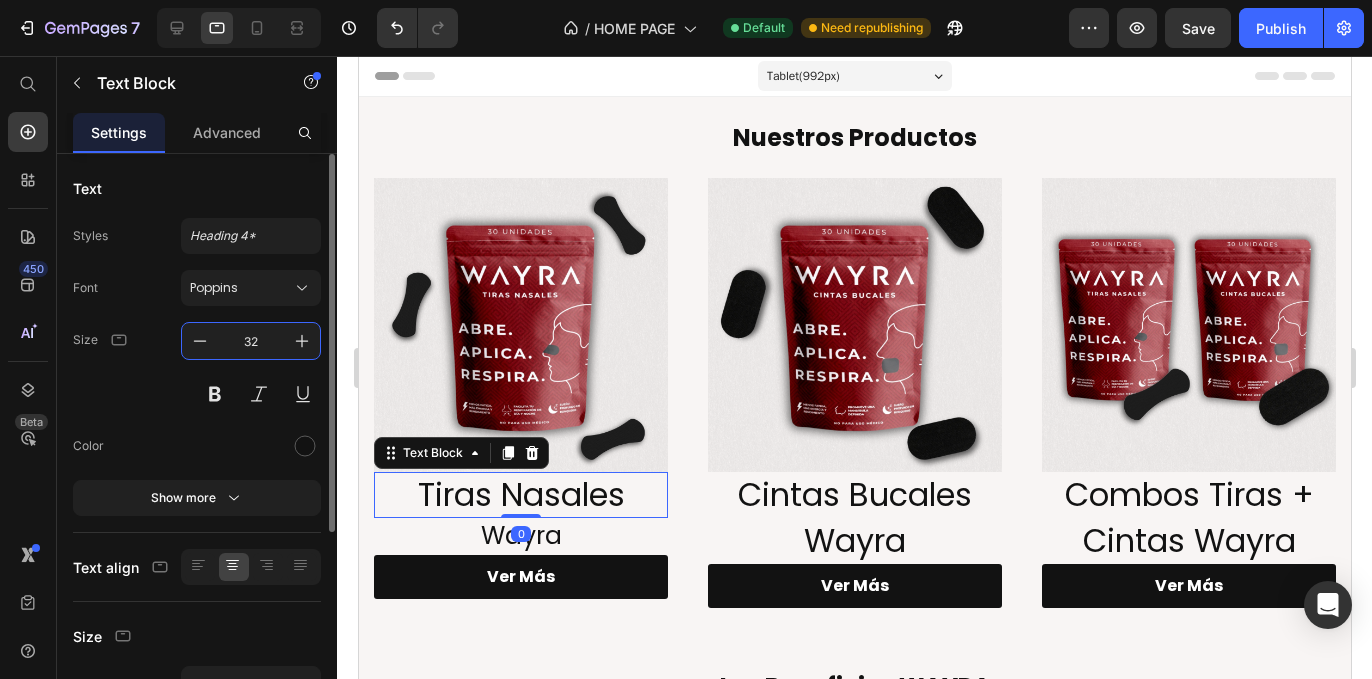click on "32" at bounding box center (251, 341) 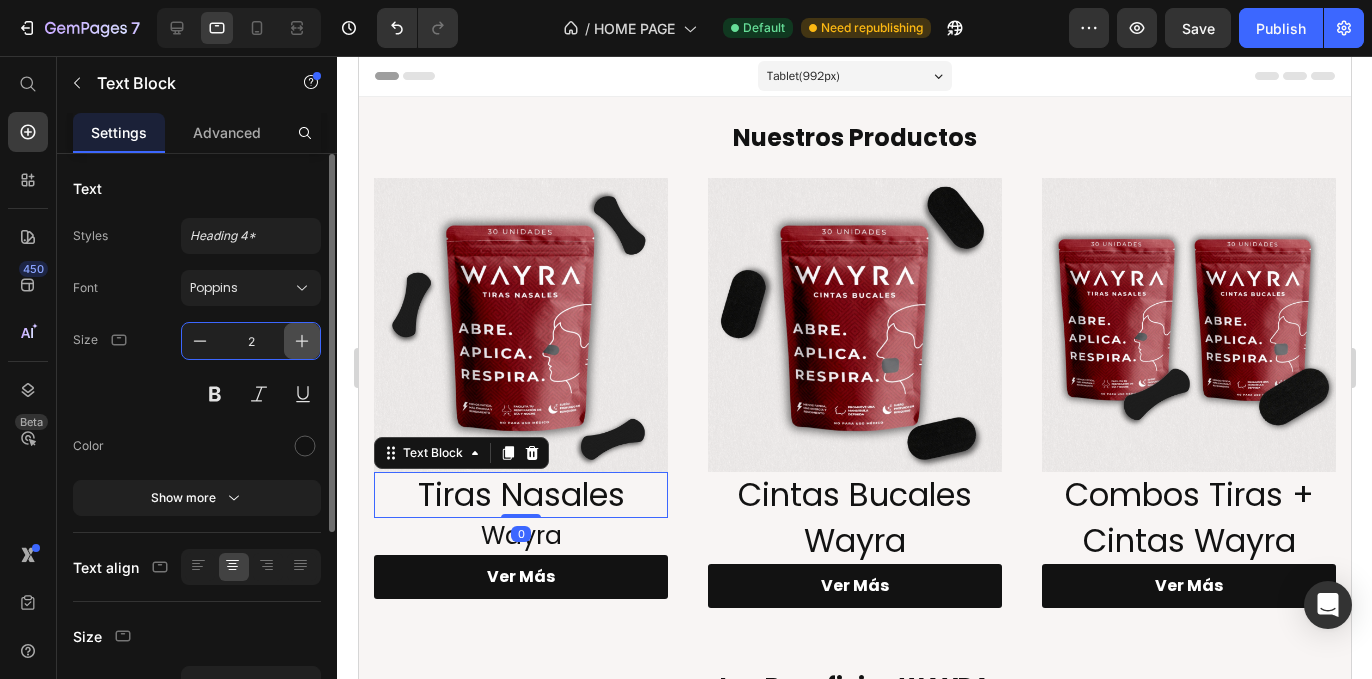 type on "25" 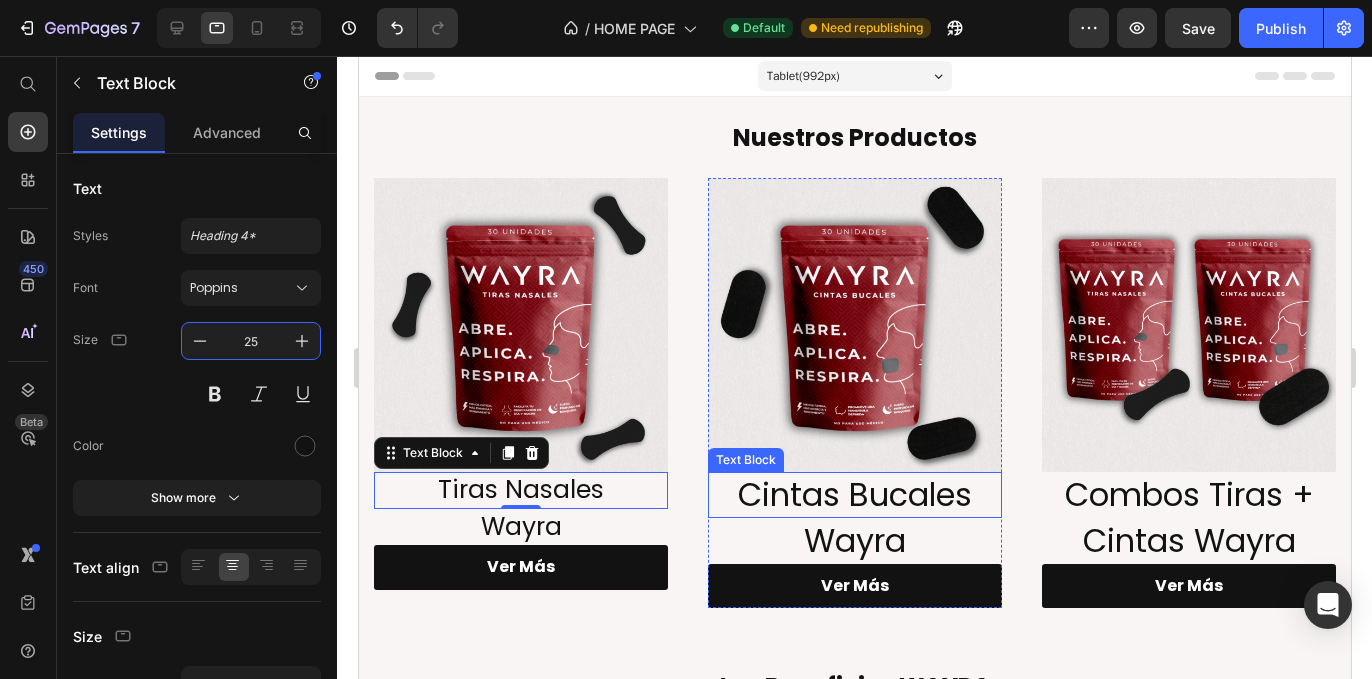 click on "Cintas Bucales" at bounding box center (854, 495) 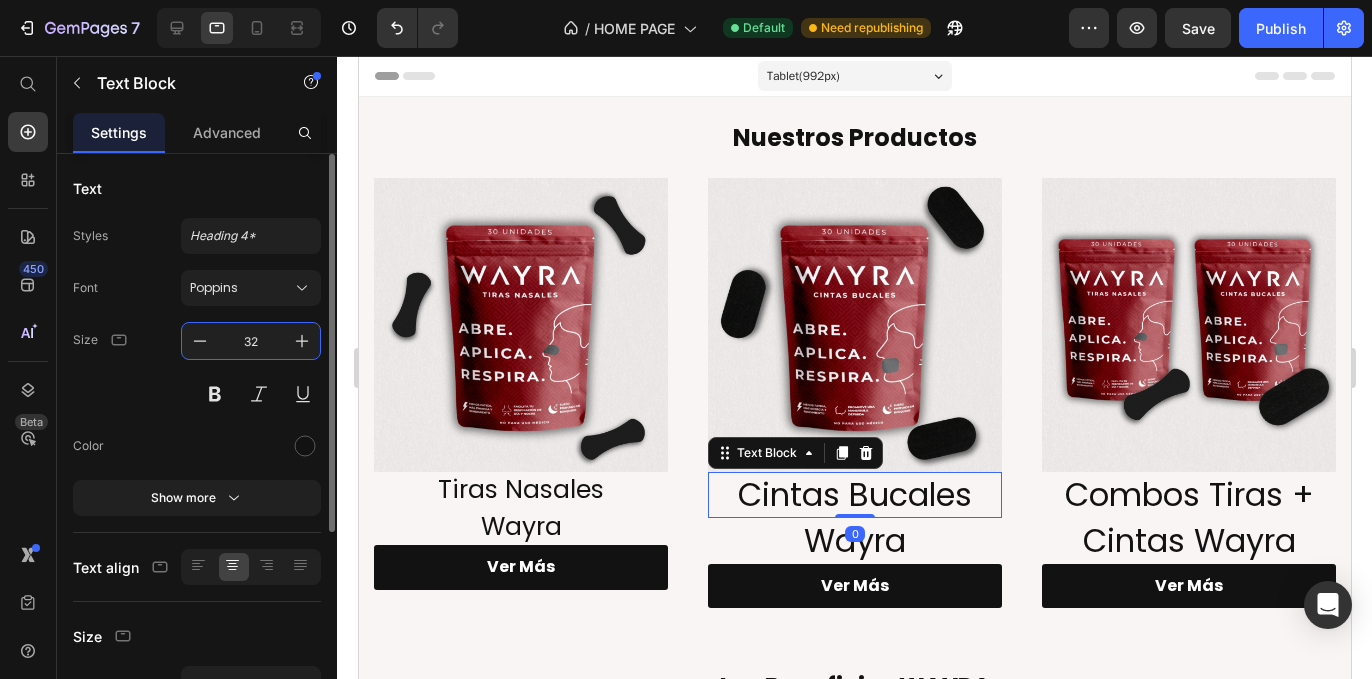 click on "32" at bounding box center (251, 341) 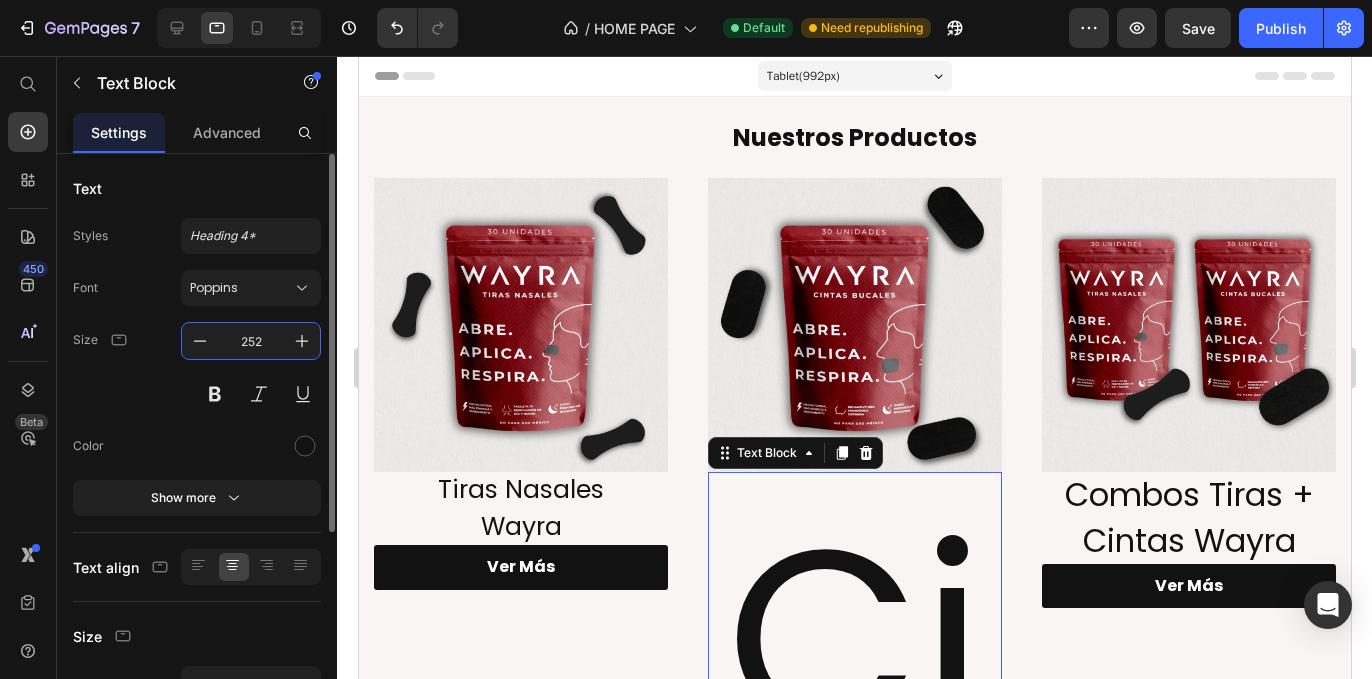 click on "252" at bounding box center (251, 341) 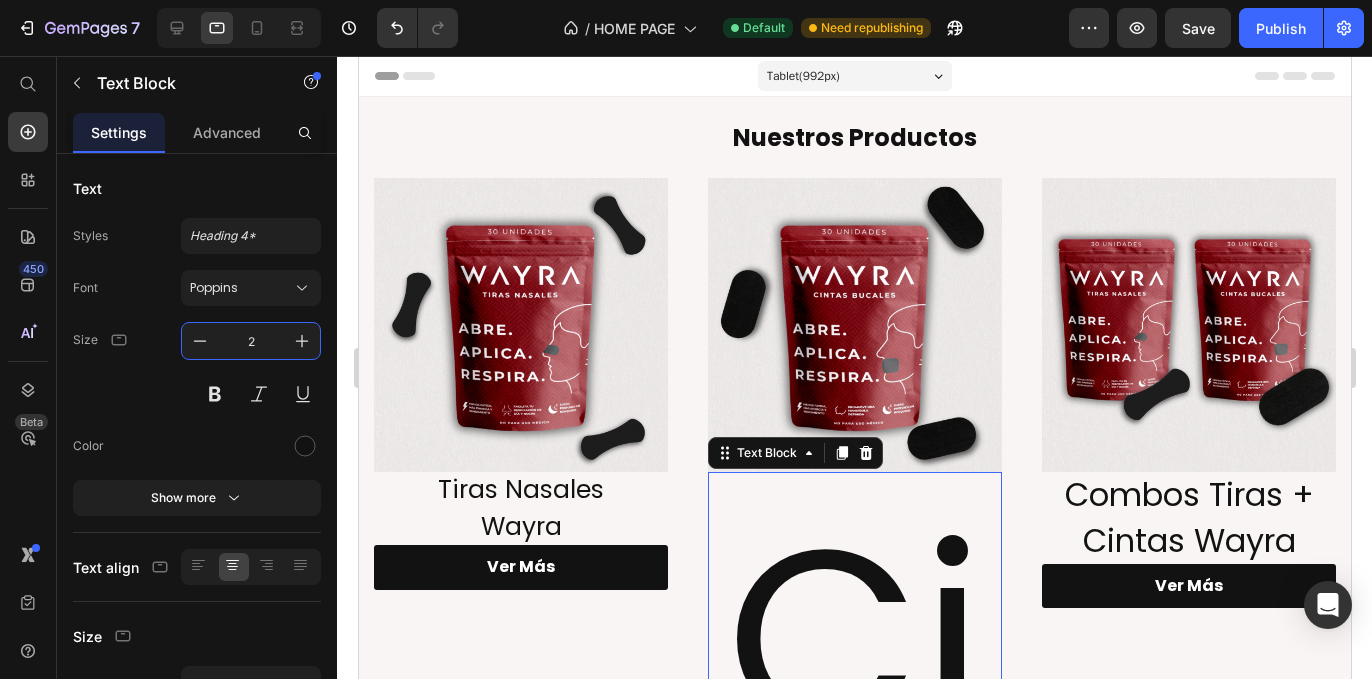 type on "25" 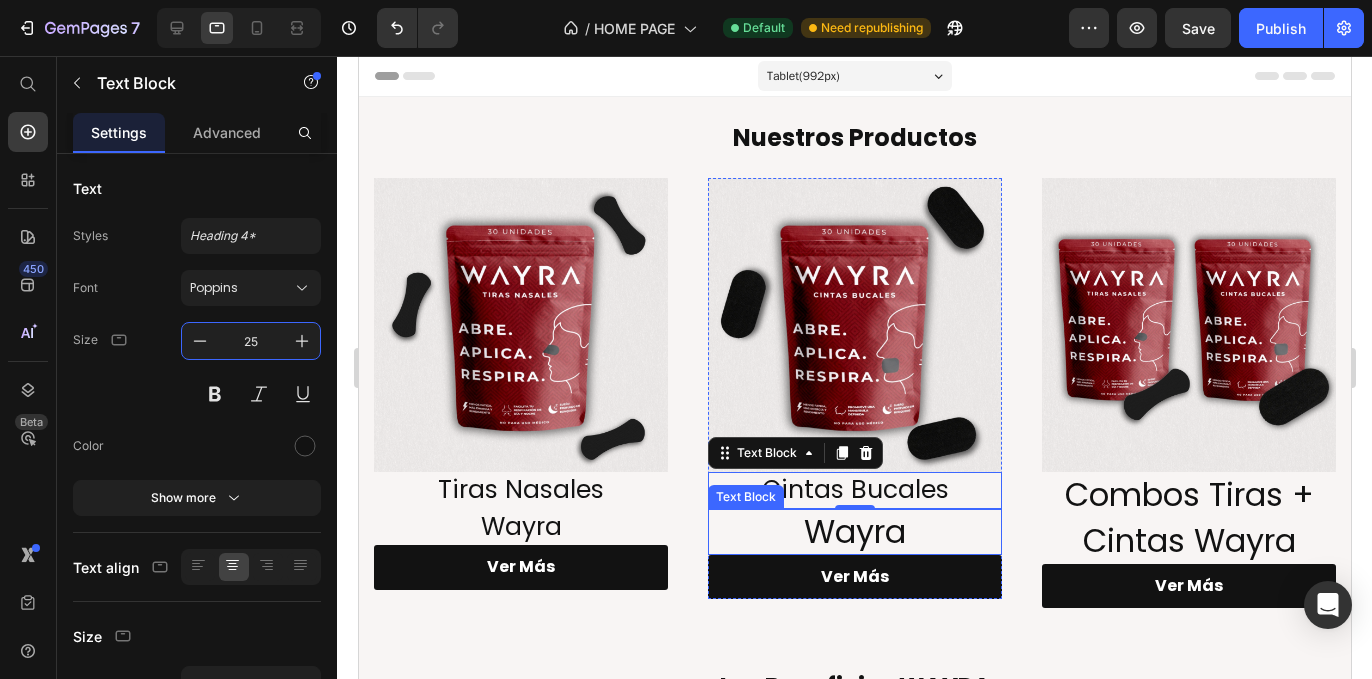 click on "Wayra" at bounding box center (854, 532) 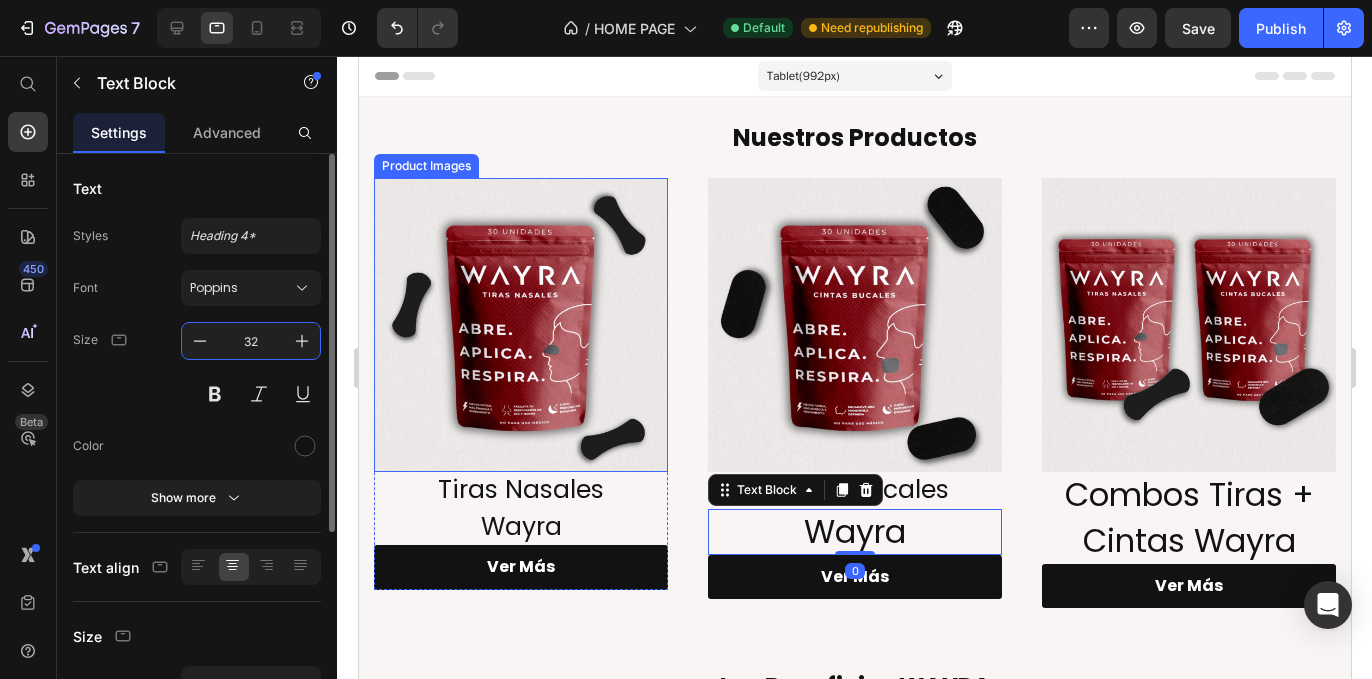 click on "32" at bounding box center [251, 341] 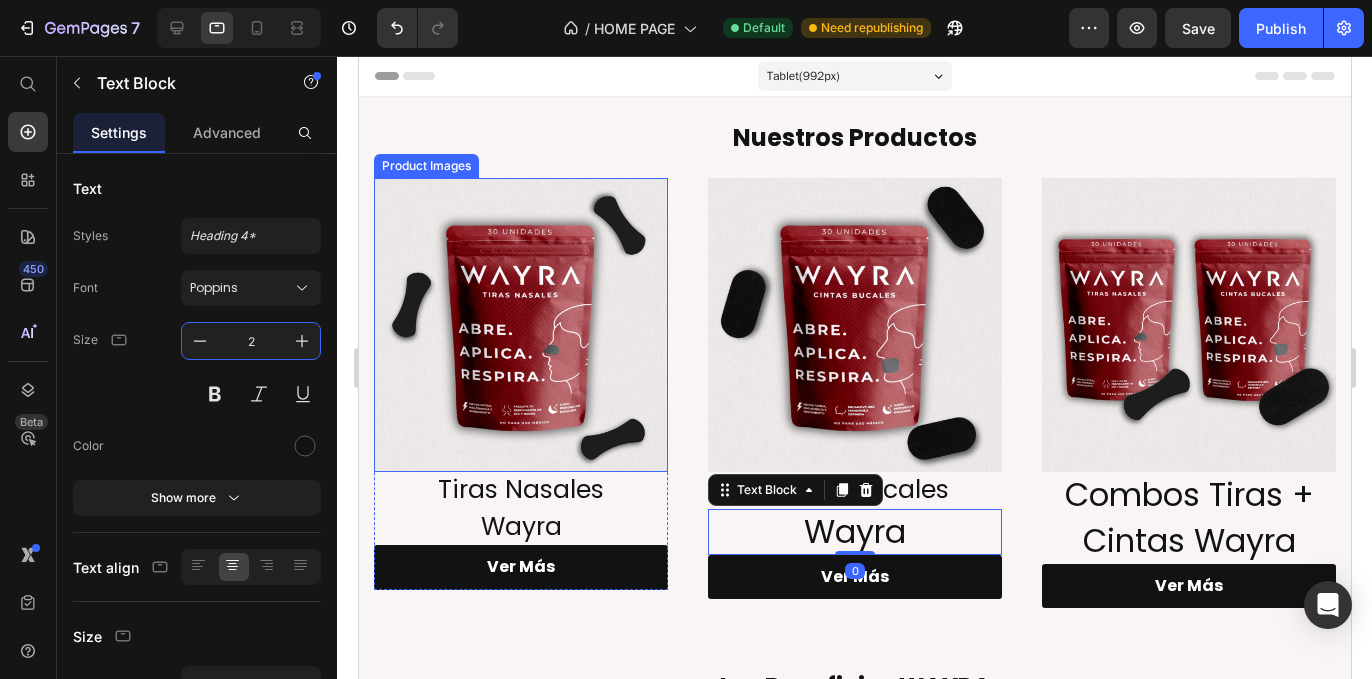 type on "25" 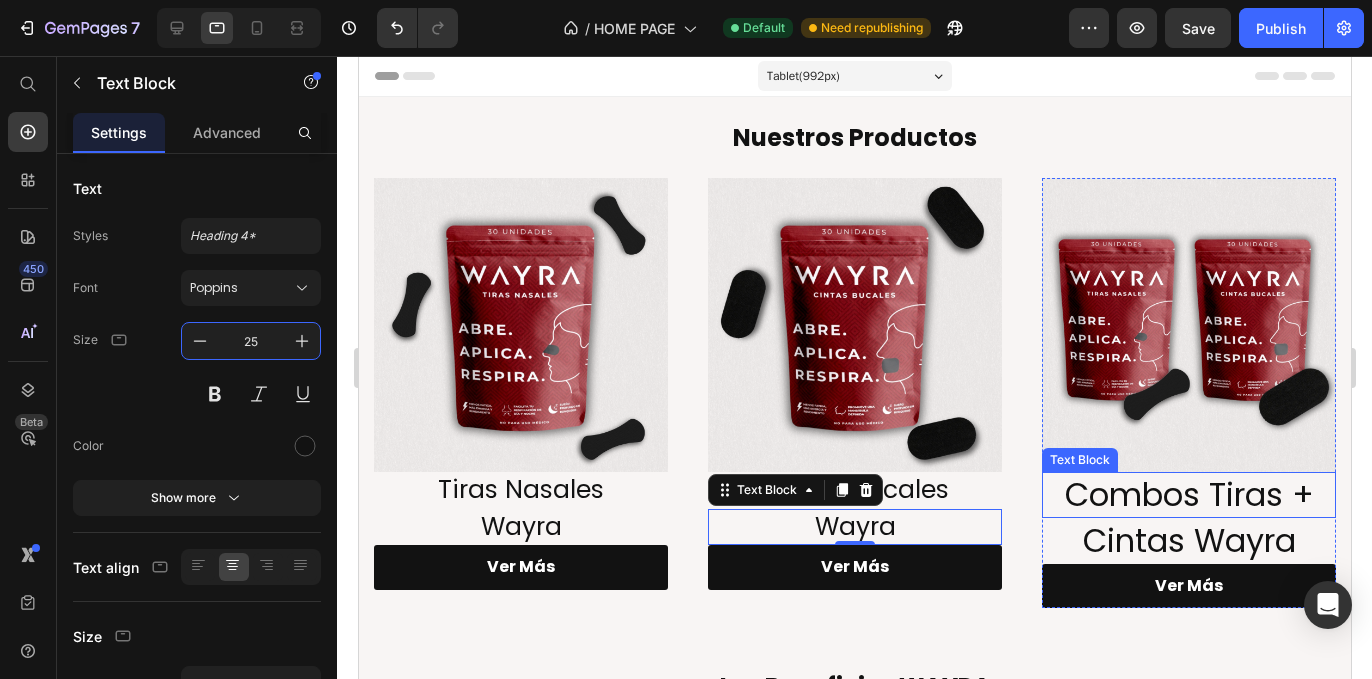 click on "Combos Tiras +" at bounding box center [1188, 495] 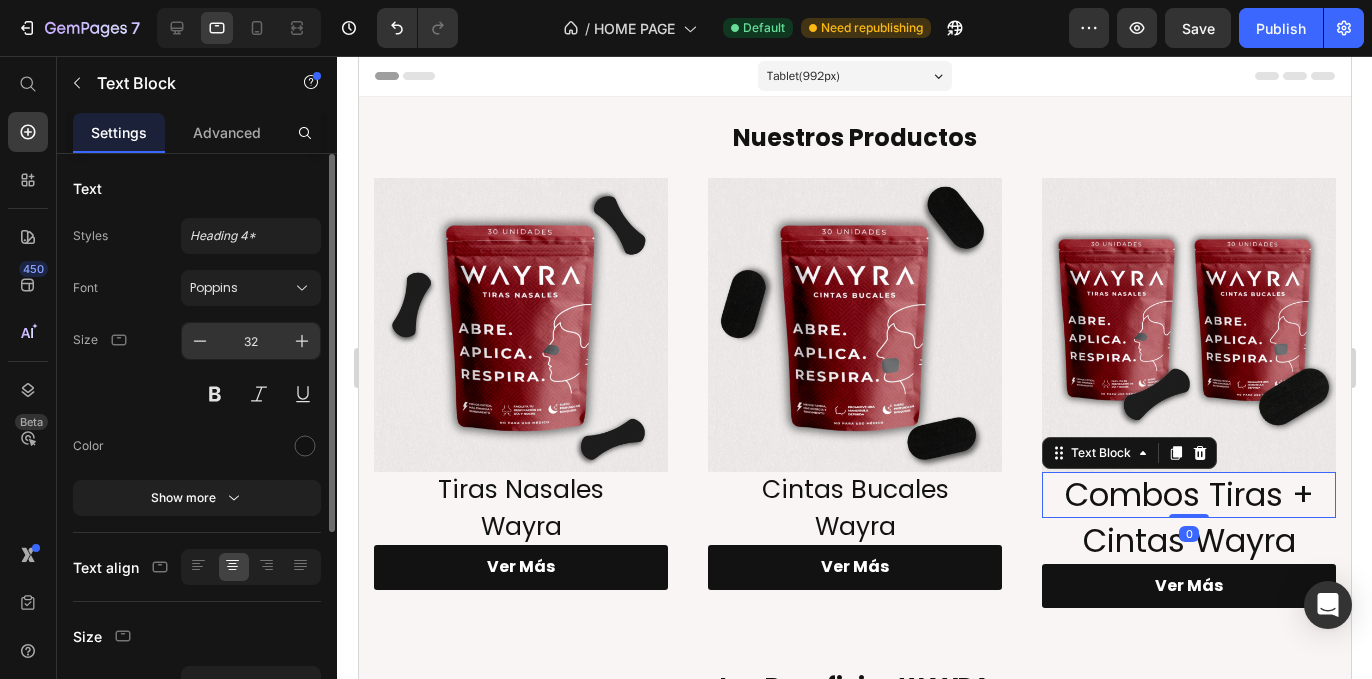 click on "32" at bounding box center (251, 341) 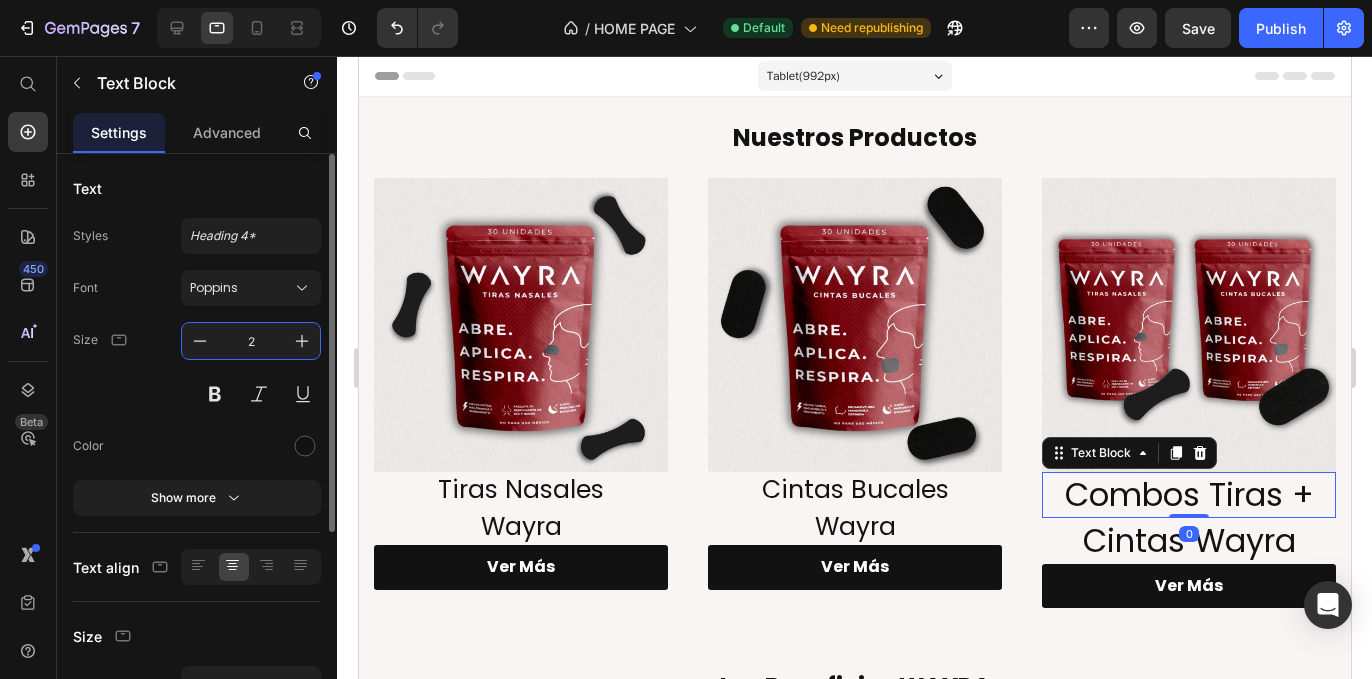 type on "25" 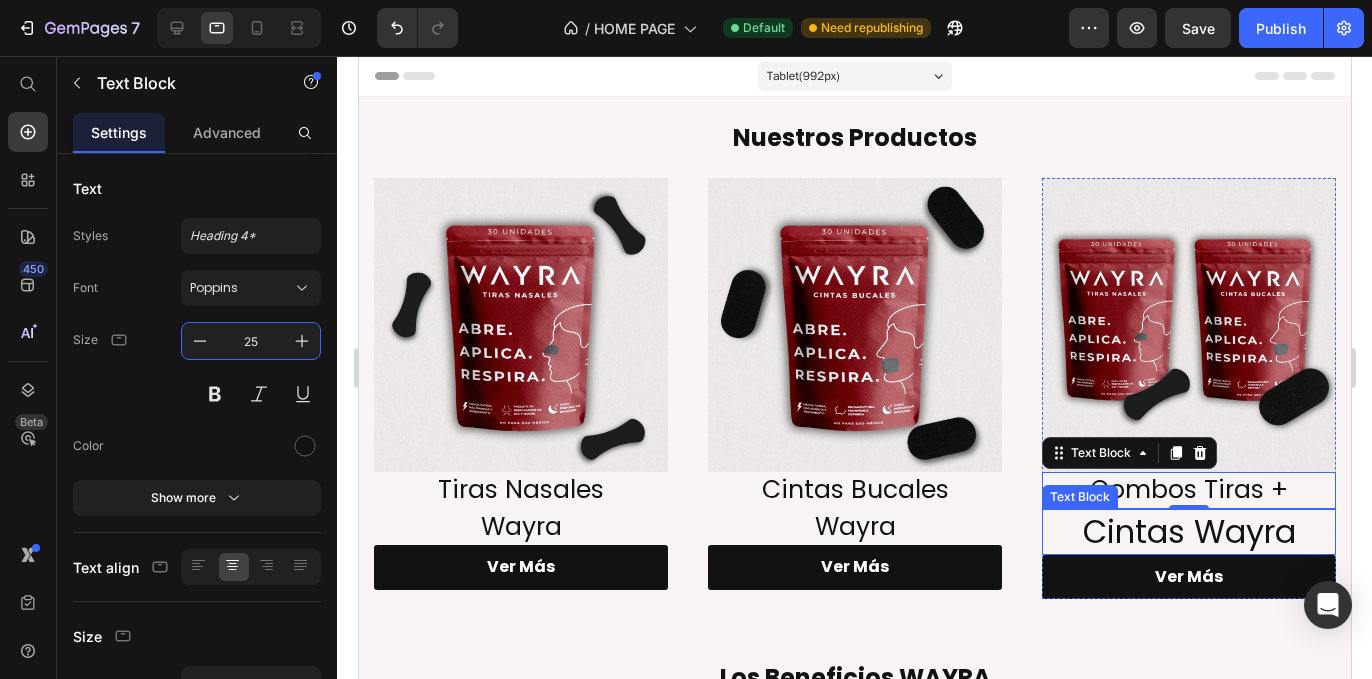 click on "Cintas Wayra" at bounding box center (1188, 532) 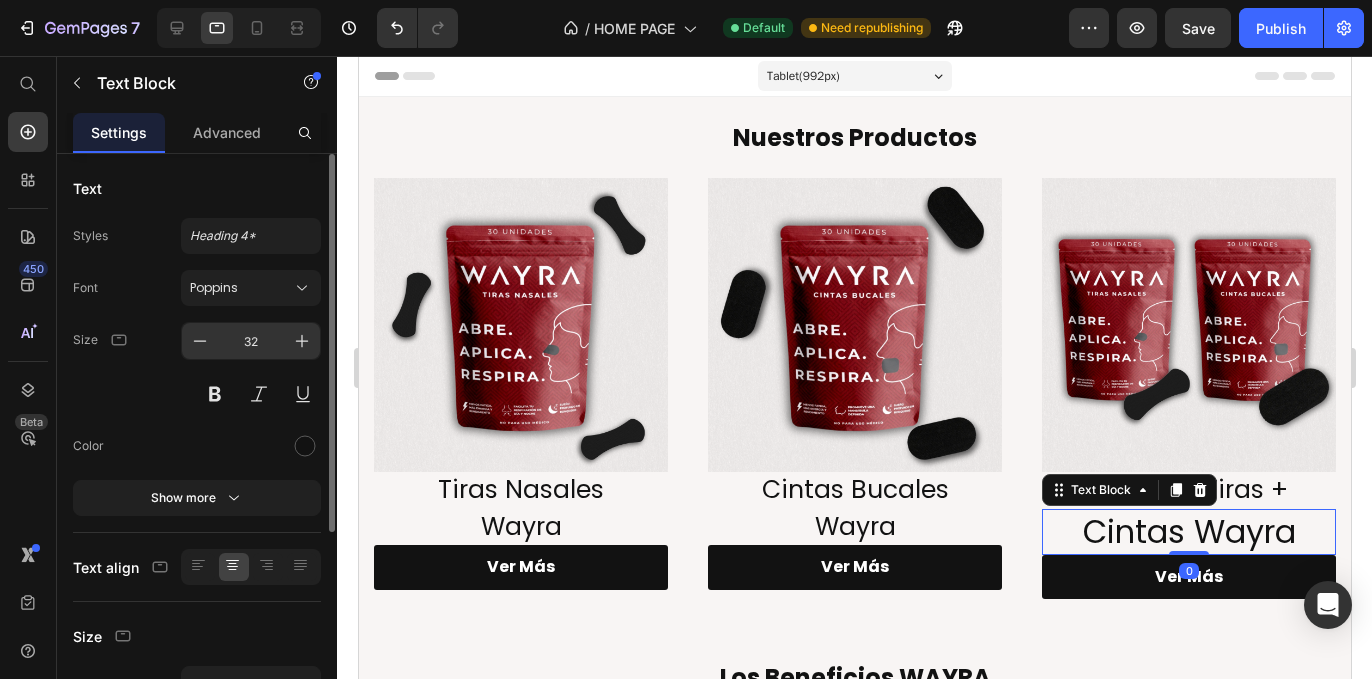 click on "32" at bounding box center [251, 341] 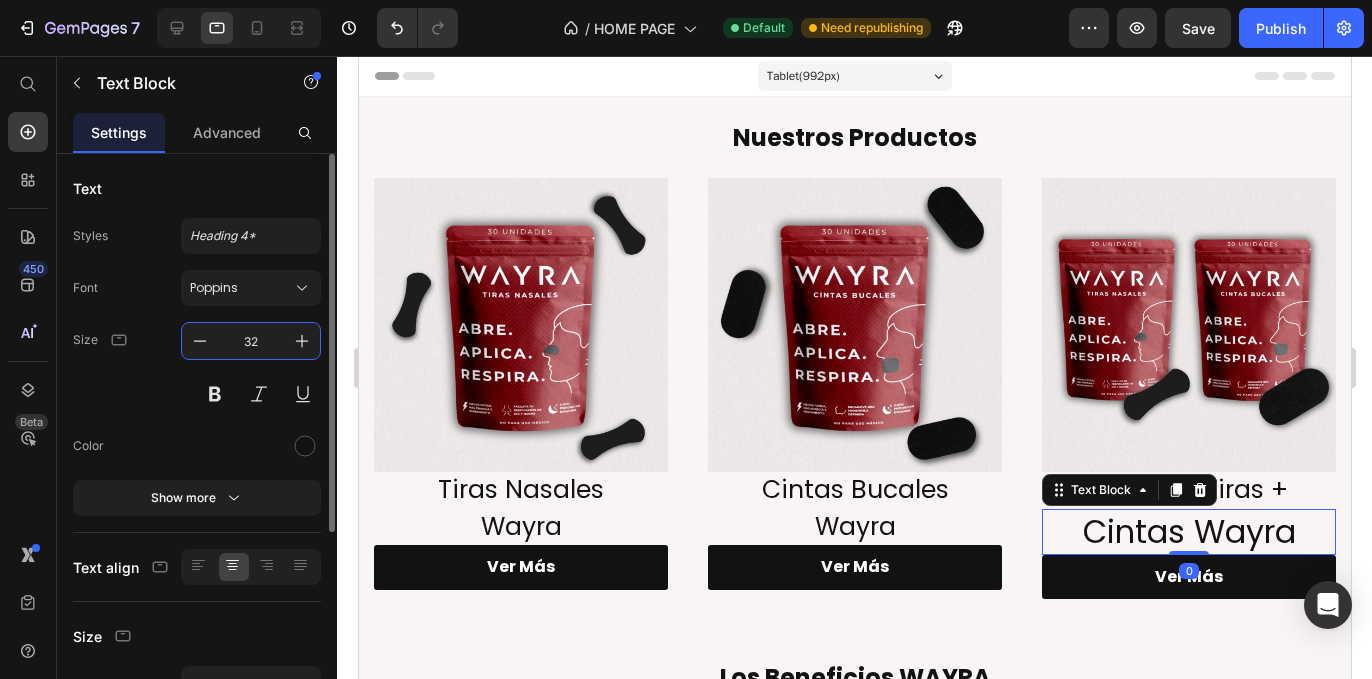 click on "32" at bounding box center [251, 341] 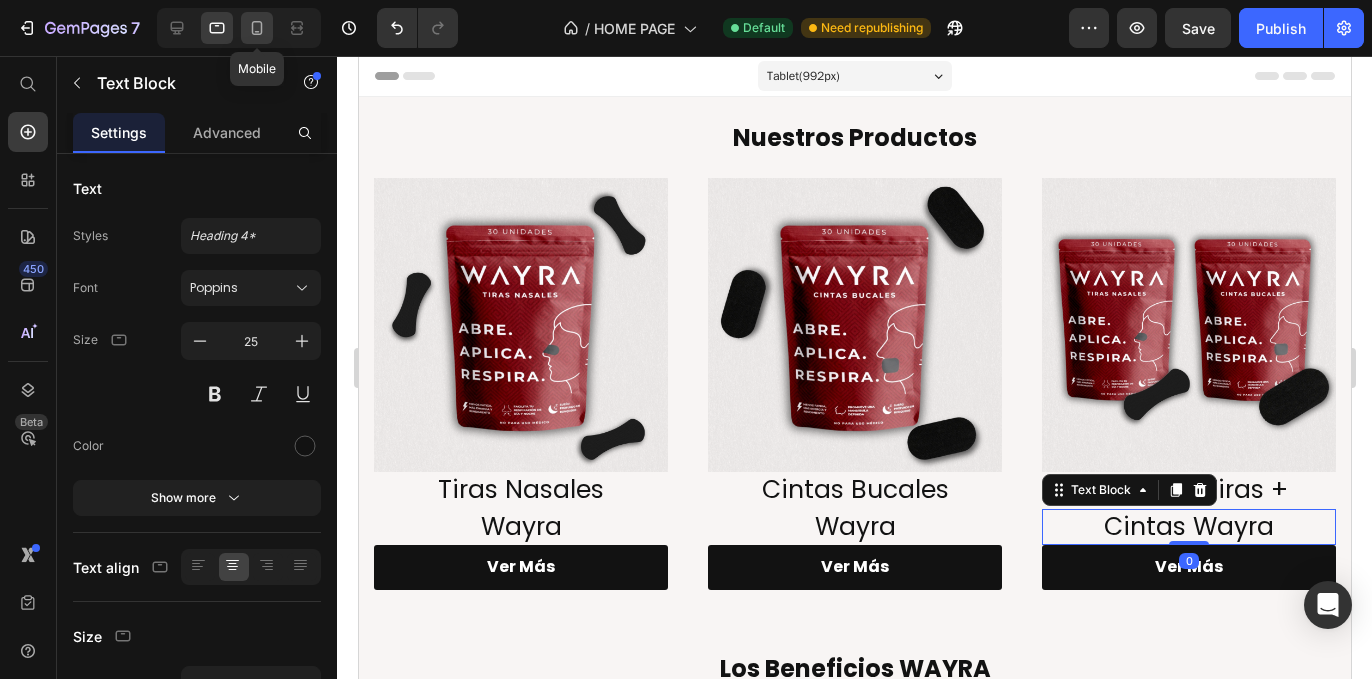 click 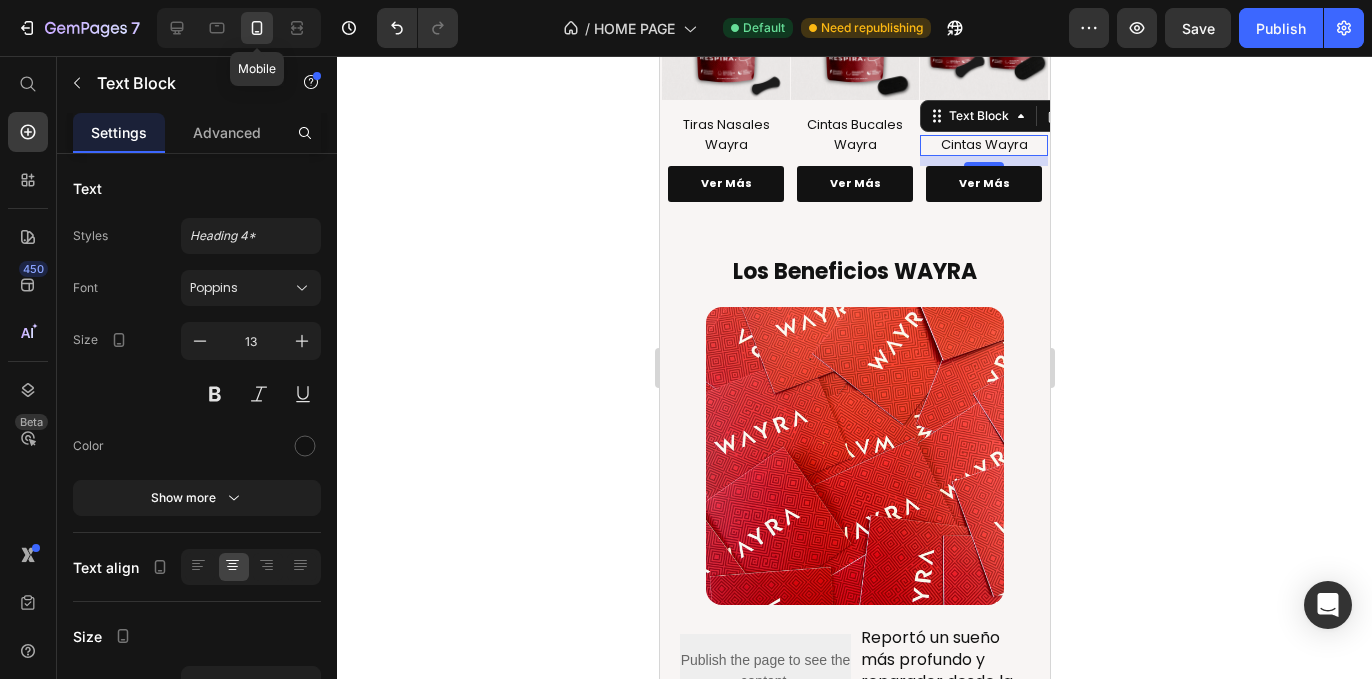 scroll, scrollTop: 365, scrollLeft: 0, axis: vertical 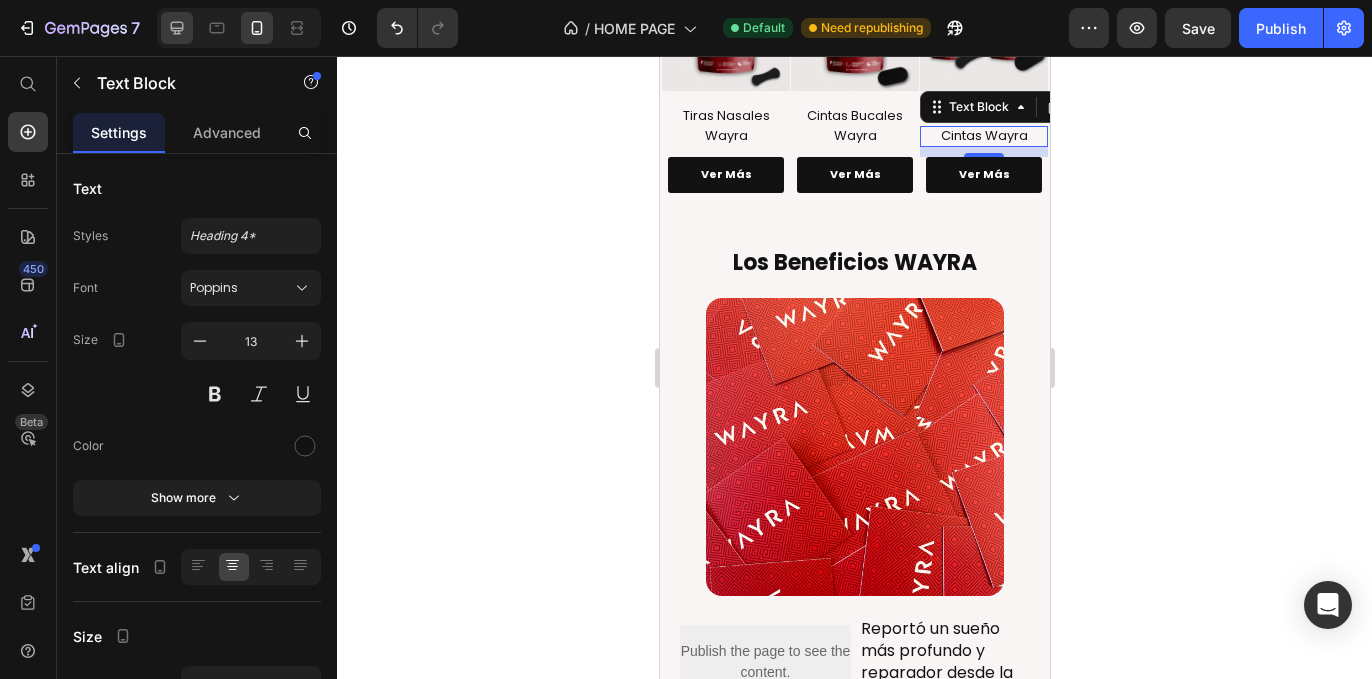 click 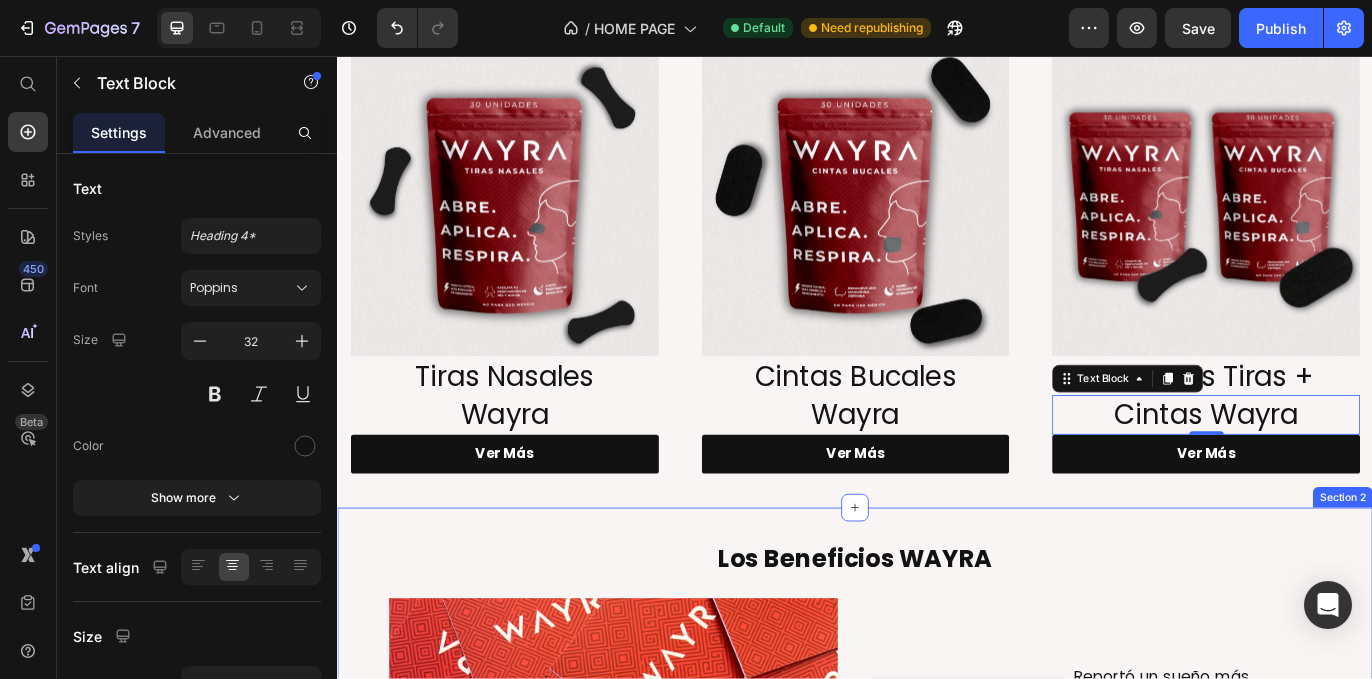 scroll, scrollTop: 267, scrollLeft: 0, axis: vertical 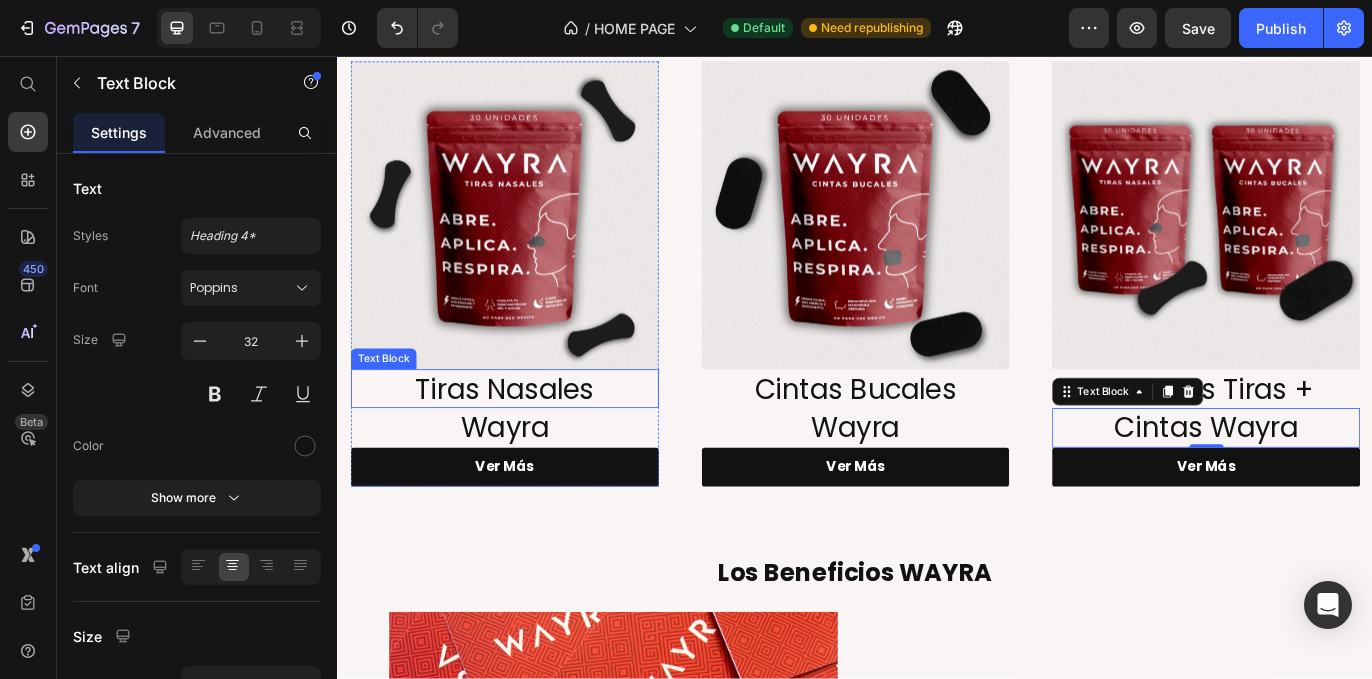 click on "Tiras Nasales" at bounding box center (530, 443) 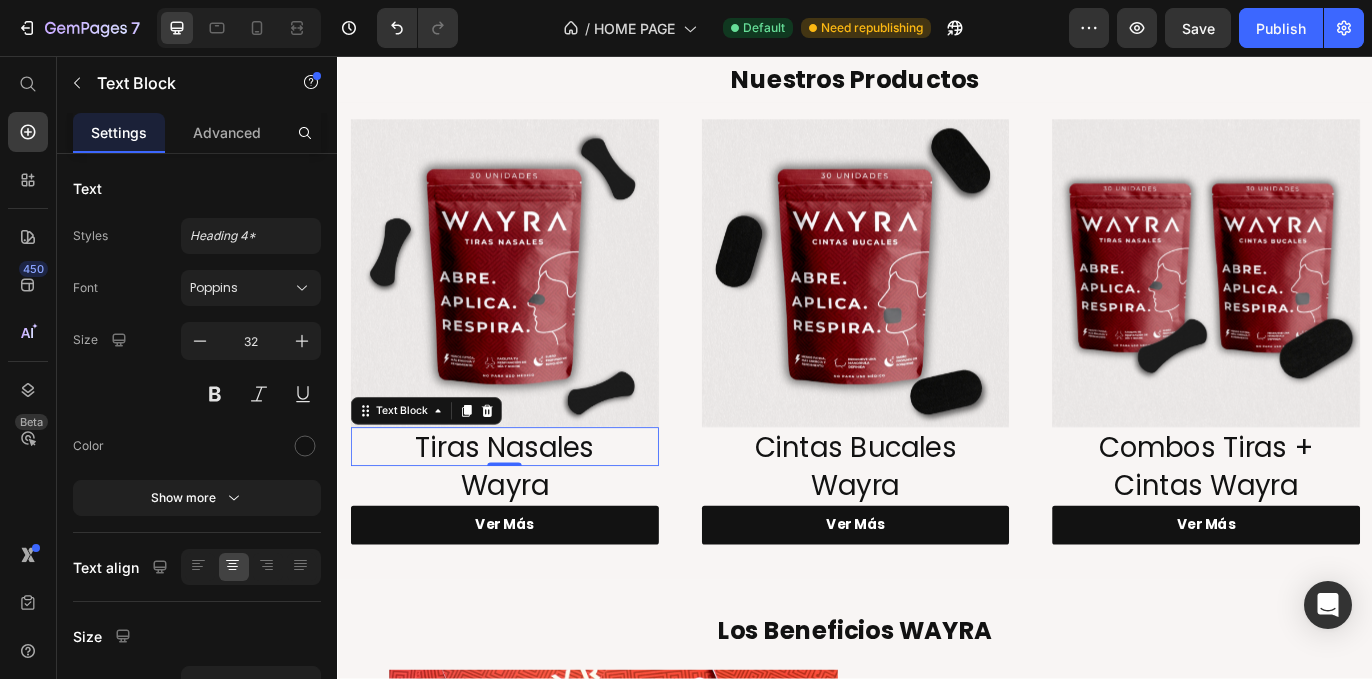 scroll, scrollTop: 0, scrollLeft: 0, axis: both 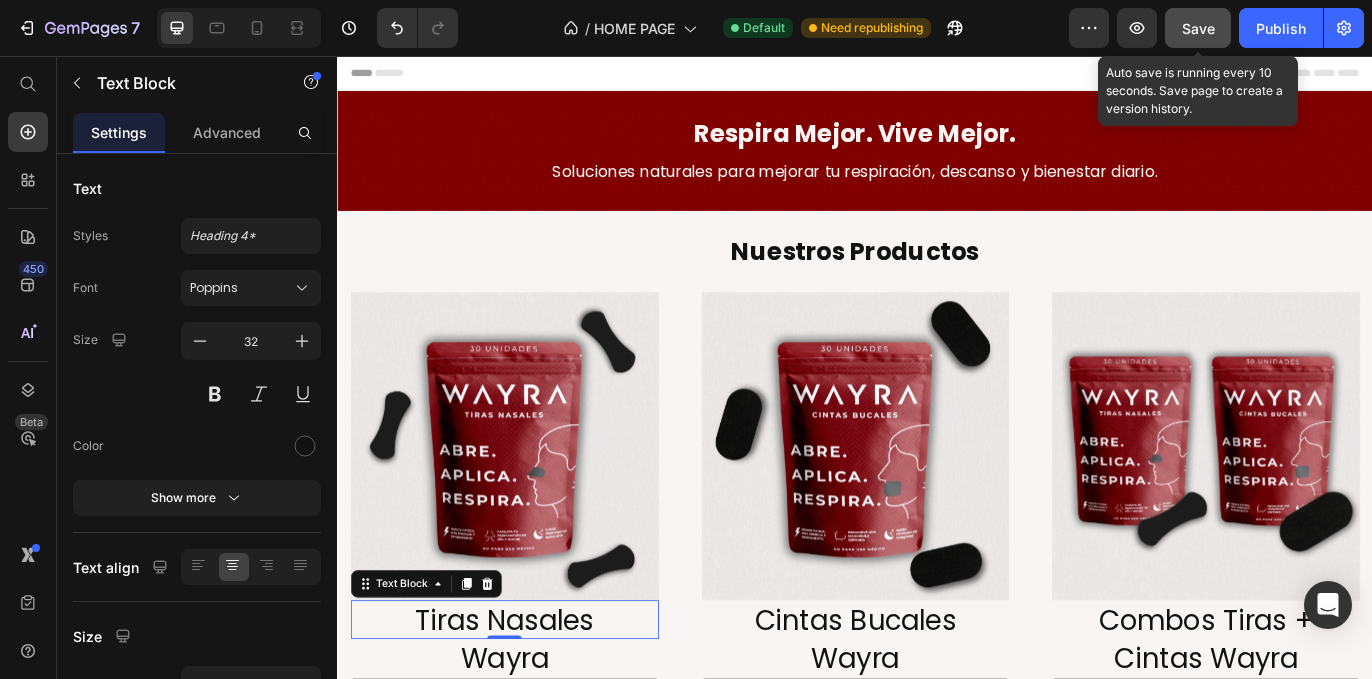 click on "Save" at bounding box center [1198, 28] 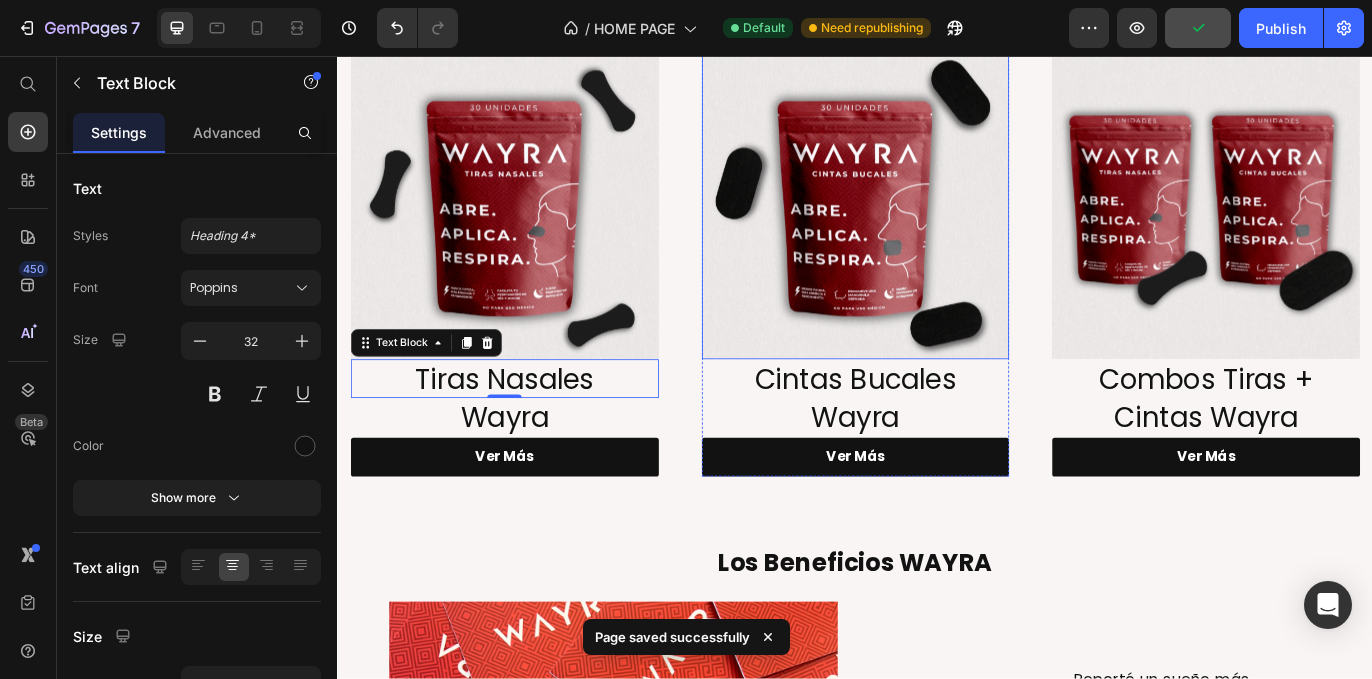 scroll, scrollTop: 281, scrollLeft: 0, axis: vertical 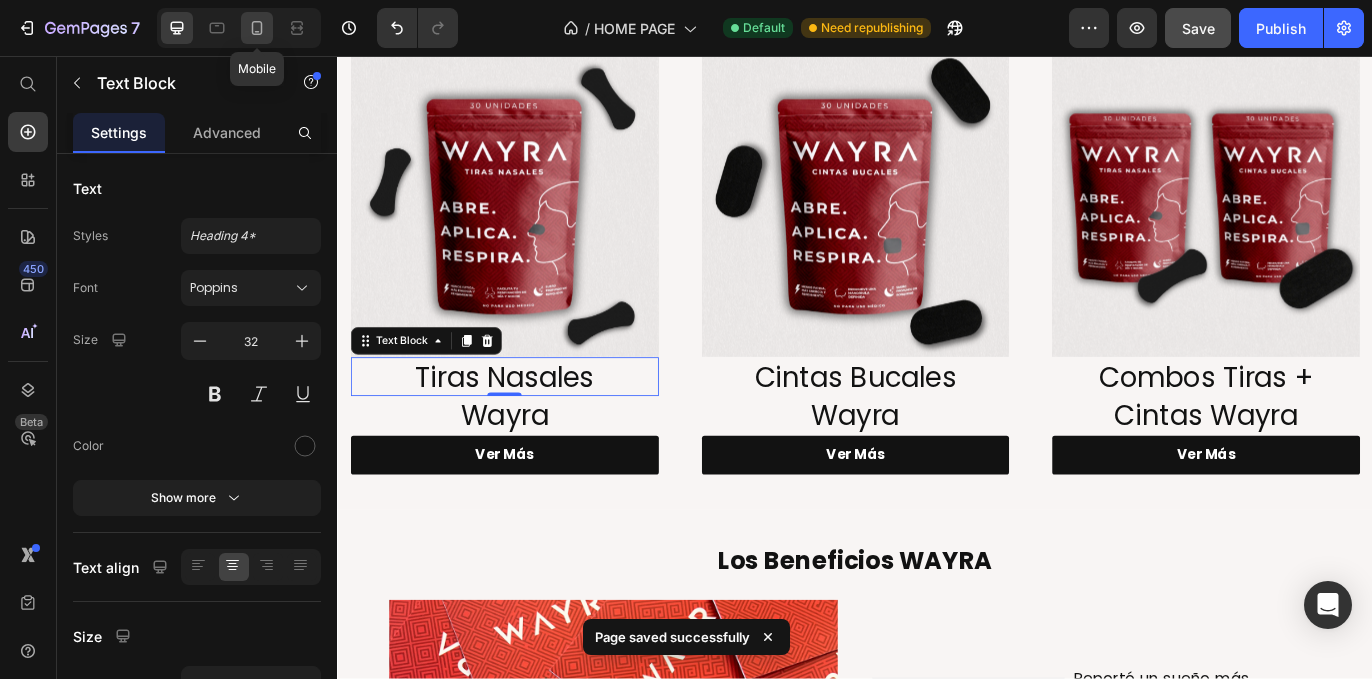 click 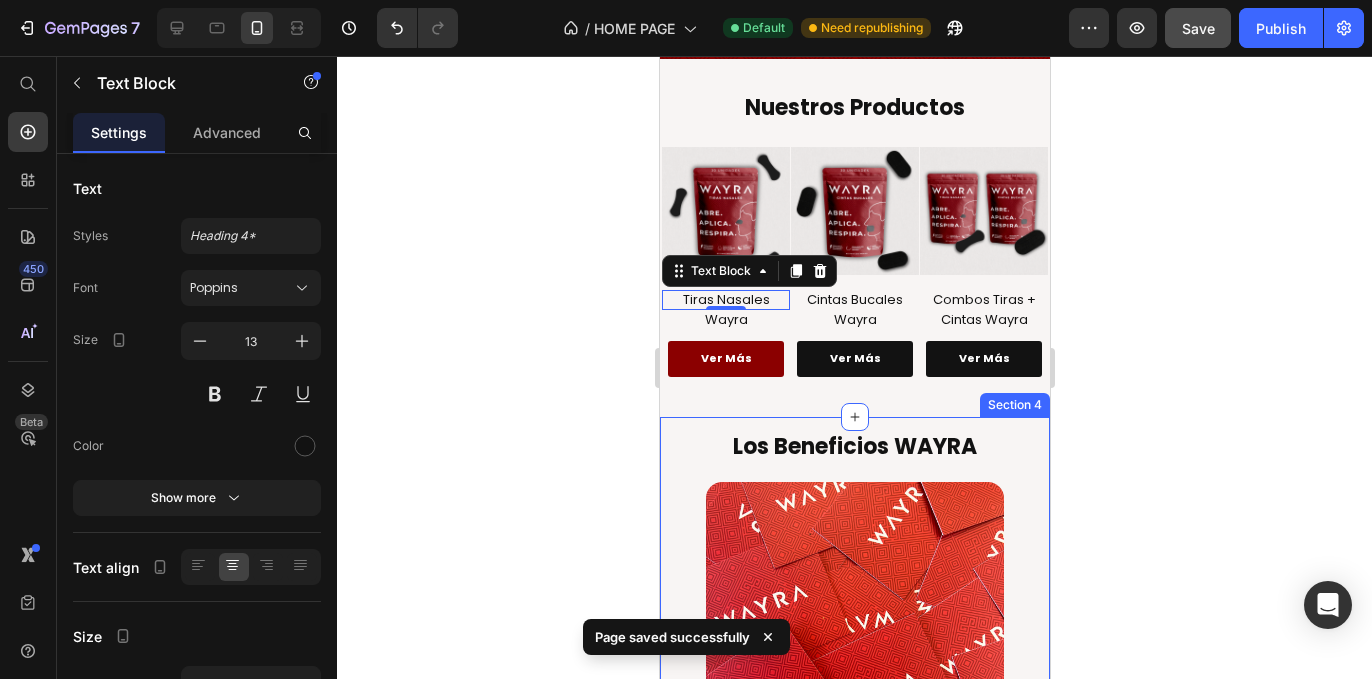 scroll, scrollTop: 179, scrollLeft: 0, axis: vertical 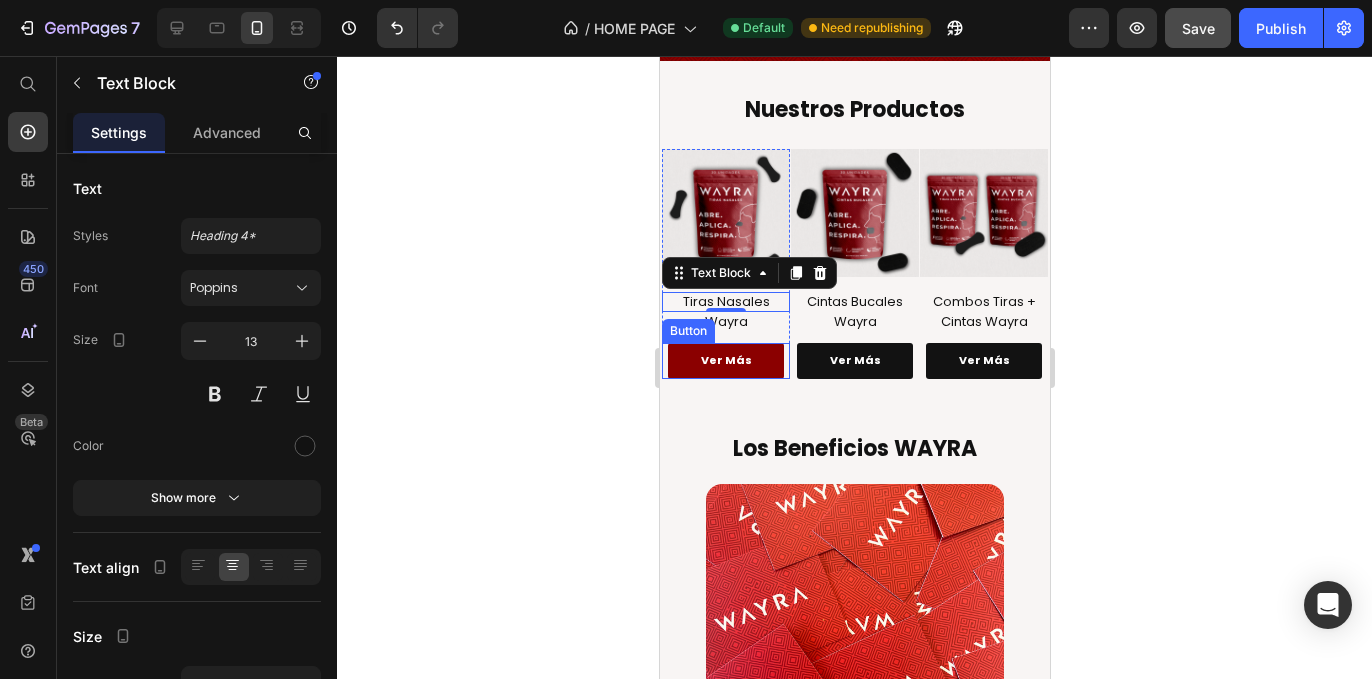 click on "Ver Más" at bounding box center [724, 361] 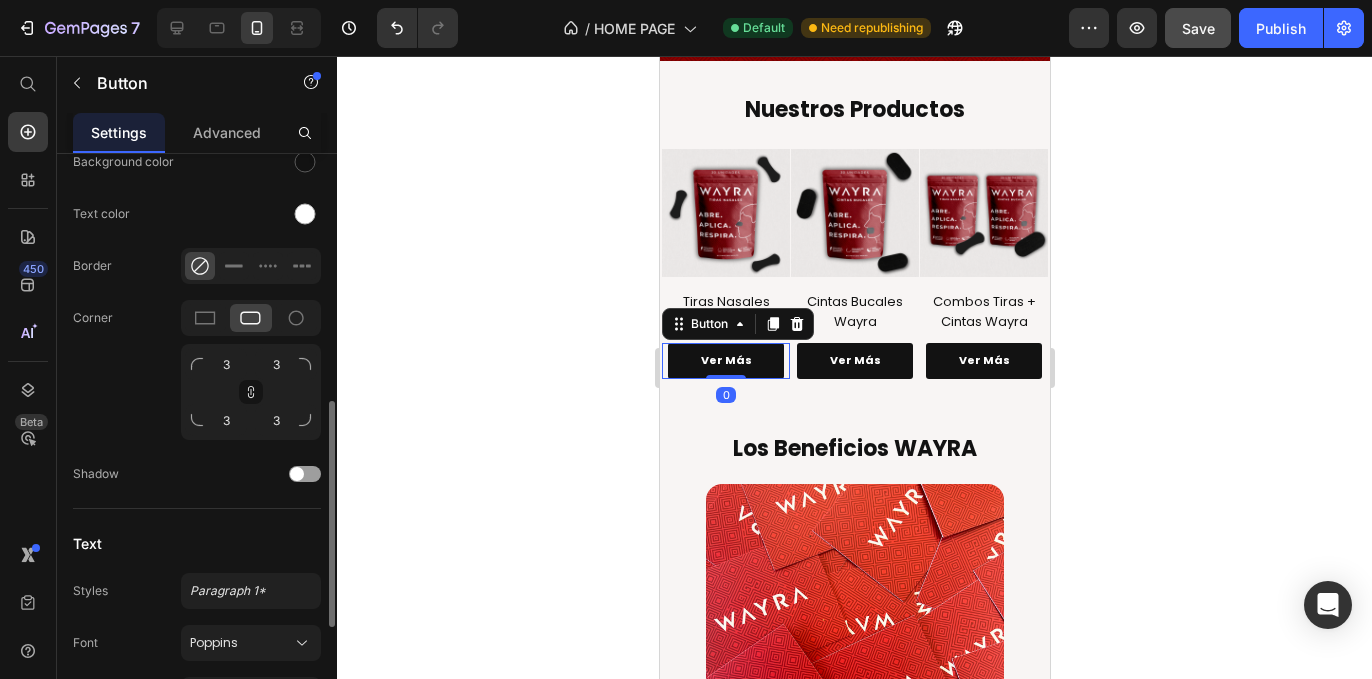 scroll, scrollTop: 628, scrollLeft: 0, axis: vertical 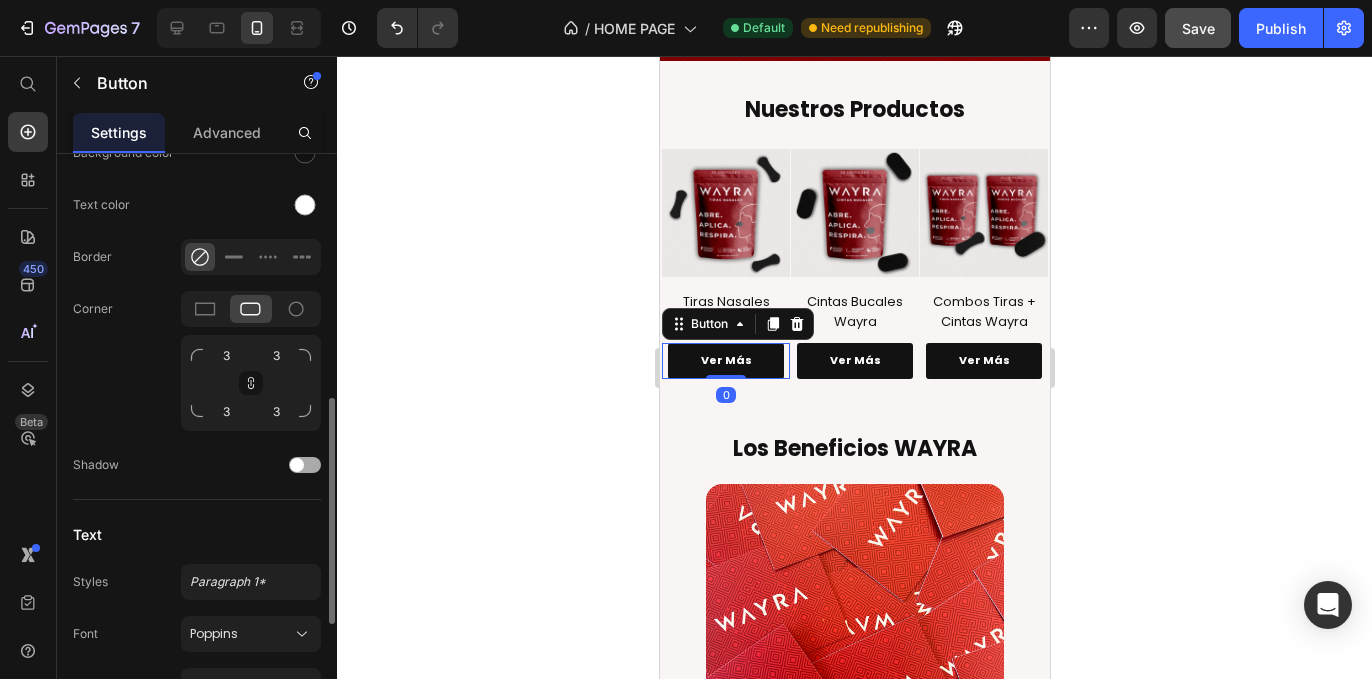 click at bounding box center (305, 465) 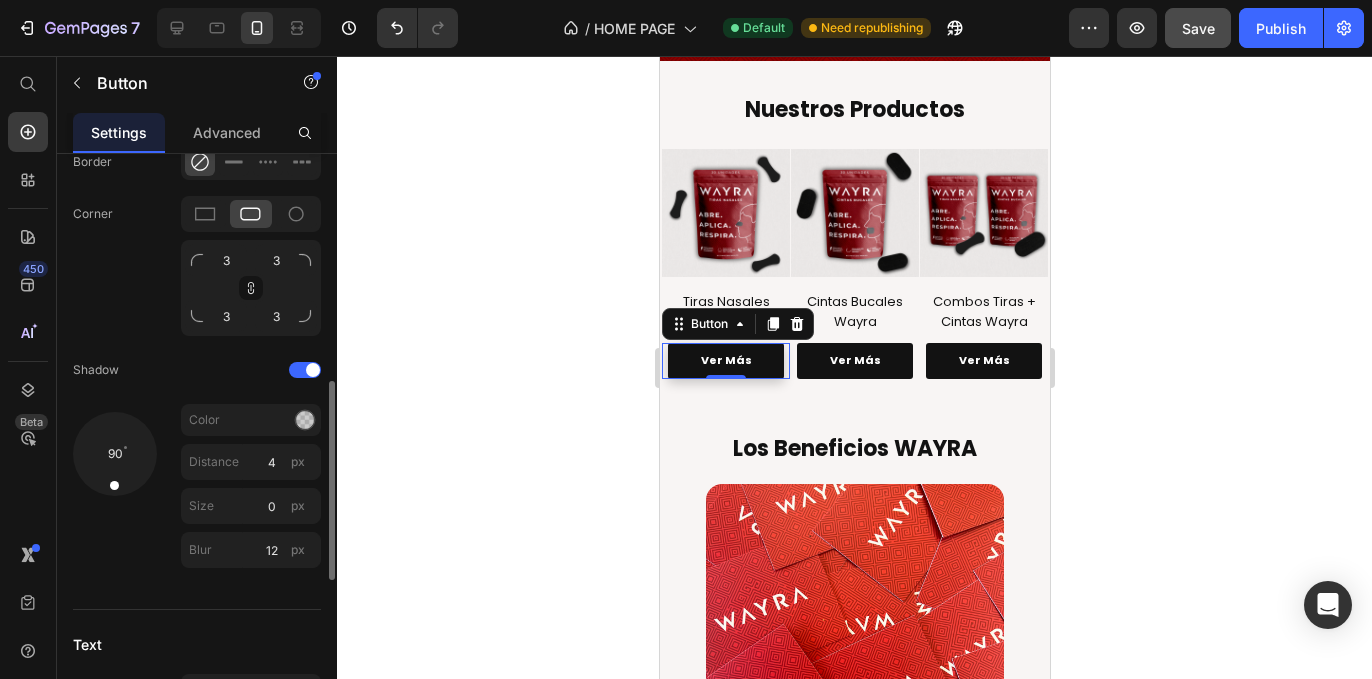 scroll, scrollTop: 730, scrollLeft: 0, axis: vertical 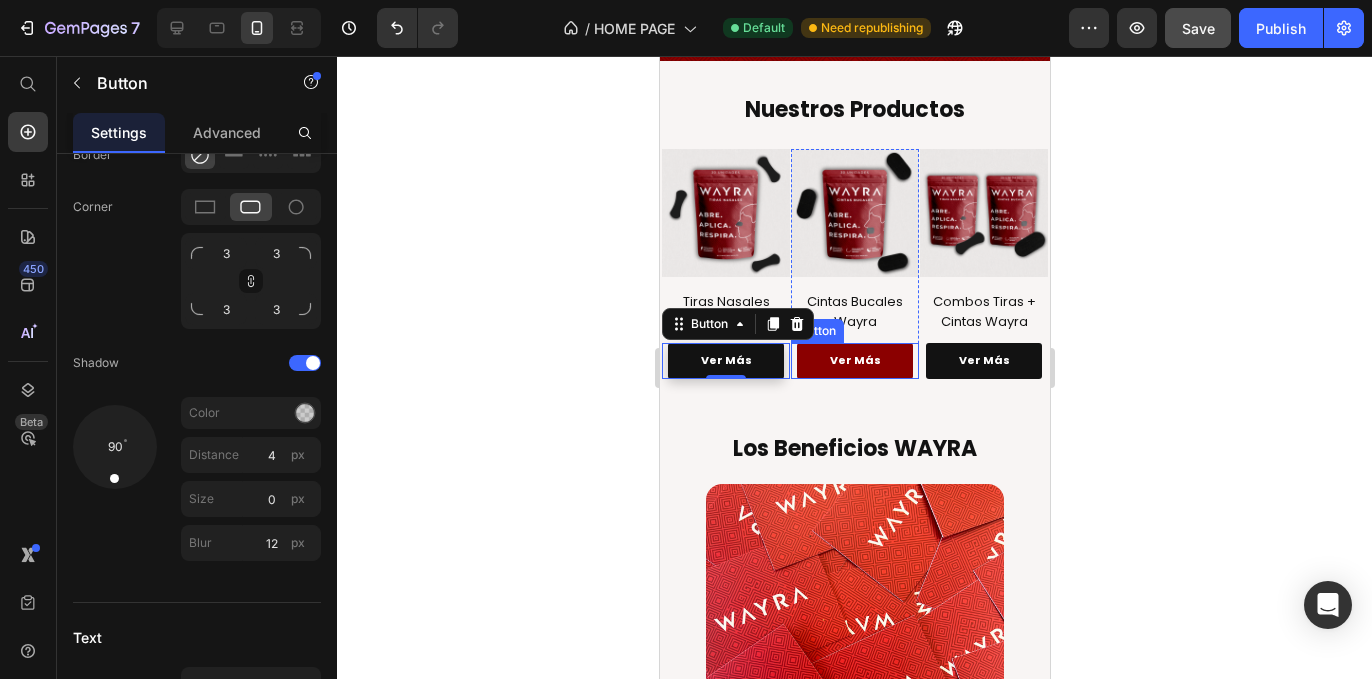 click on "Ver Más" at bounding box center [853, 361] 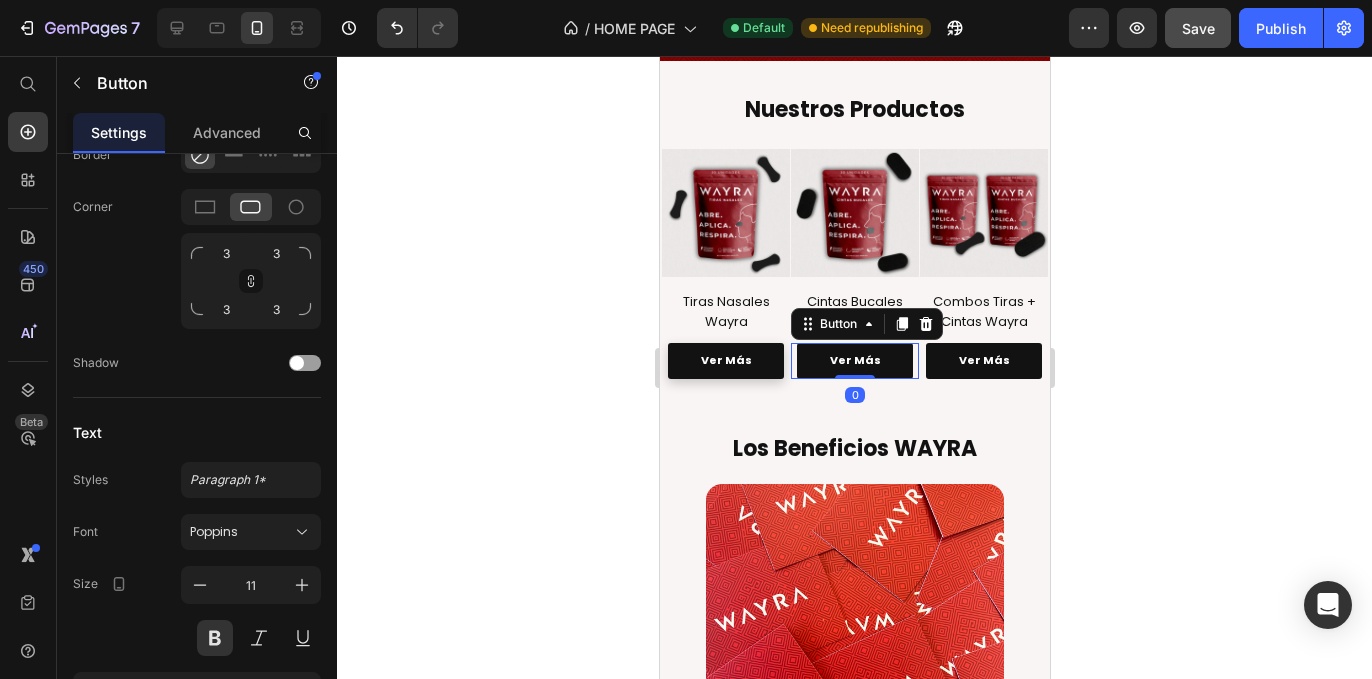 click 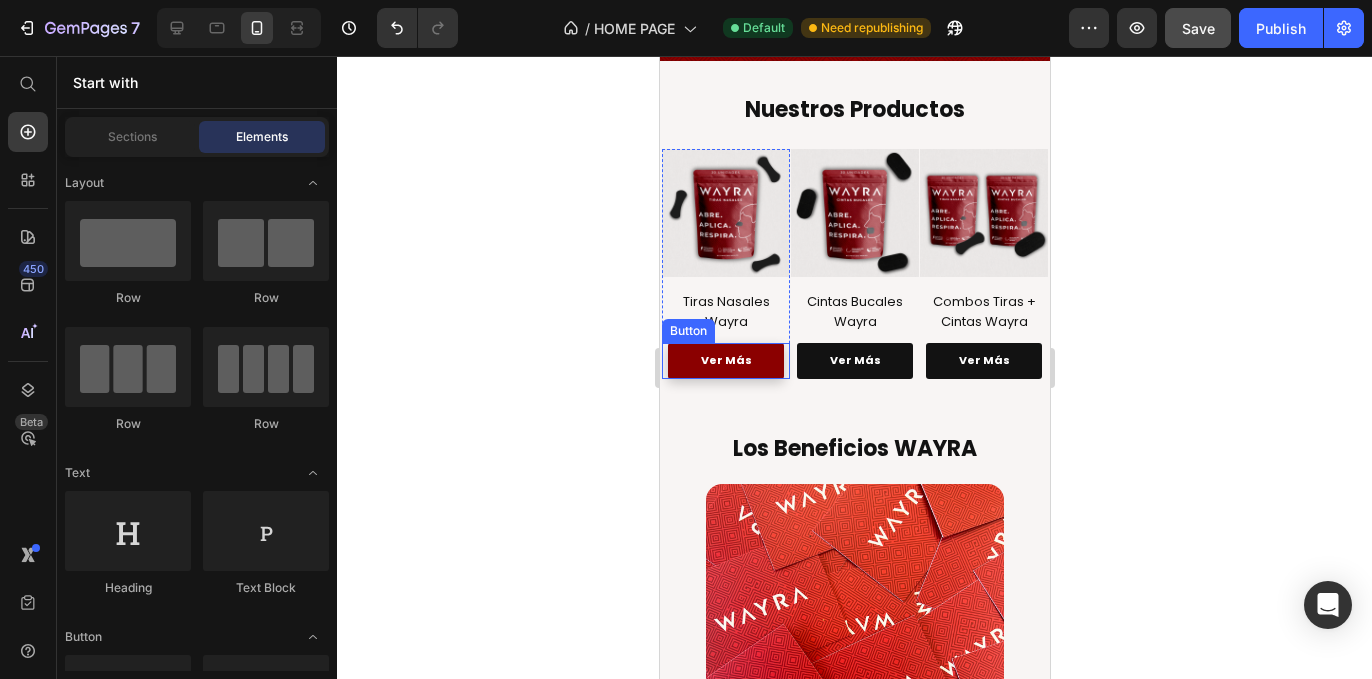 click on "Ver Más" at bounding box center (724, 361) 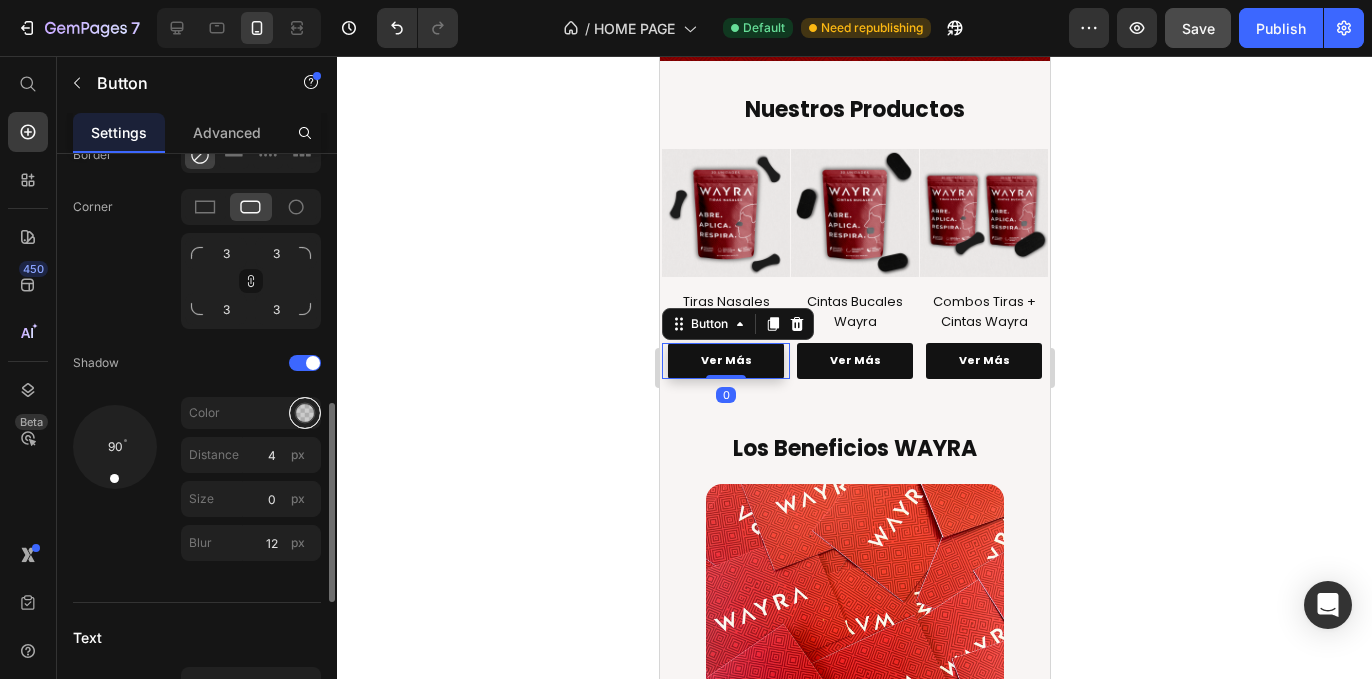 click at bounding box center (305, 413) 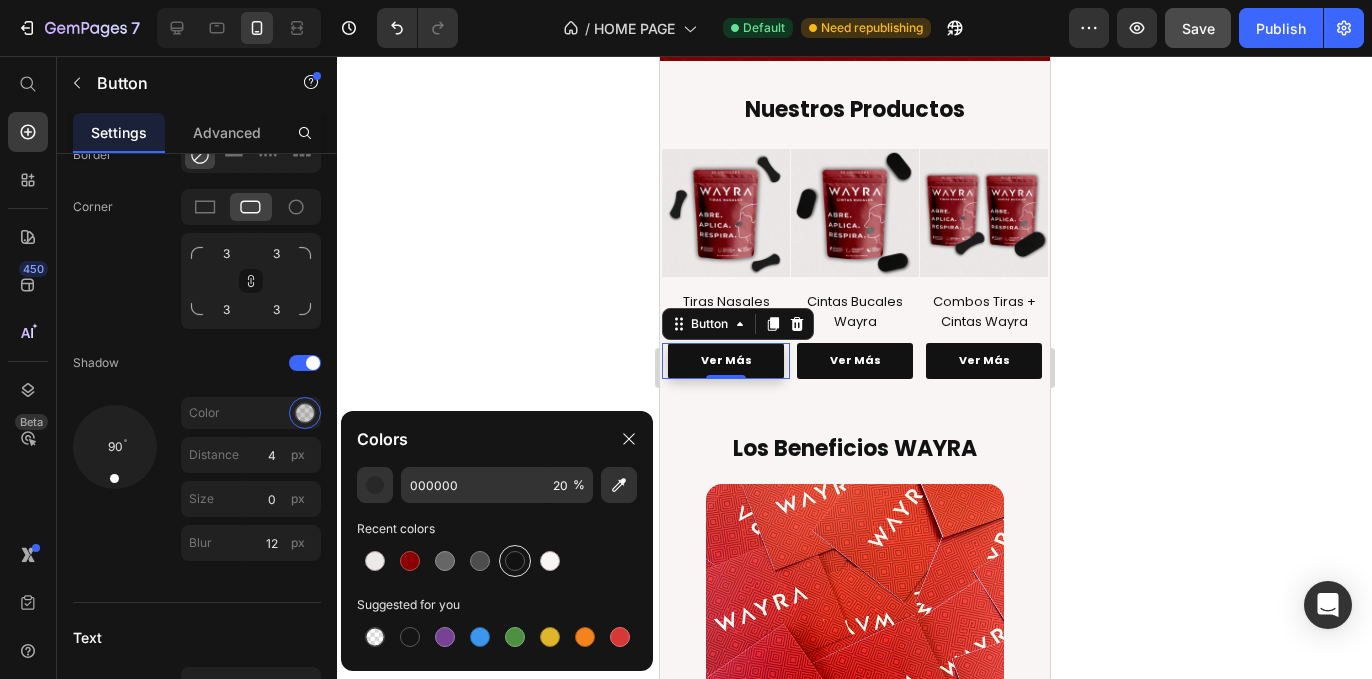click at bounding box center (515, 561) 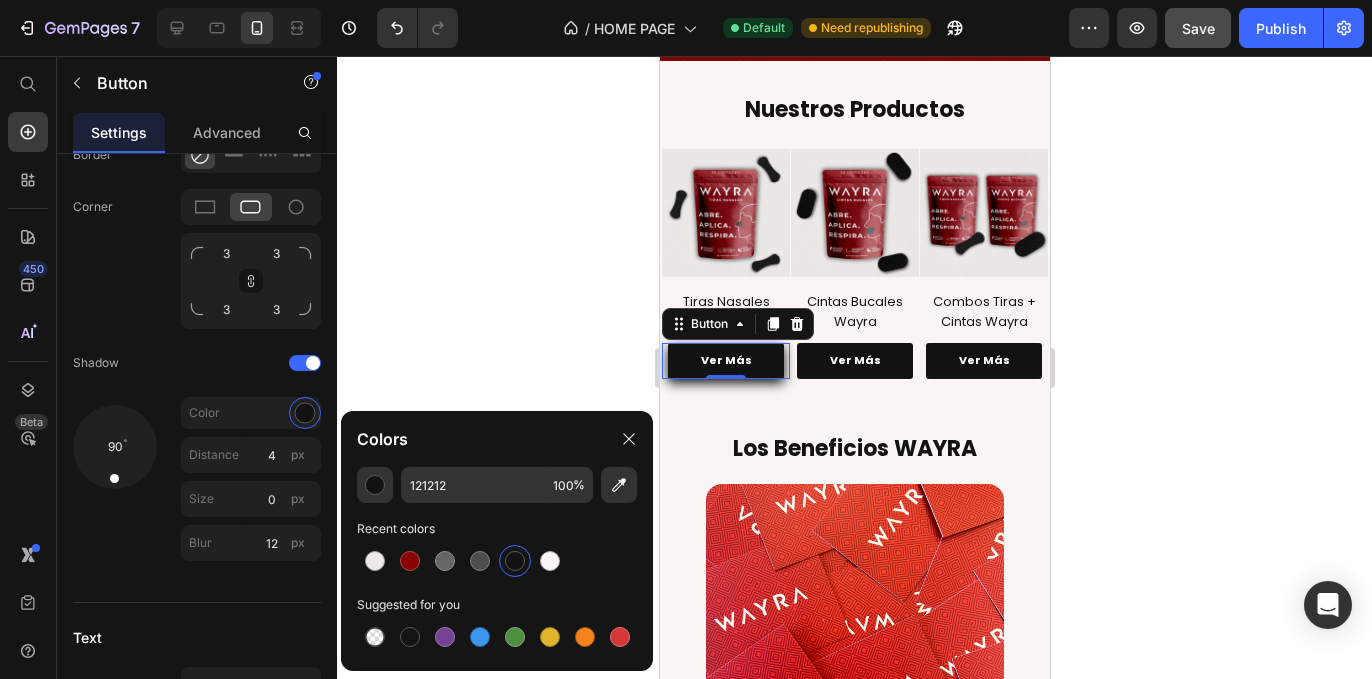 click 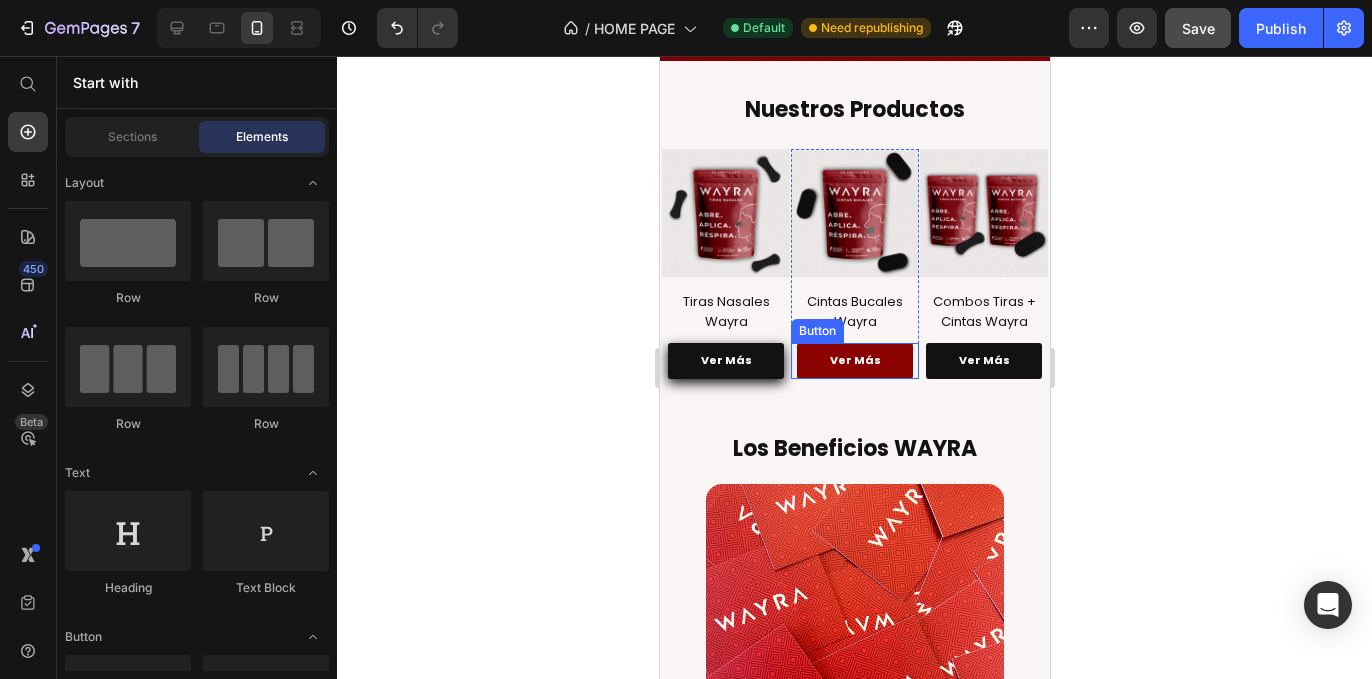 click on "Ver Más" at bounding box center [853, 361] 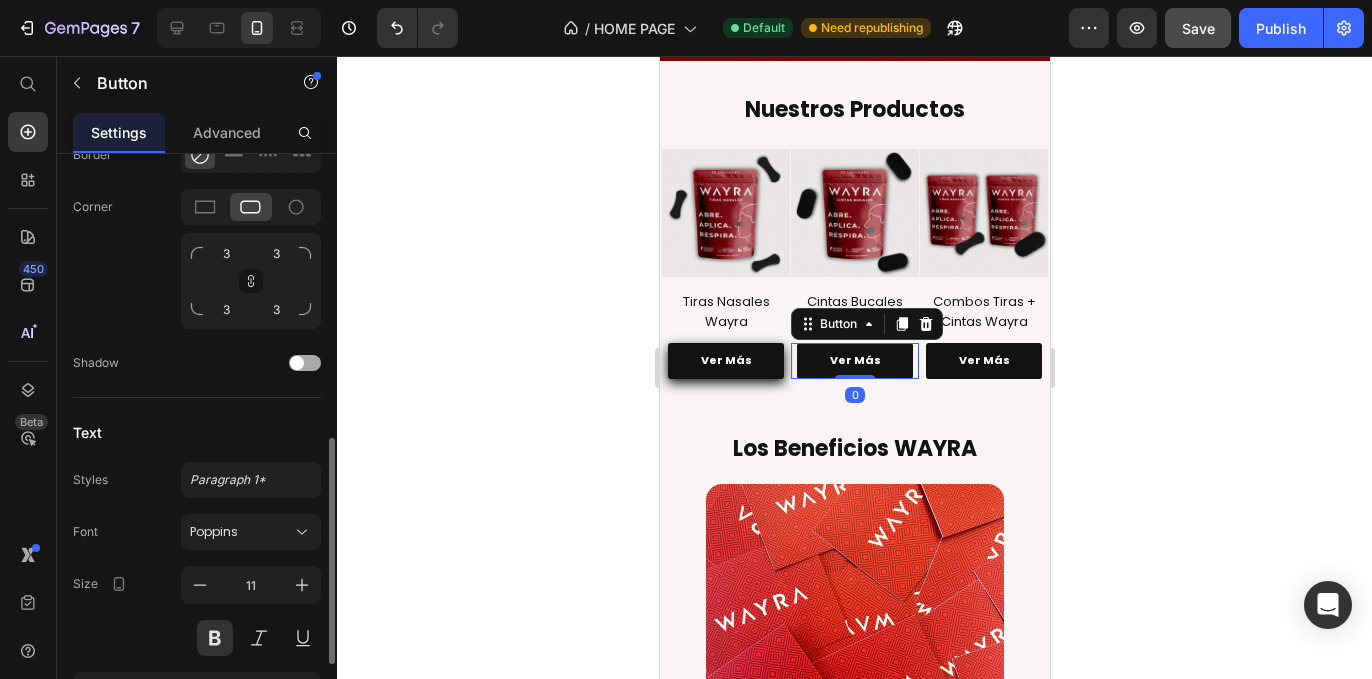 click at bounding box center (305, 363) 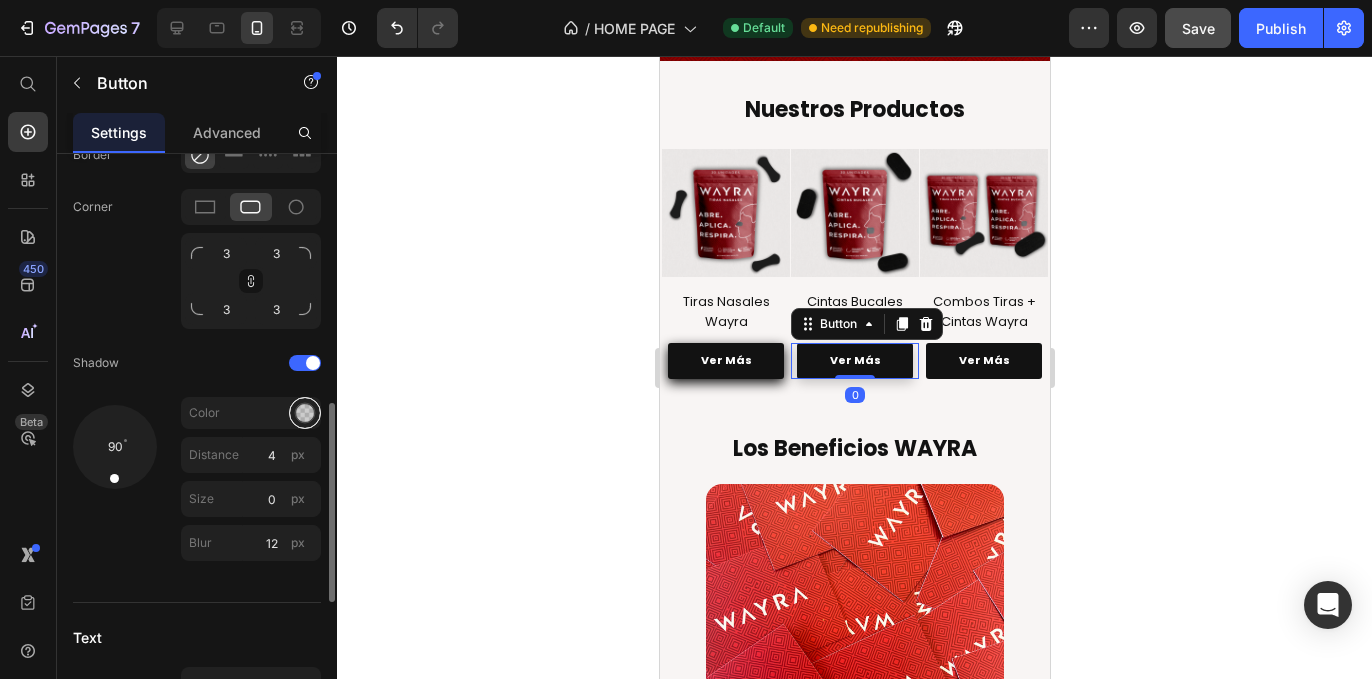 click at bounding box center [305, 413] 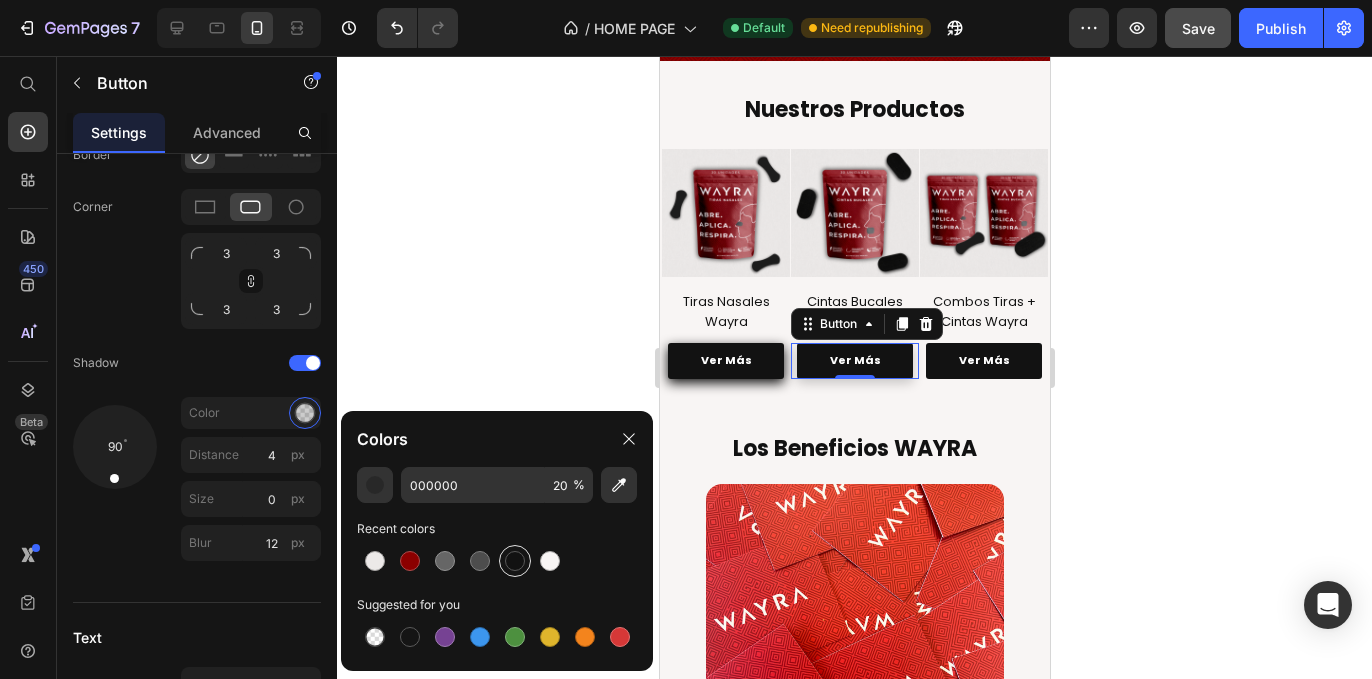 click at bounding box center [515, 561] 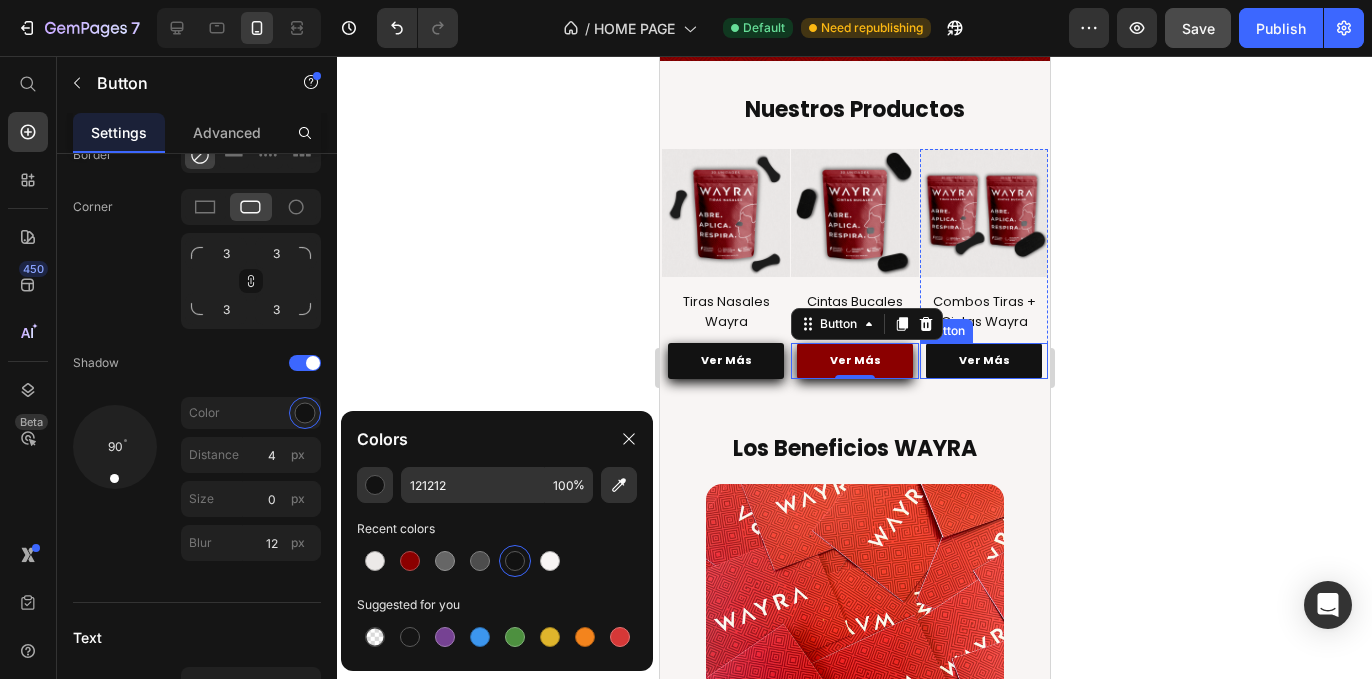 click on "Ver Más" at bounding box center (982, 361) 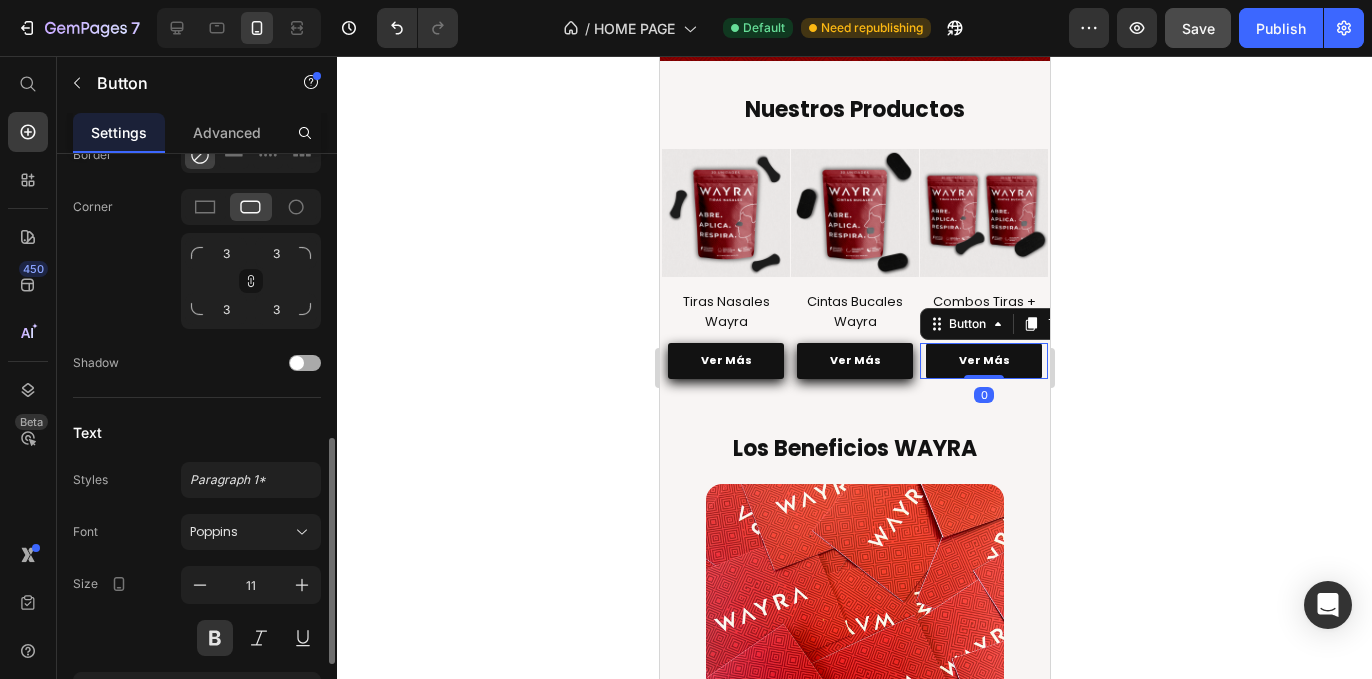 click at bounding box center [305, 363] 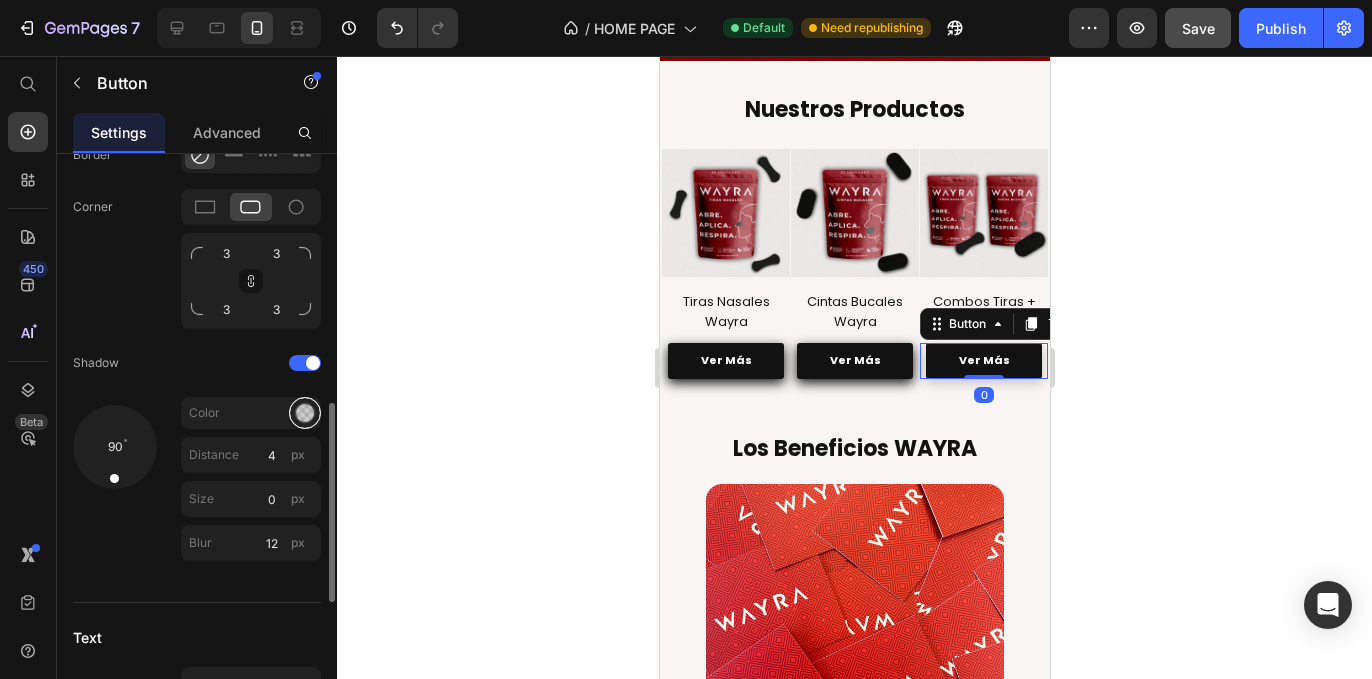 click at bounding box center [305, 413] 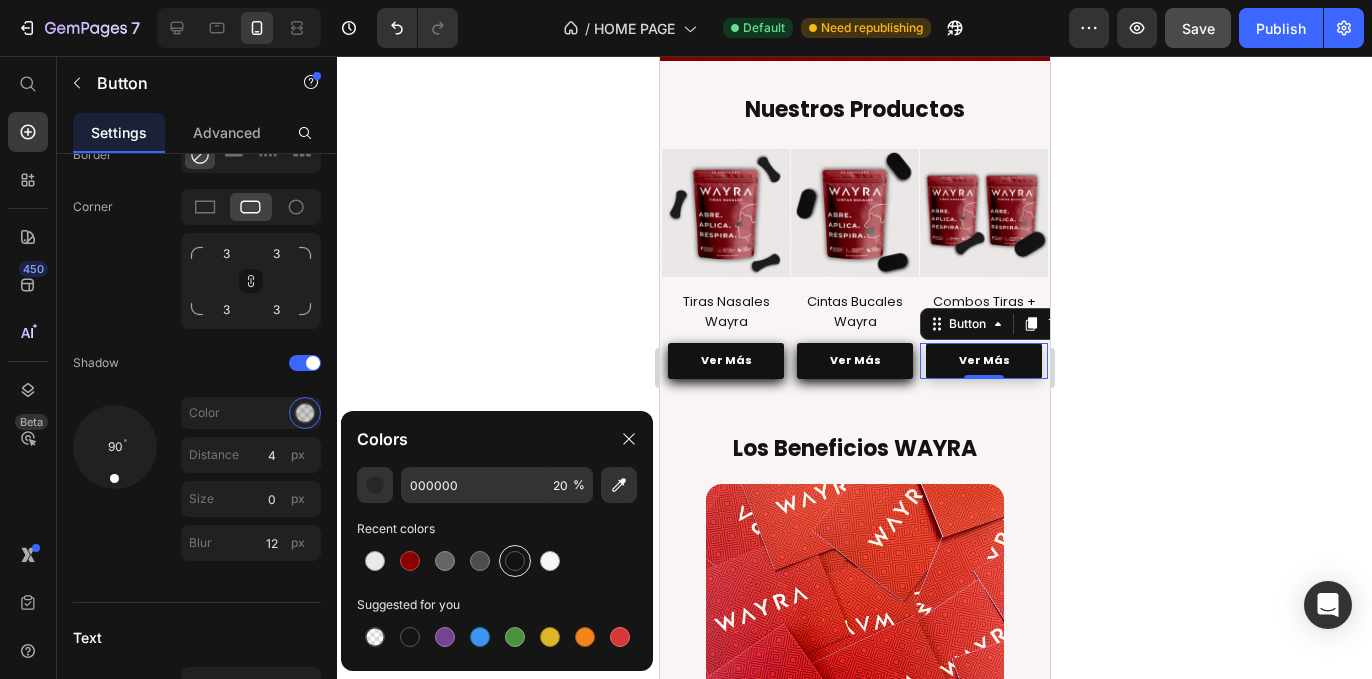 click at bounding box center (515, 561) 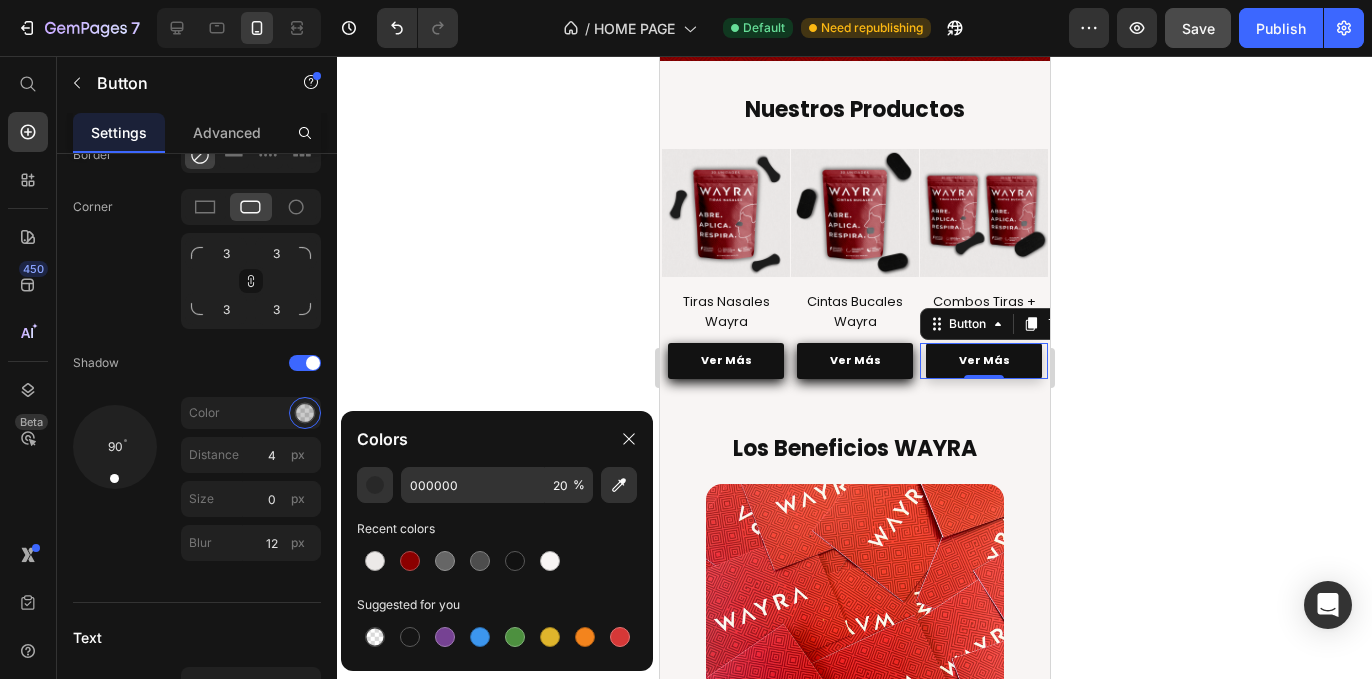 type on "121212" 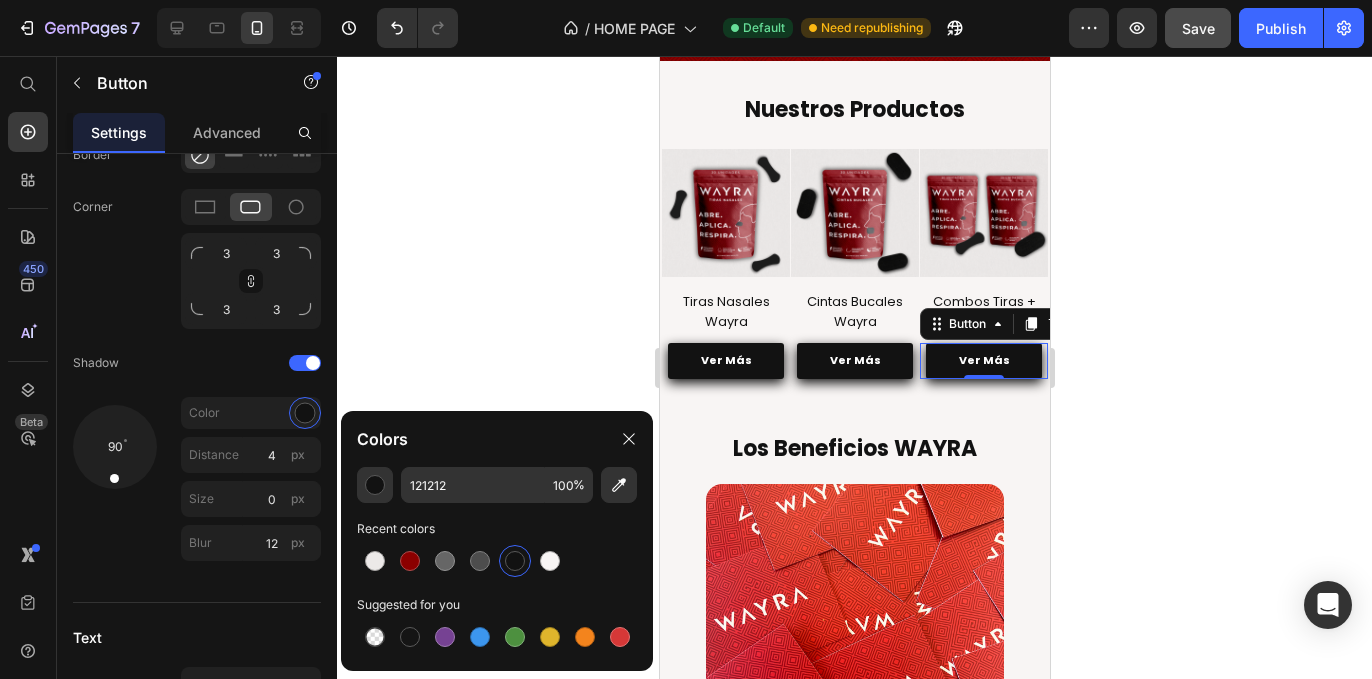 click 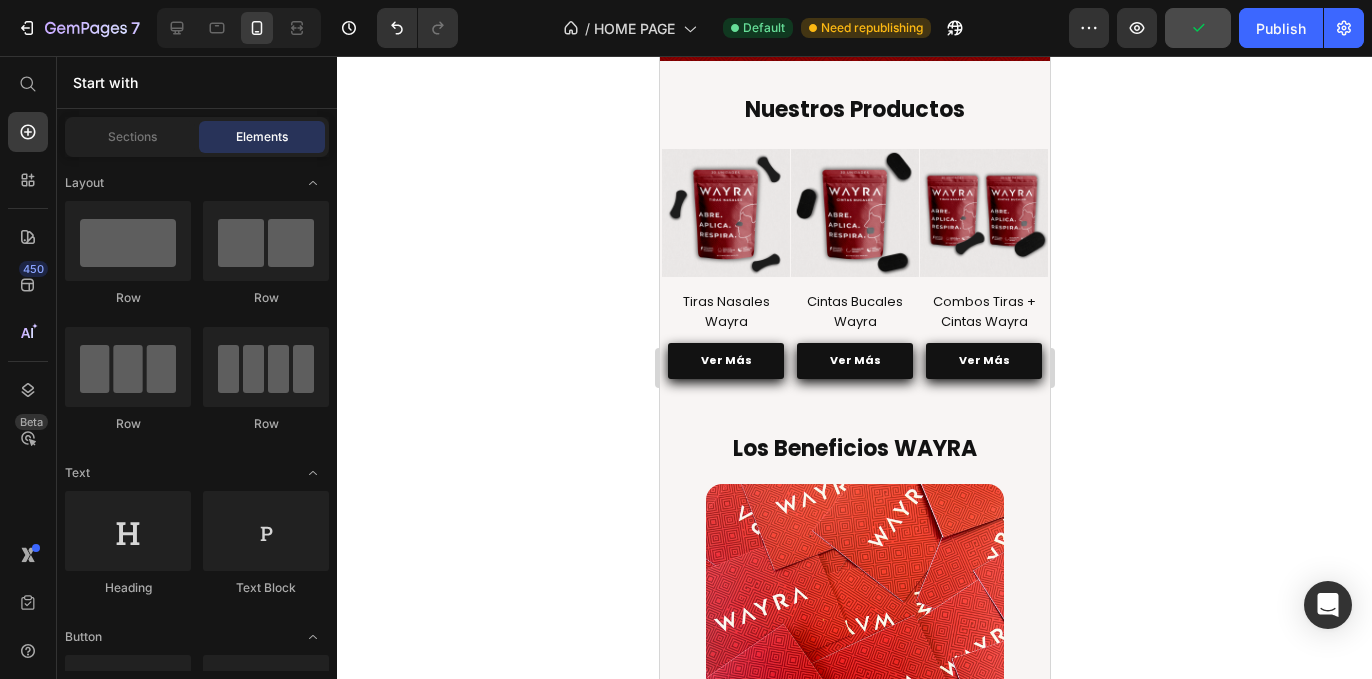 click 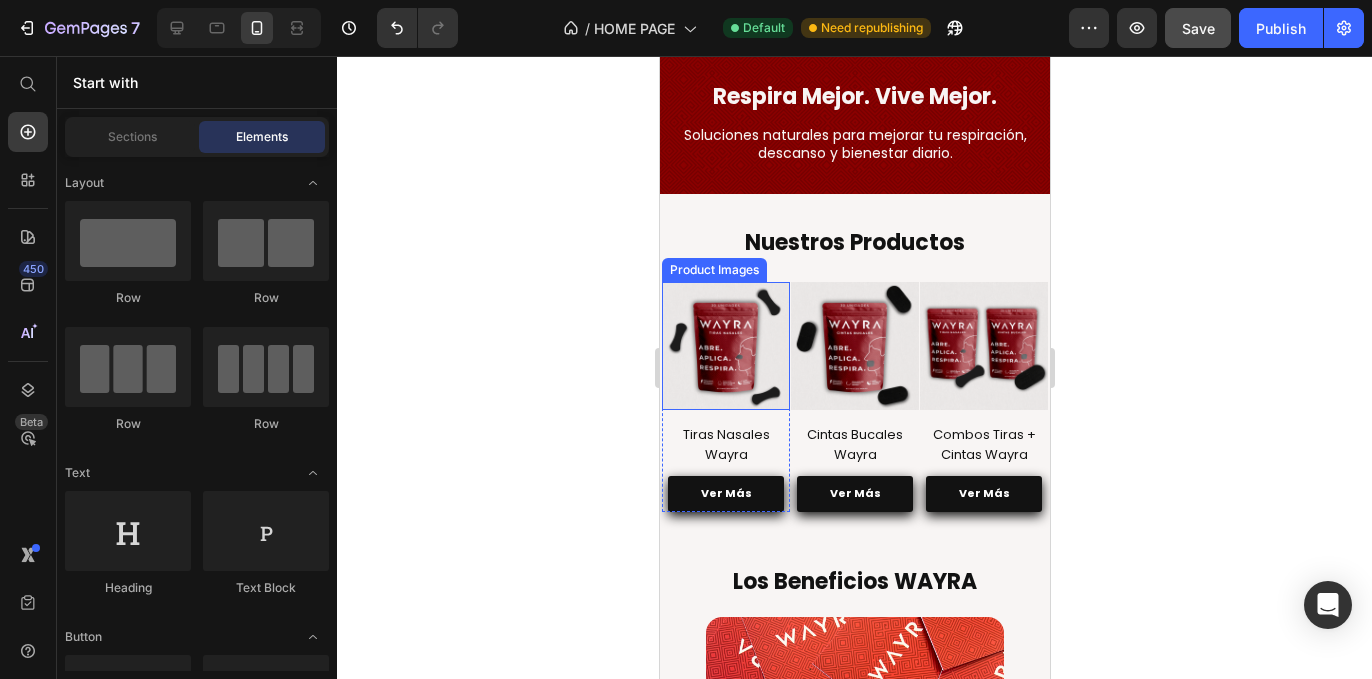 scroll, scrollTop: 44, scrollLeft: 0, axis: vertical 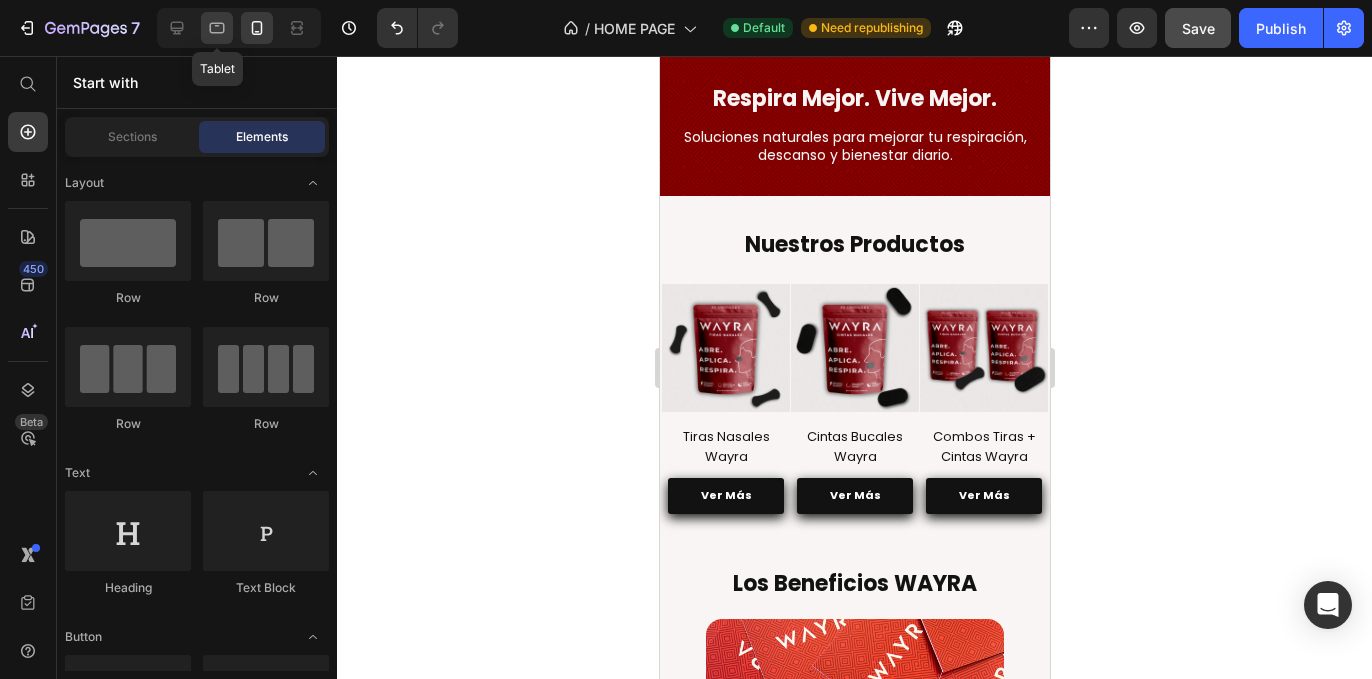 click 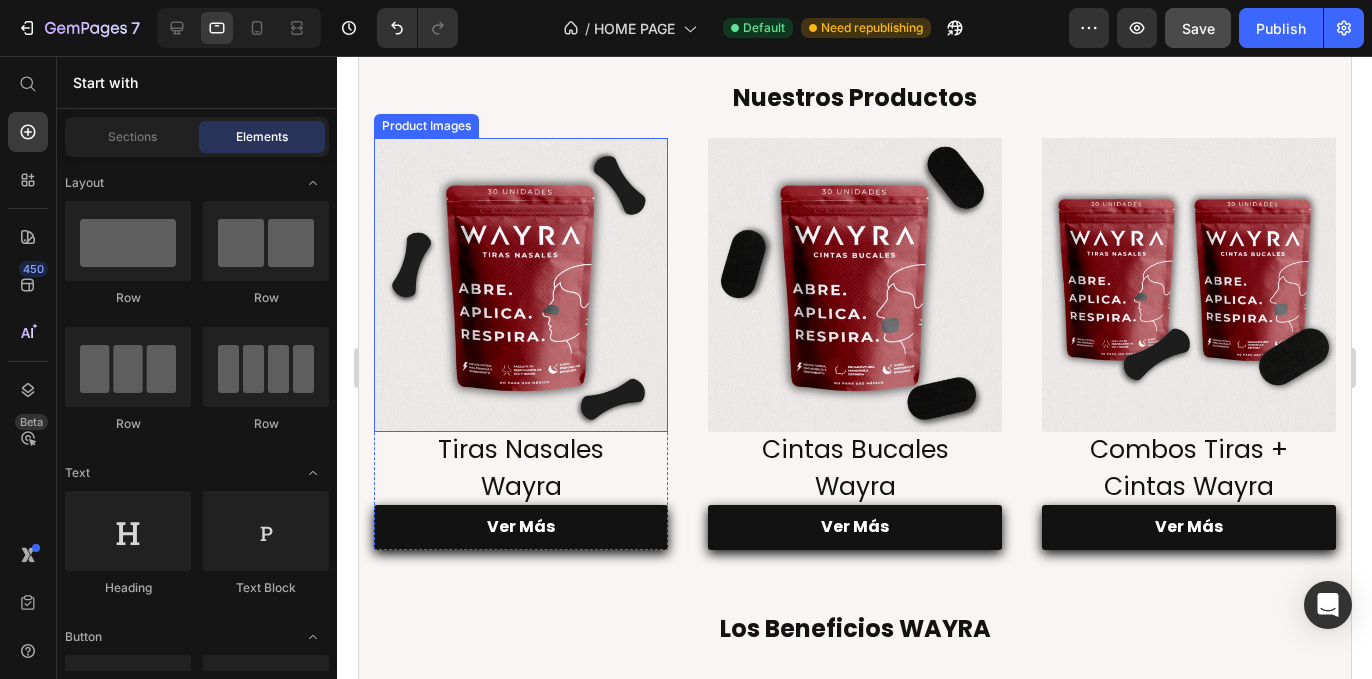 scroll, scrollTop: 0, scrollLeft: 0, axis: both 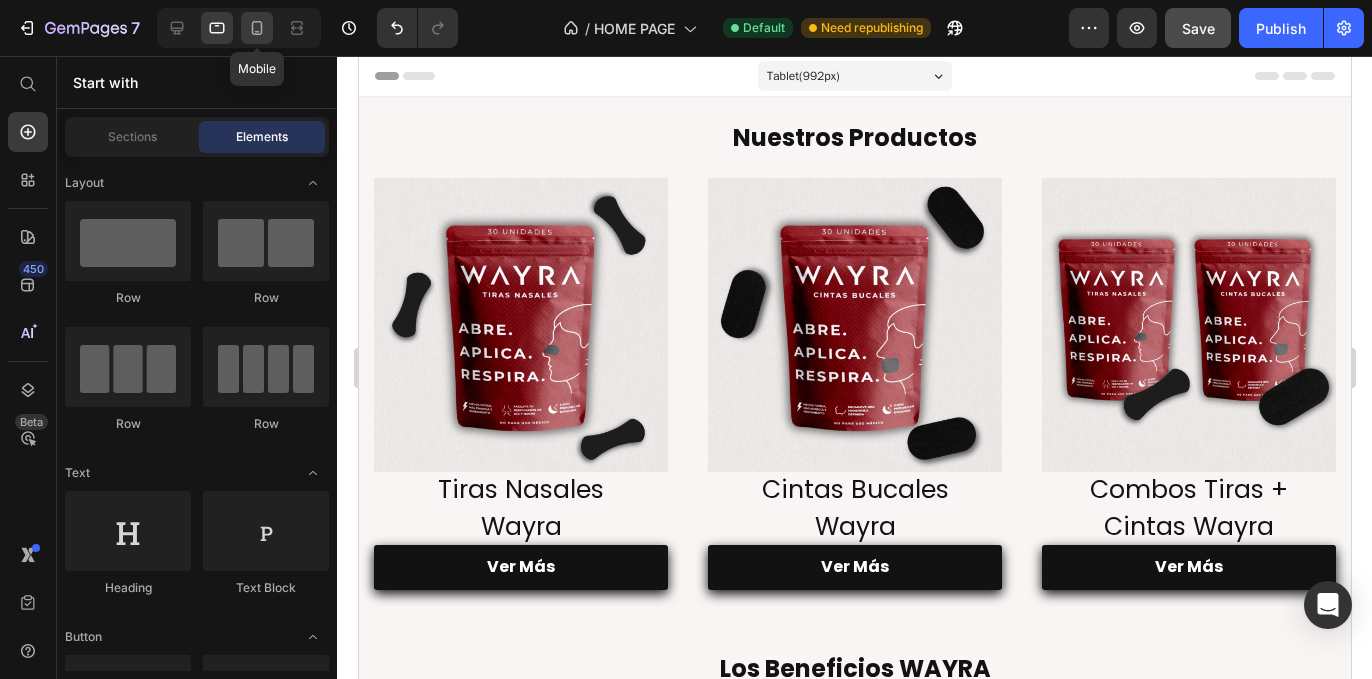click 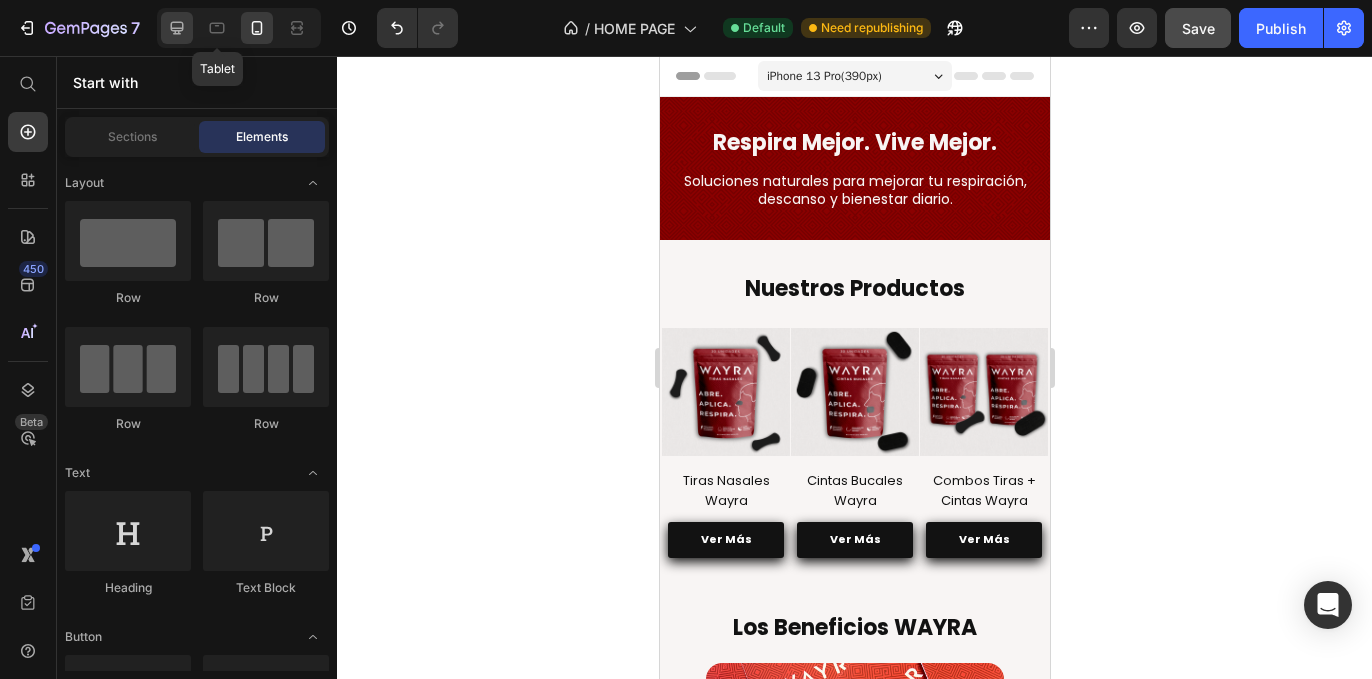 click 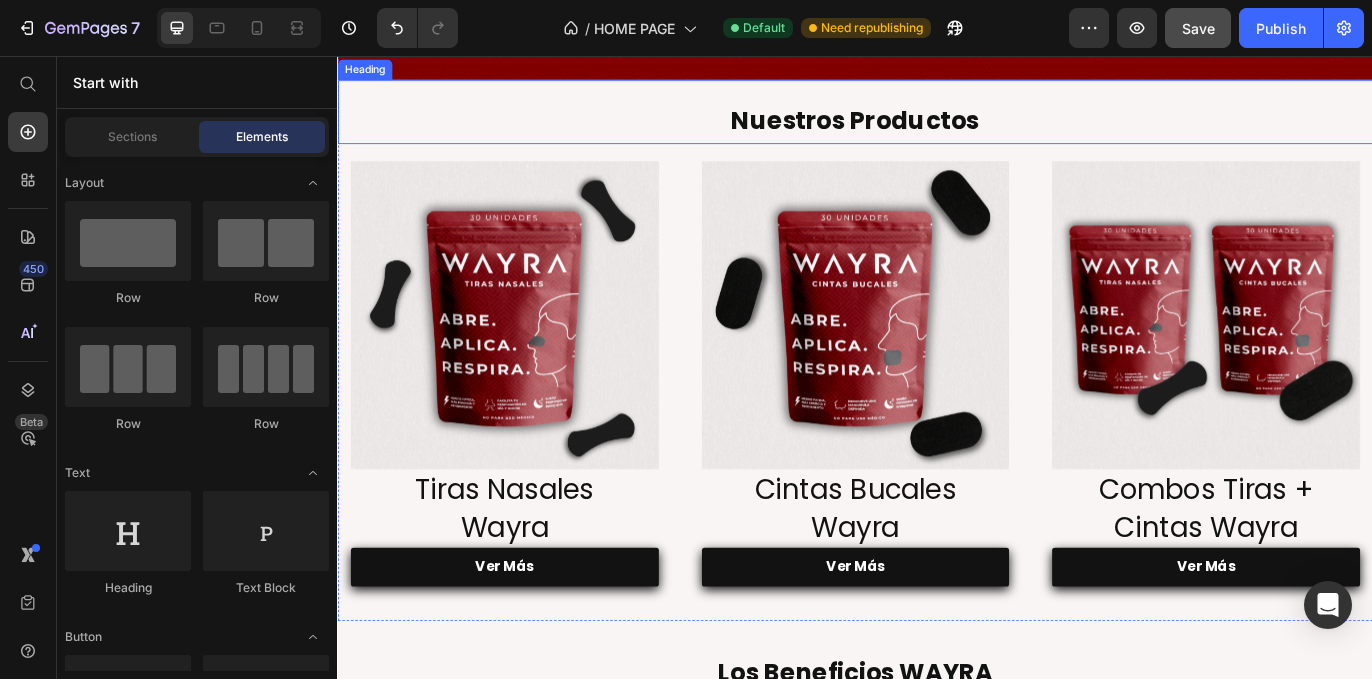 scroll, scrollTop: 157, scrollLeft: 0, axis: vertical 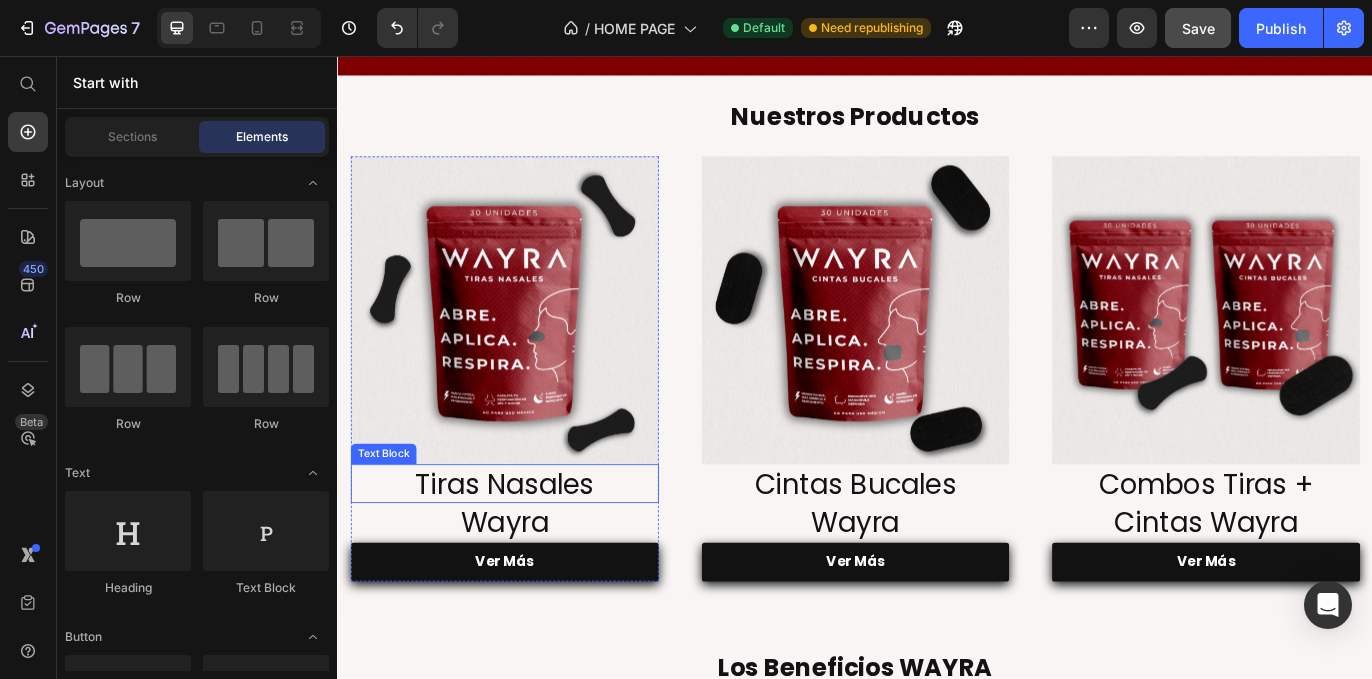 click on "Tiras Nasales" at bounding box center (530, 553) 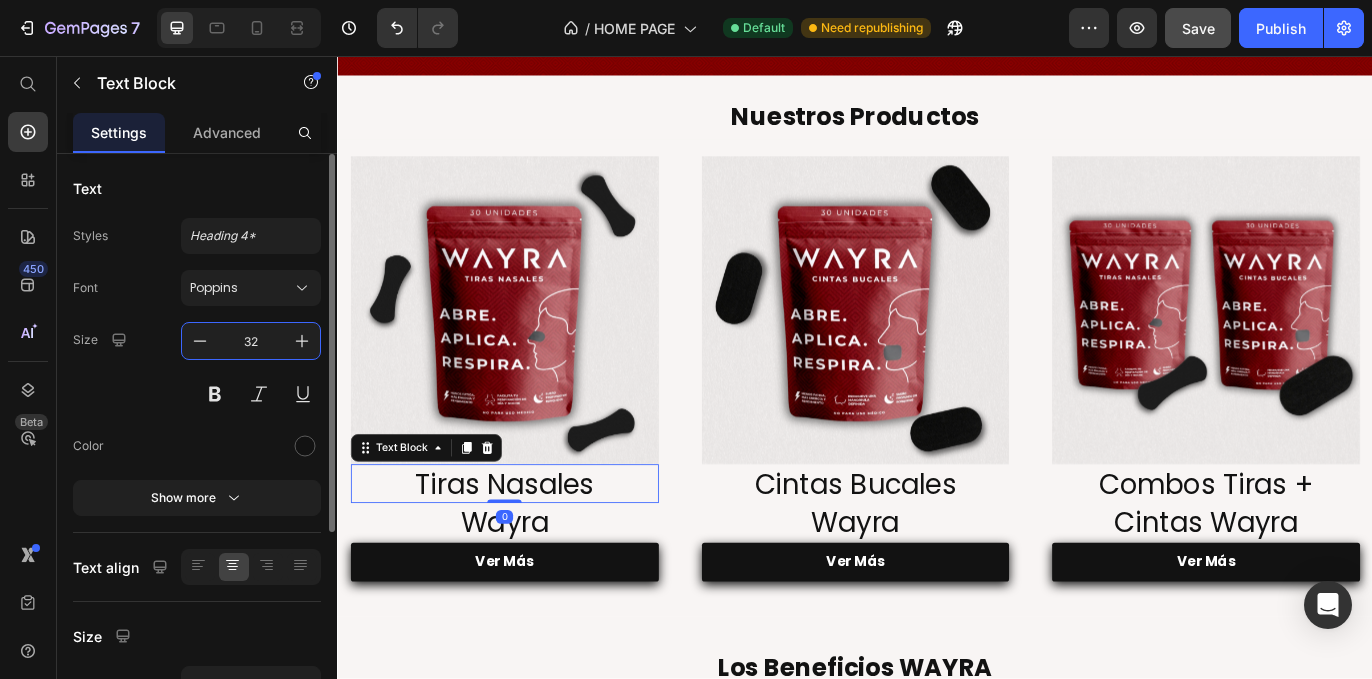 click on "32" at bounding box center [251, 341] 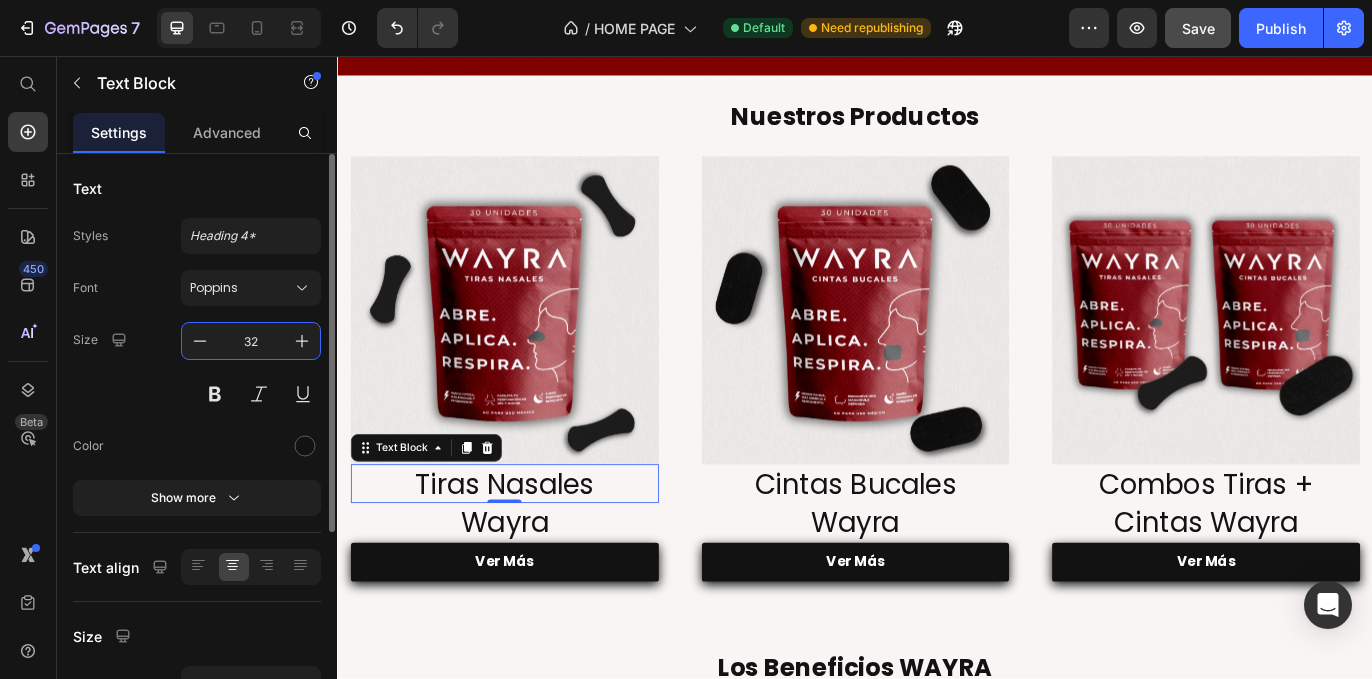 click on "32" at bounding box center (251, 341) 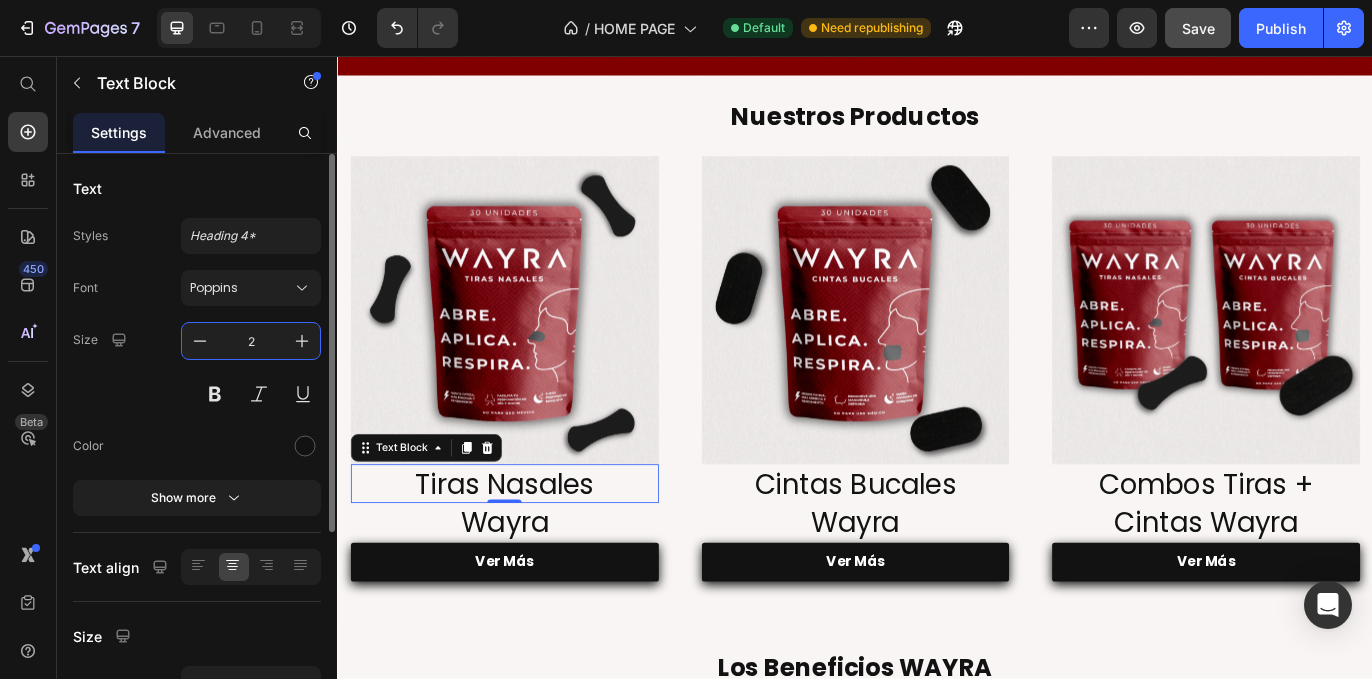 type on "25" 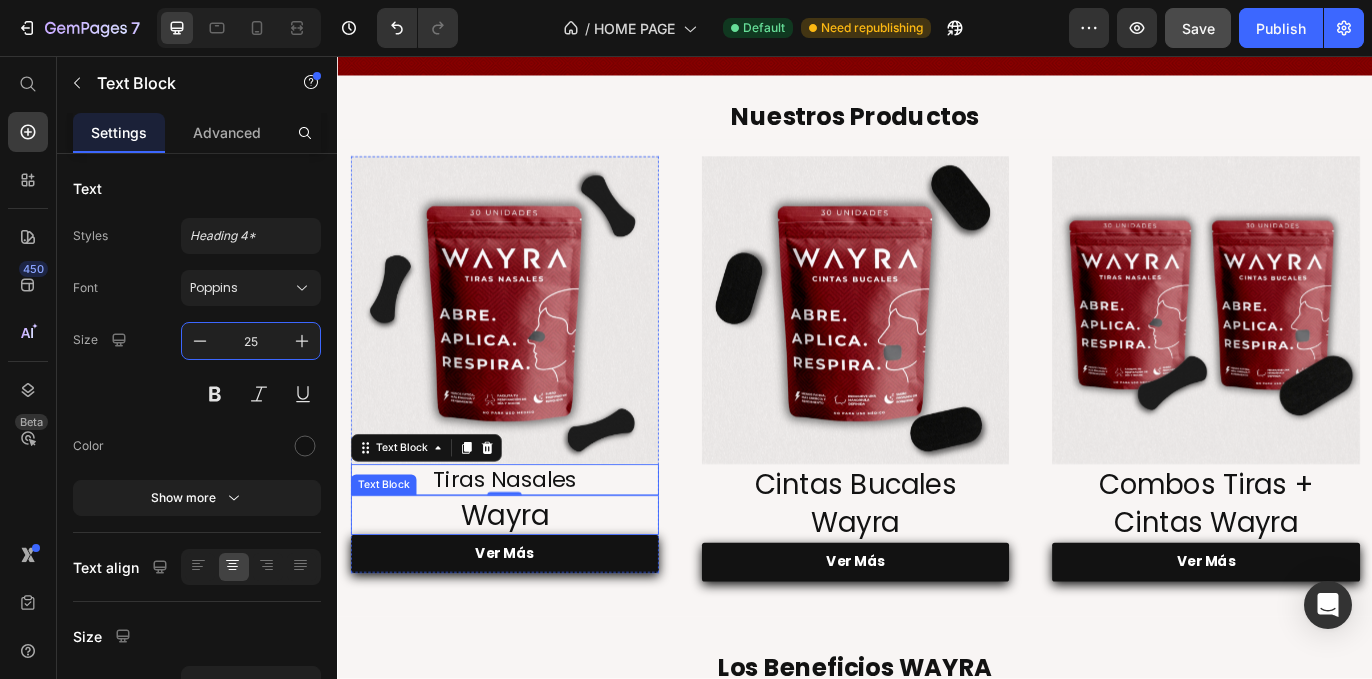 click on "Wayra" at bounding box center [530, 589] 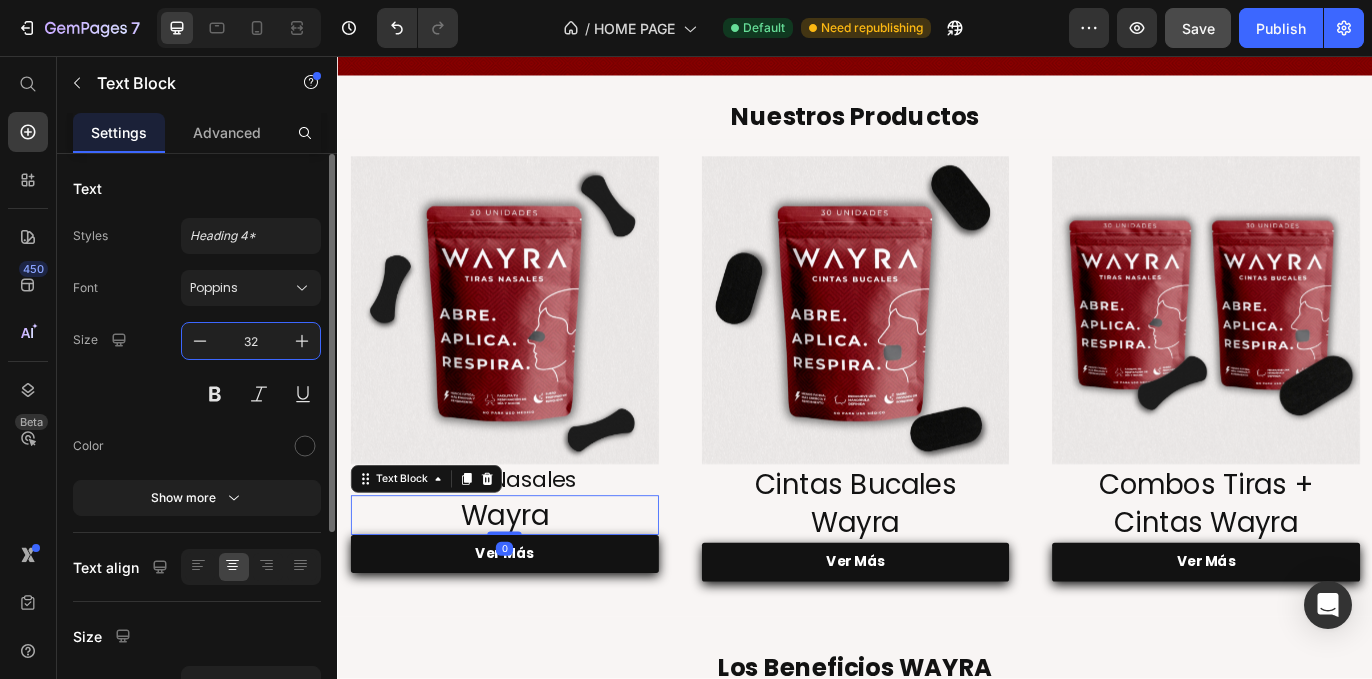 click on "32" at bounding box center (251, 341) 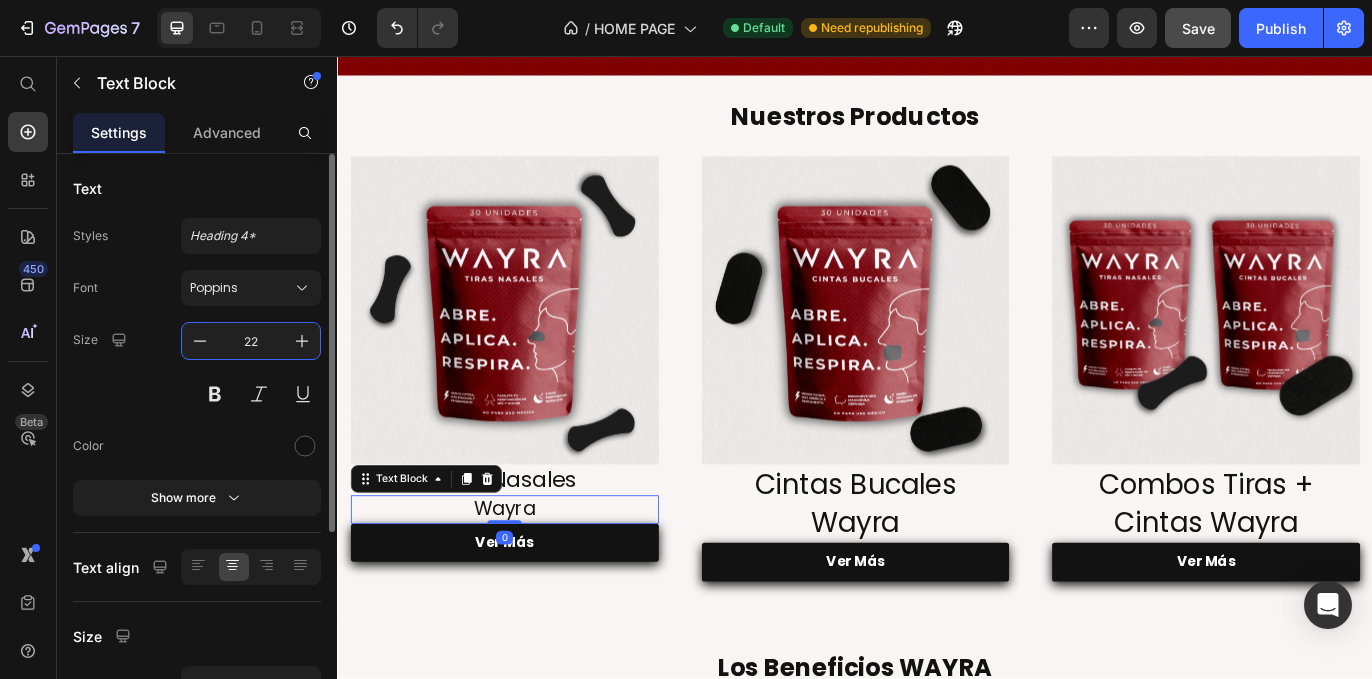 click on "22" at bounding box center [251, 341] 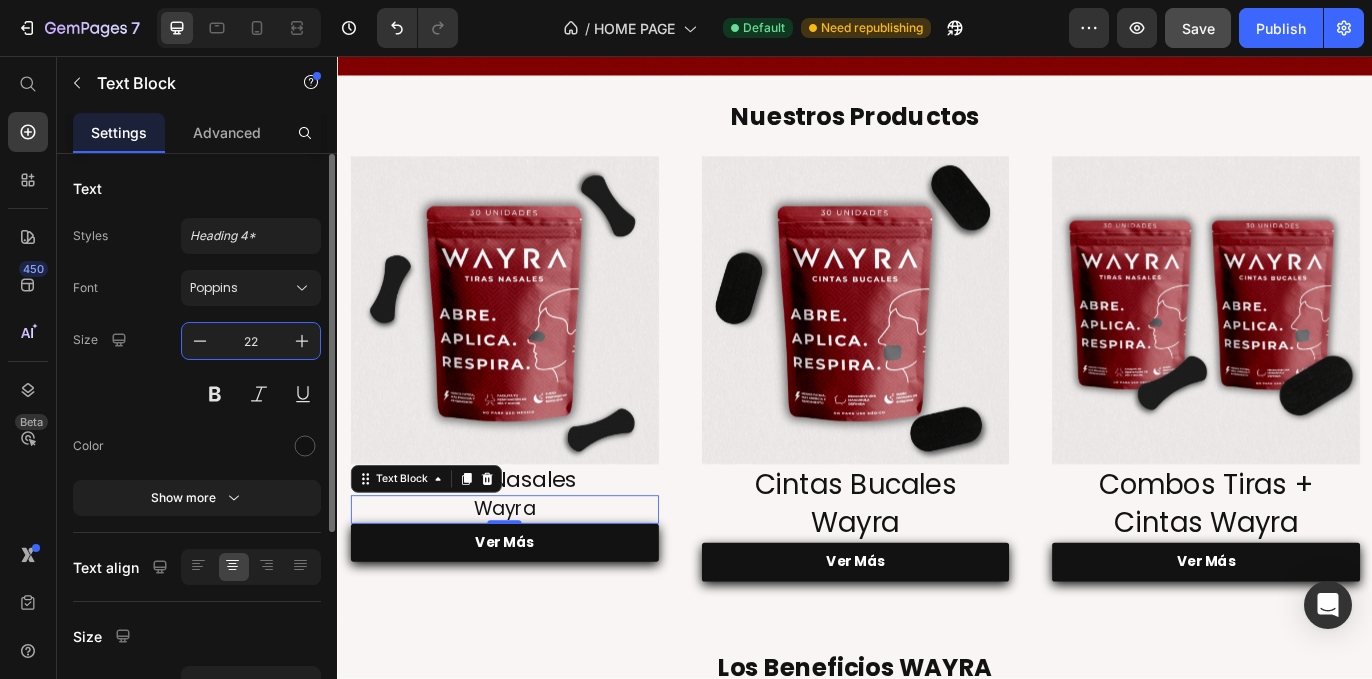 click on "22" at bounding box center [251, 341] 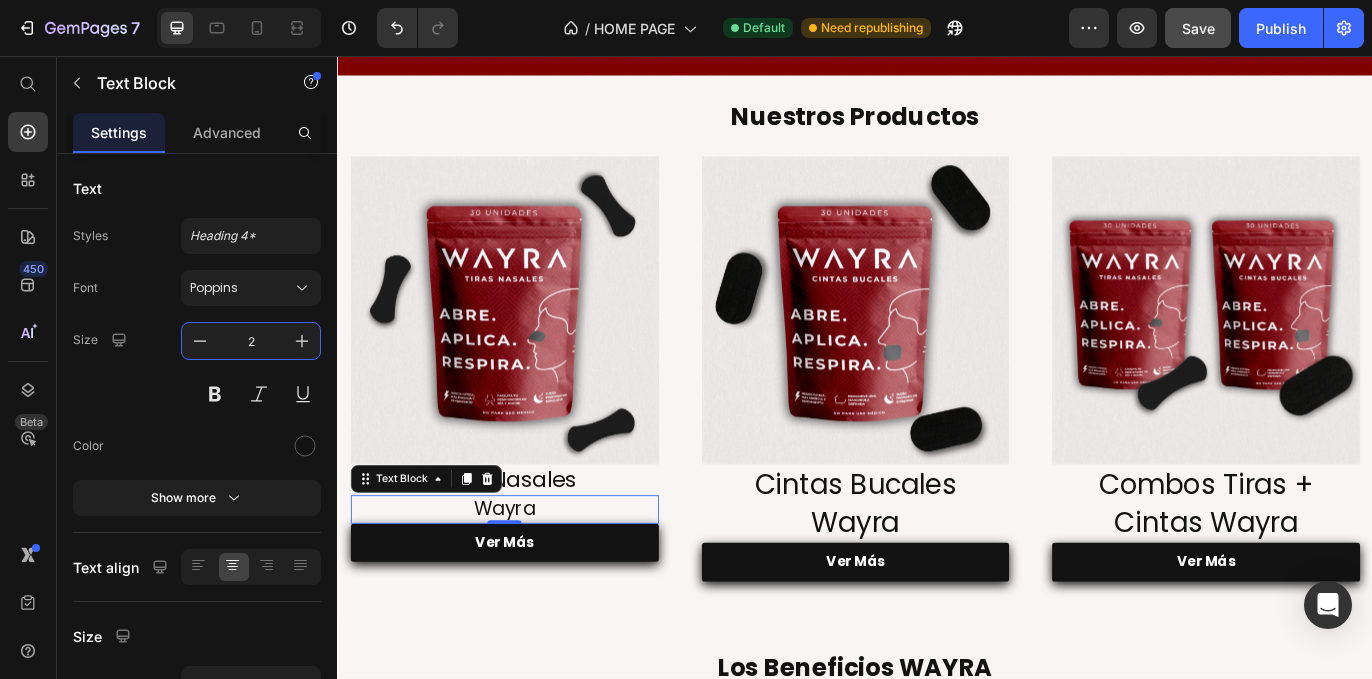 type on "25" 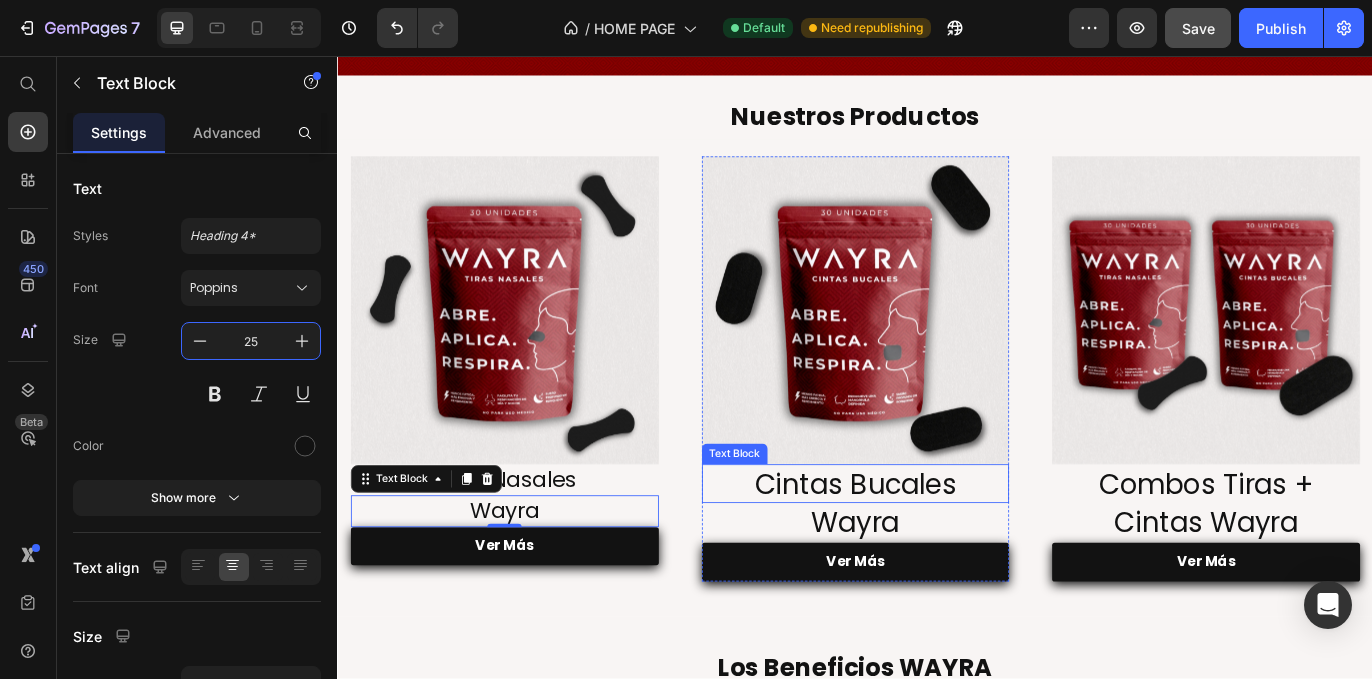 click on "Cintas Bucales" at bounding box center (937, 553) 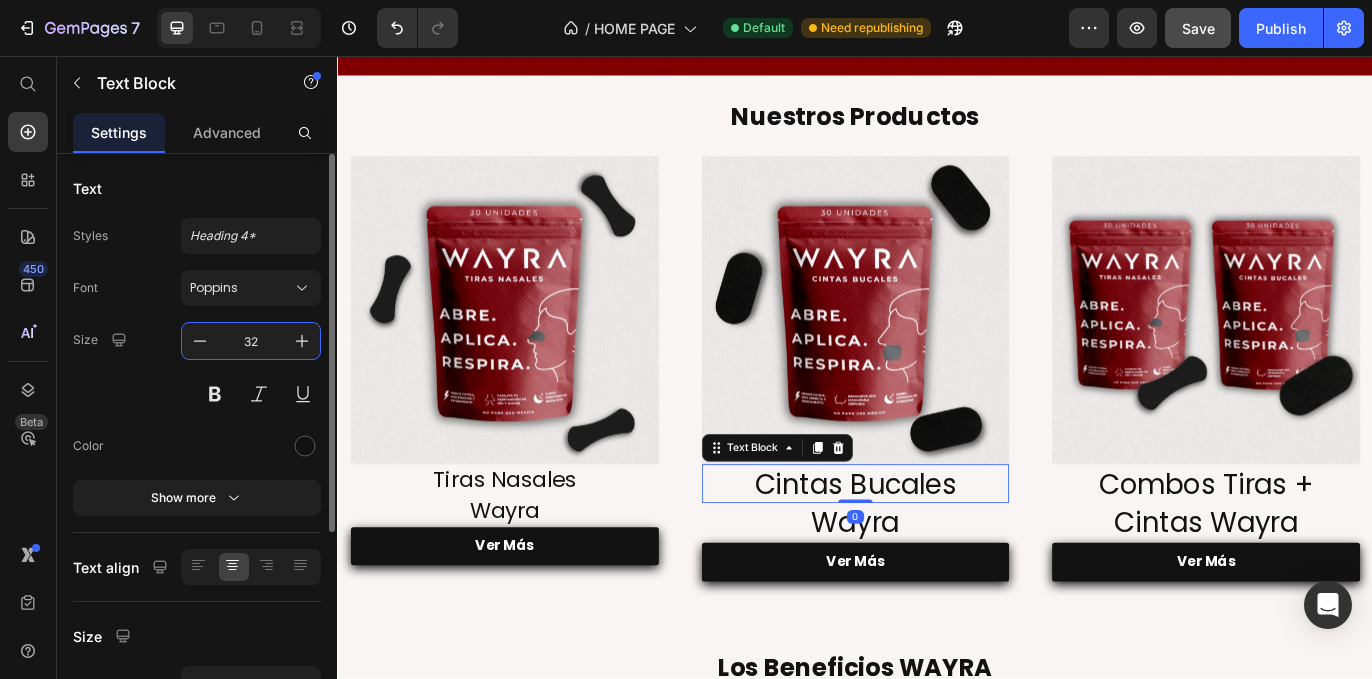 click on "32" at bounding box center (251, 341) 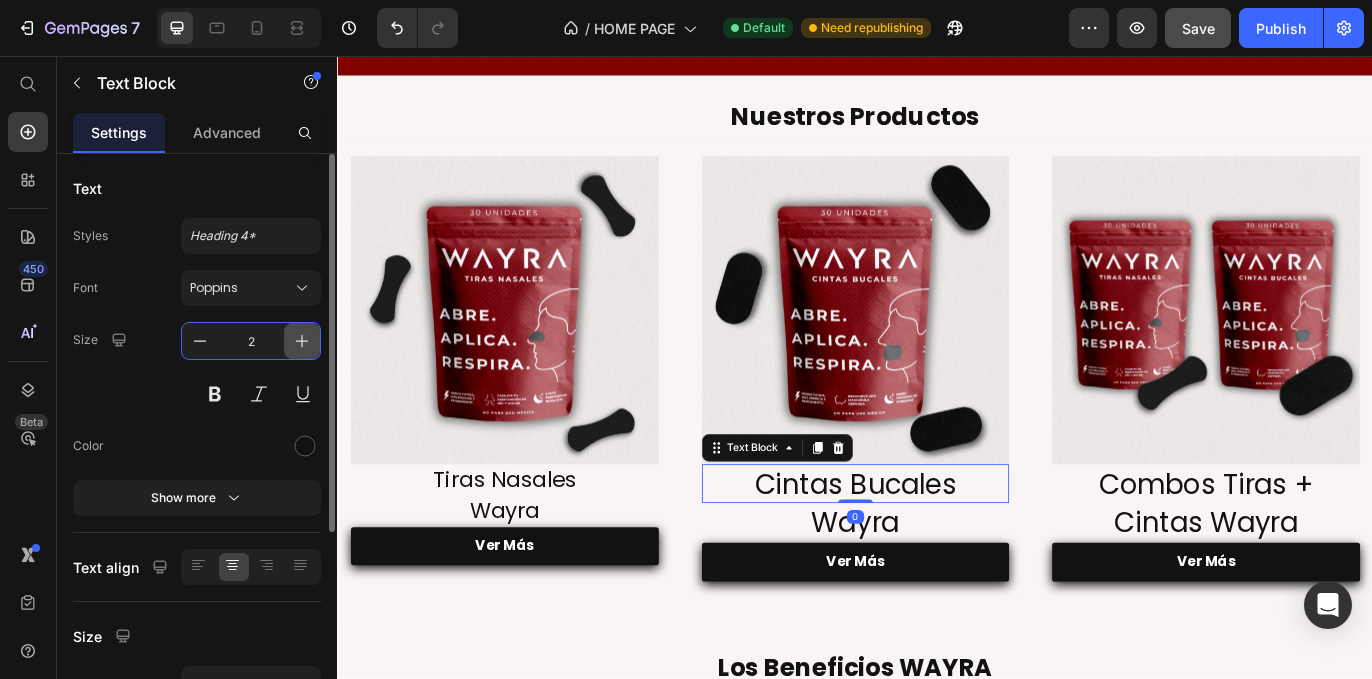 type on "25" 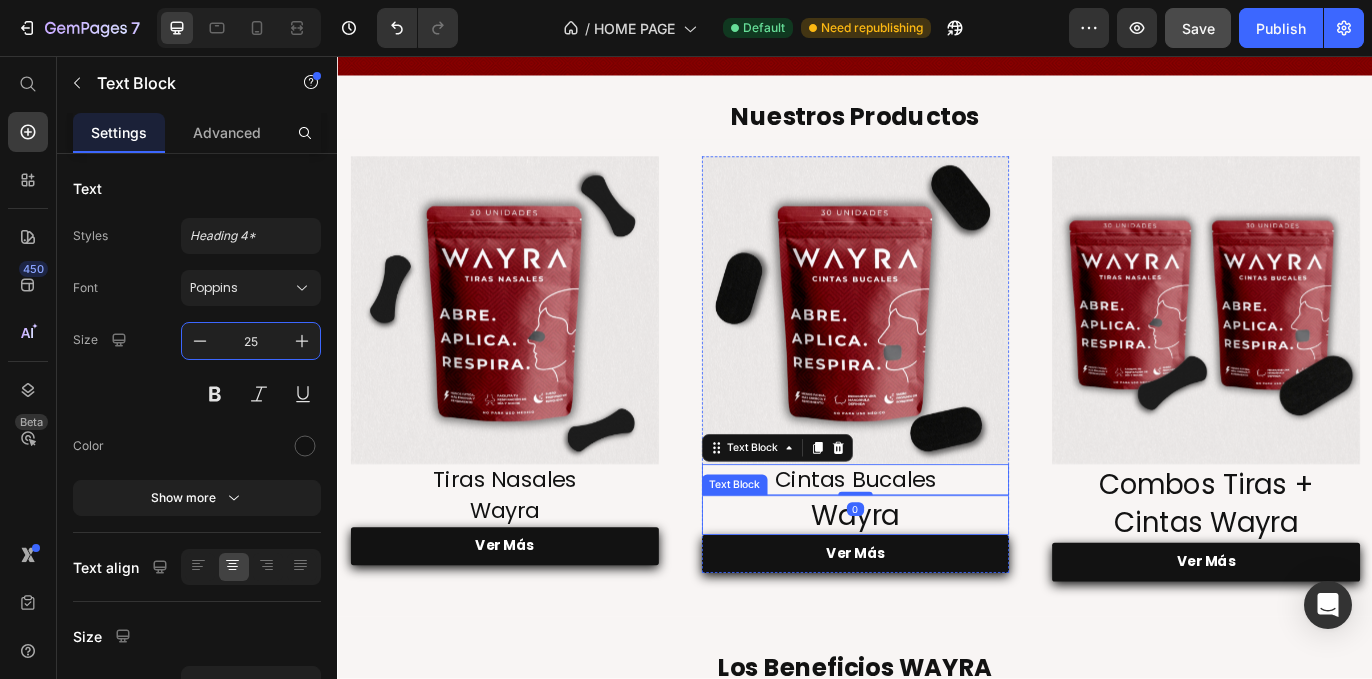 click on "Wayra" at bounding box center (937, 589) 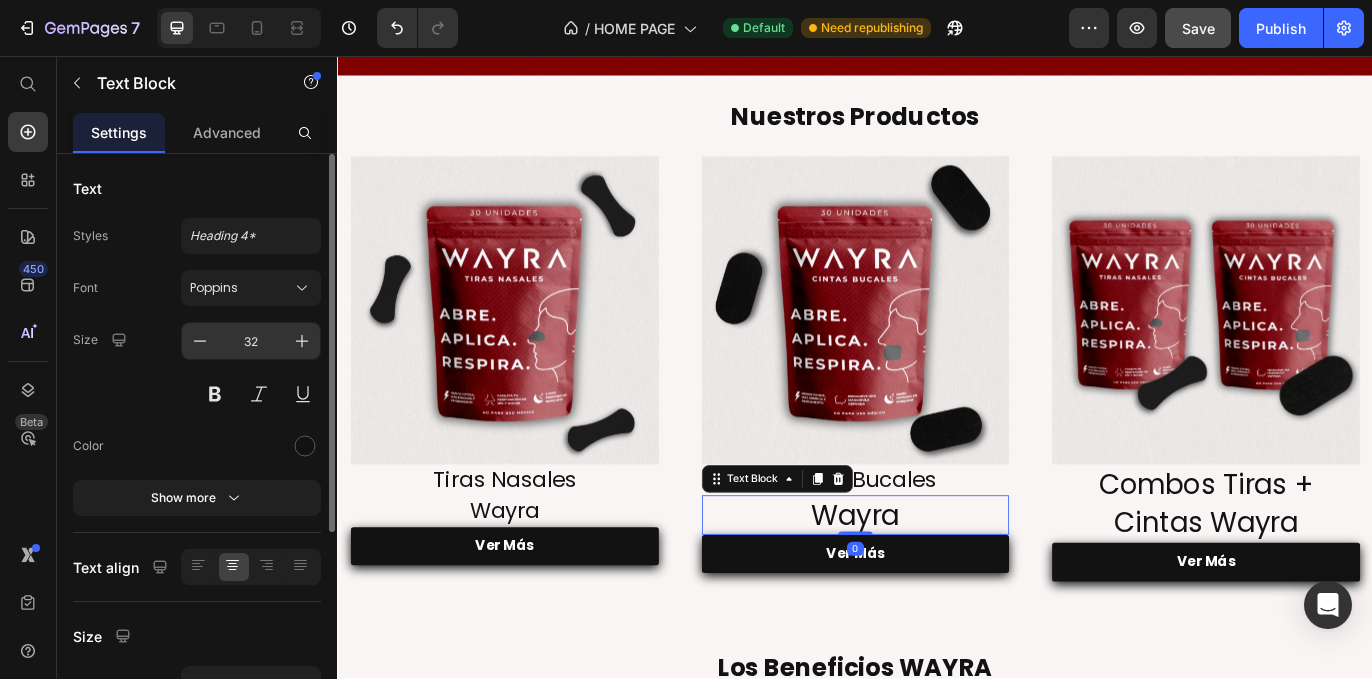 click on "32" at bounding box center (251, 341) 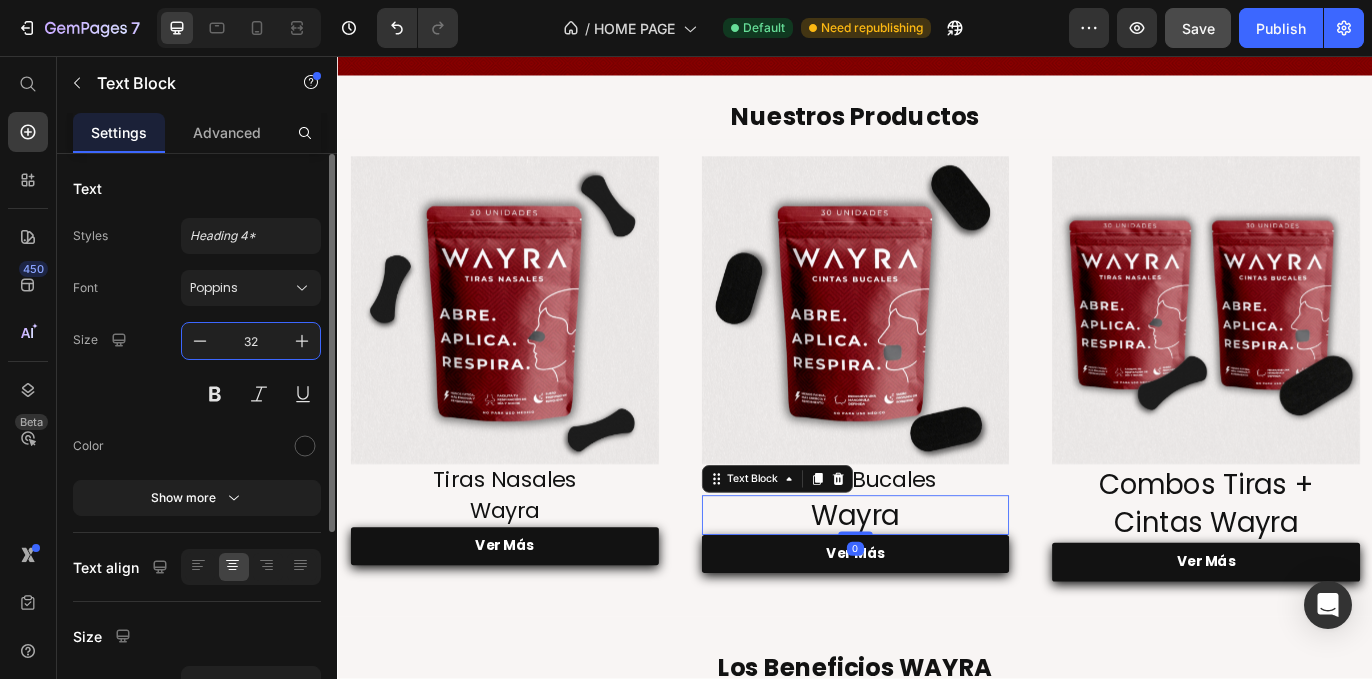 click on "32" at bounding box center (251, 341) 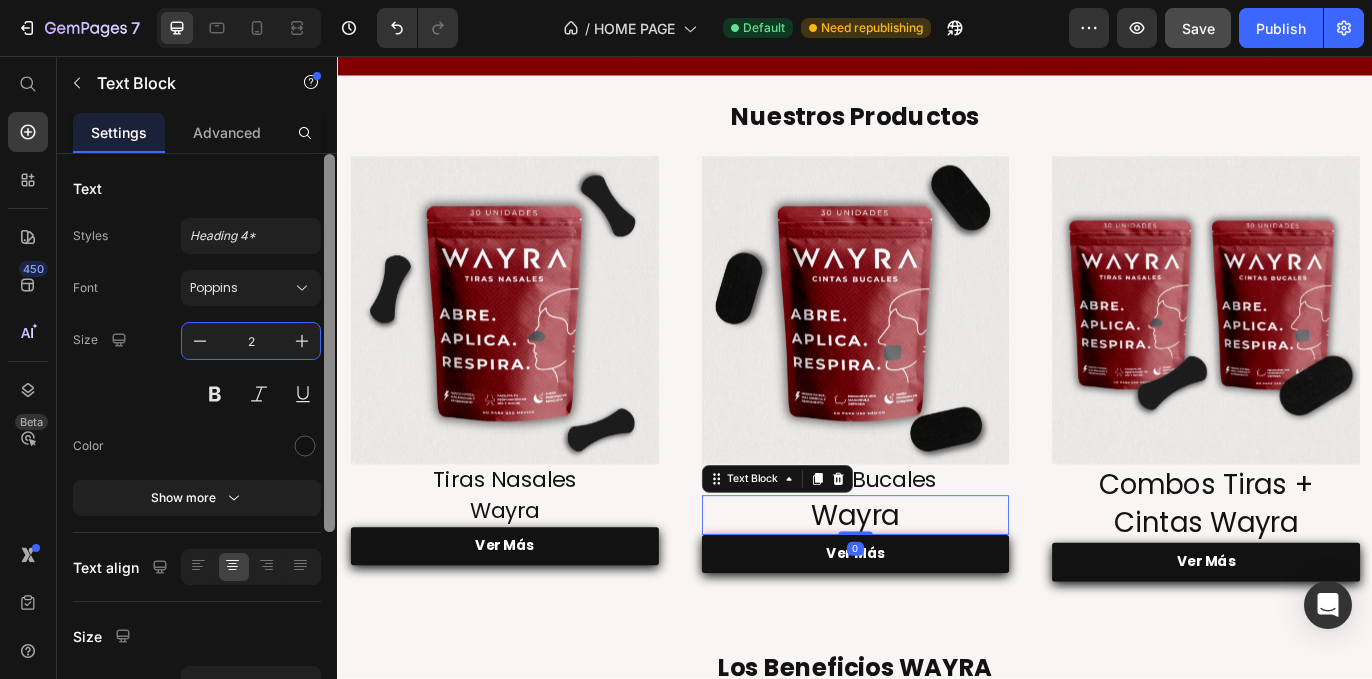 type on "25" 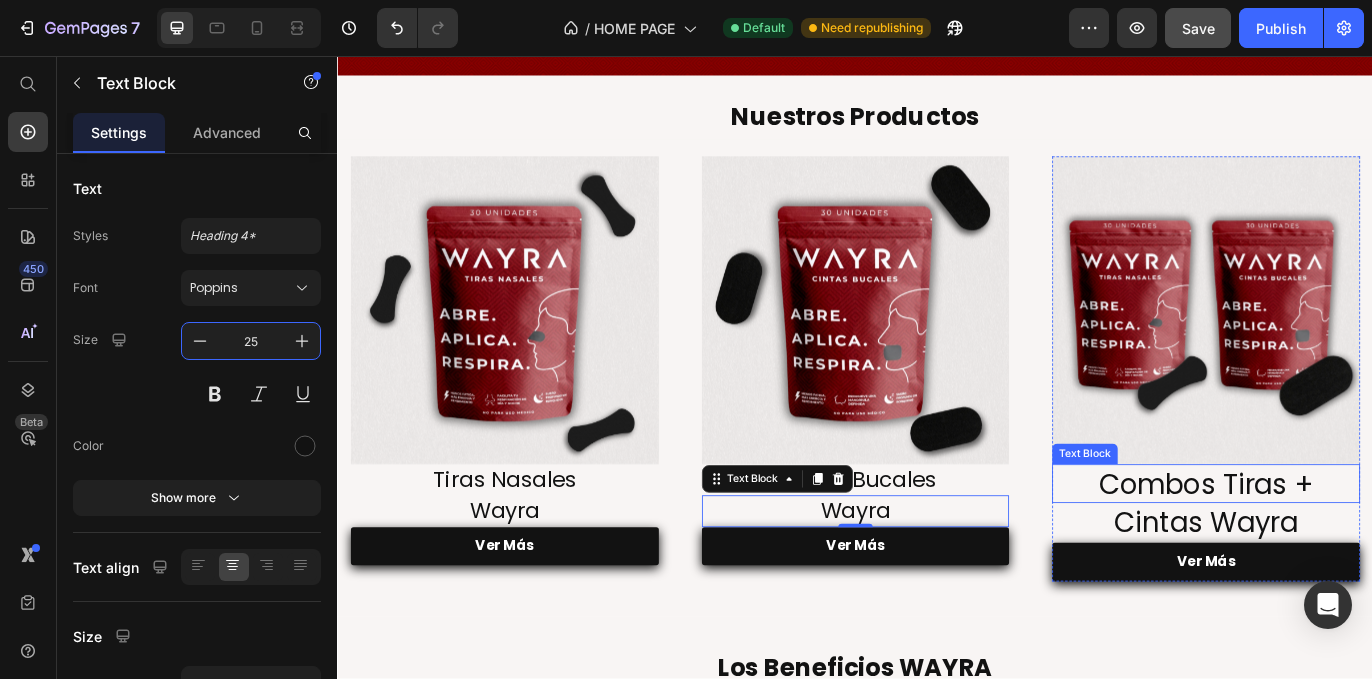 click on "Combos Tiras +" at bounding box center (1343, 553) 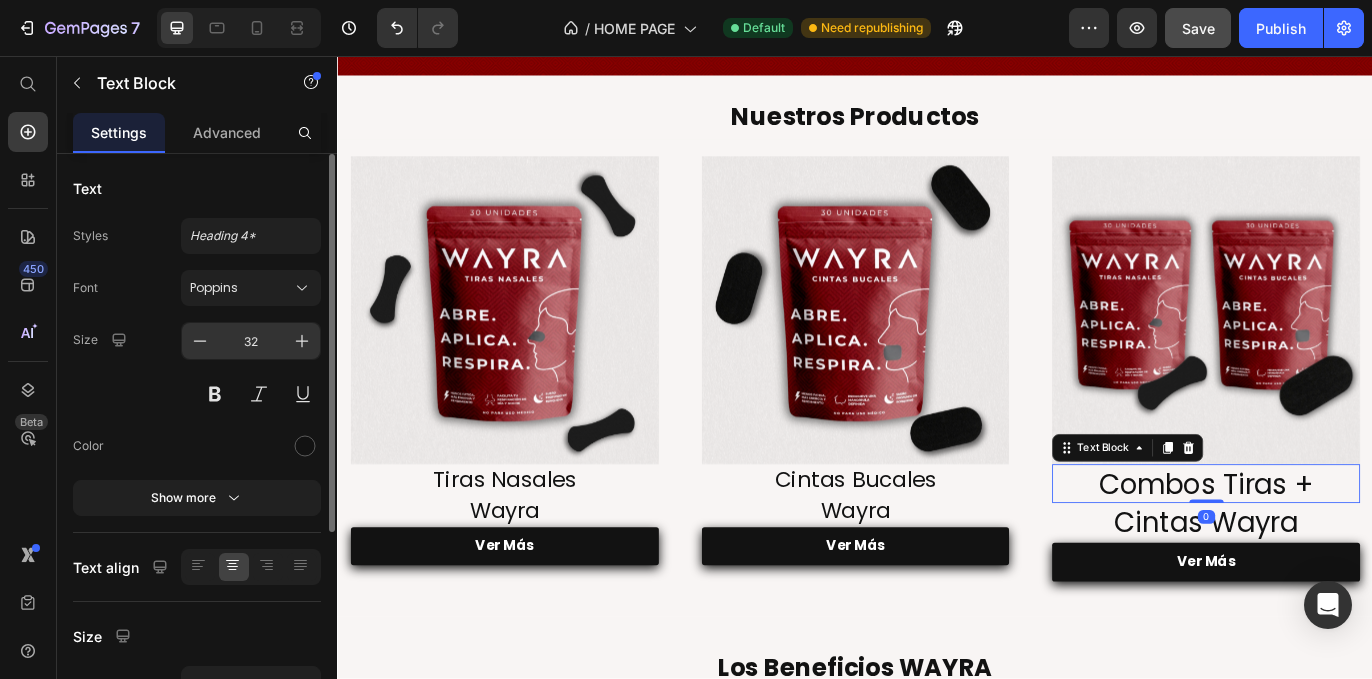 click on "32" at bounding box center [251, 341] 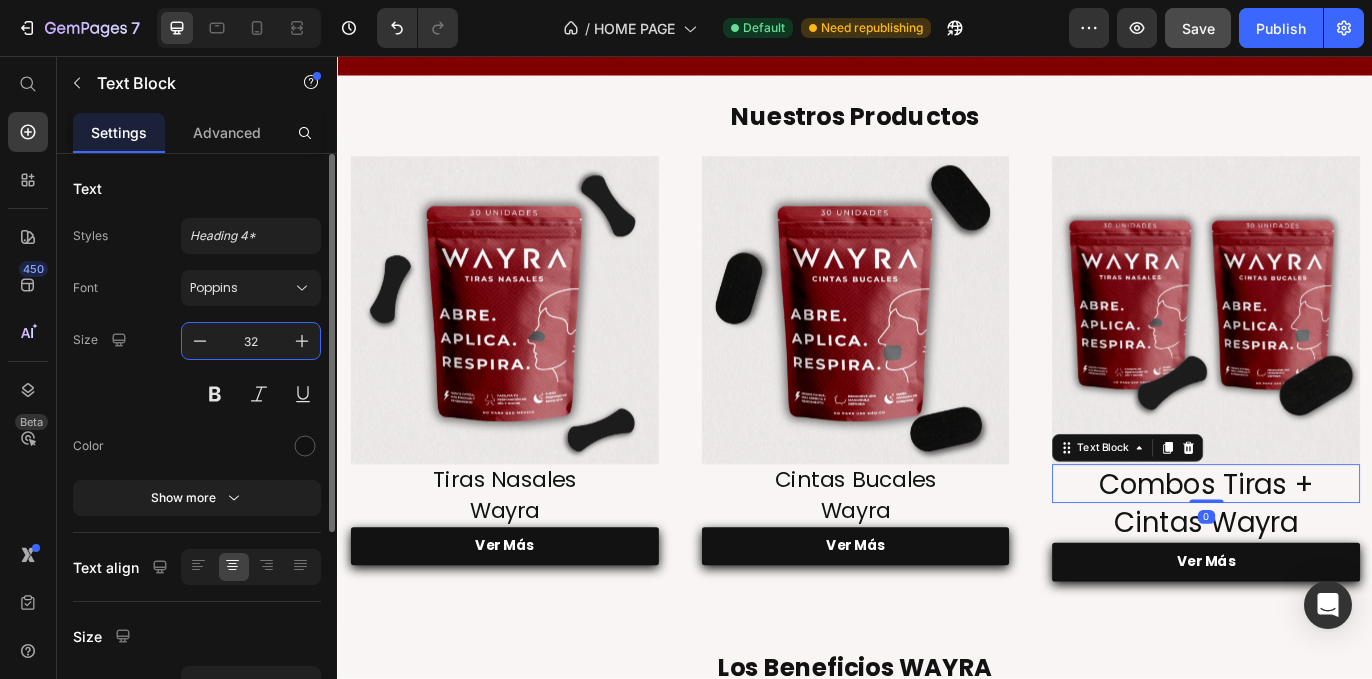 click on "32" at bounding box center (251, 341) 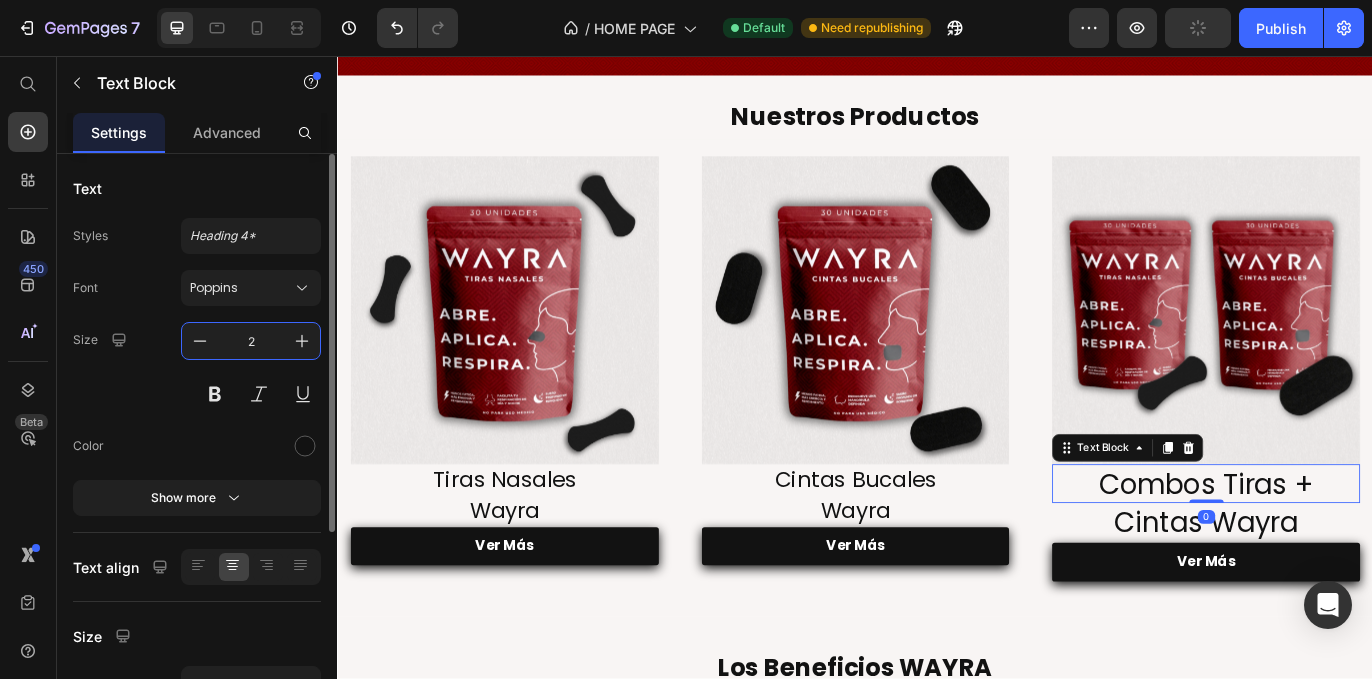 type on "25" 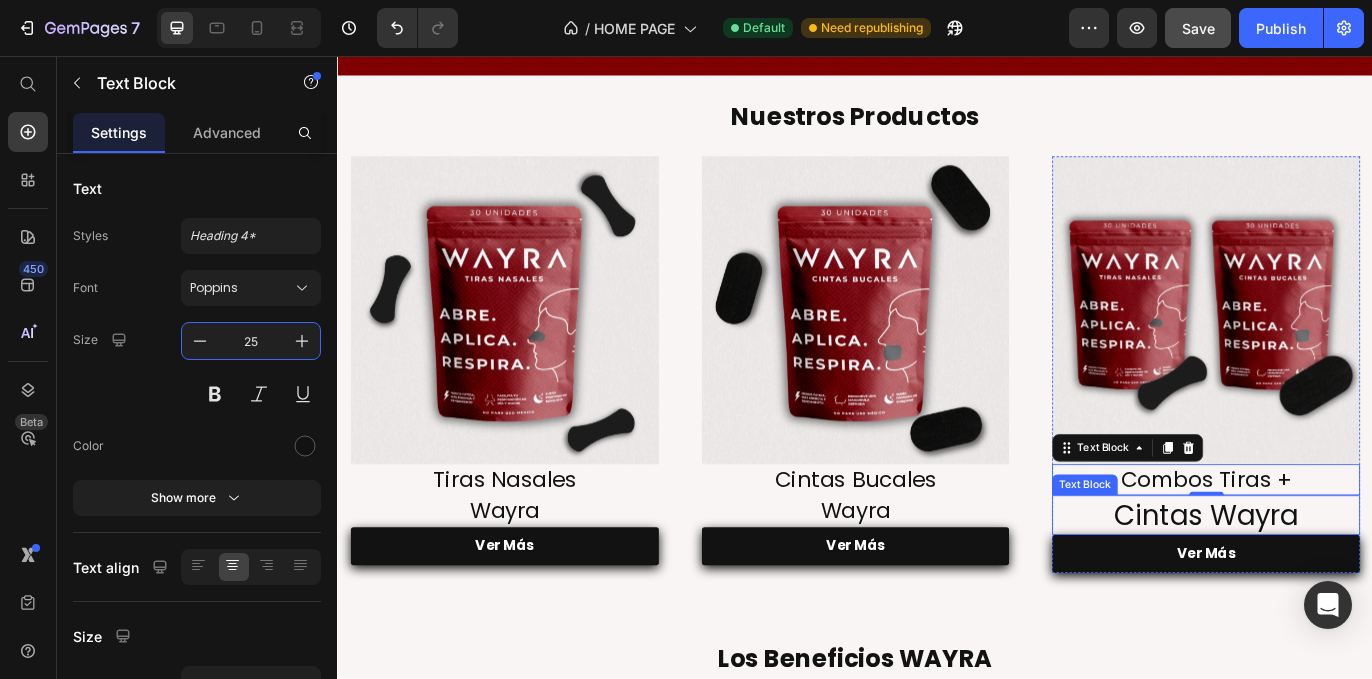 click on "Cintas Wayra" at bounding box center (1343, 589) 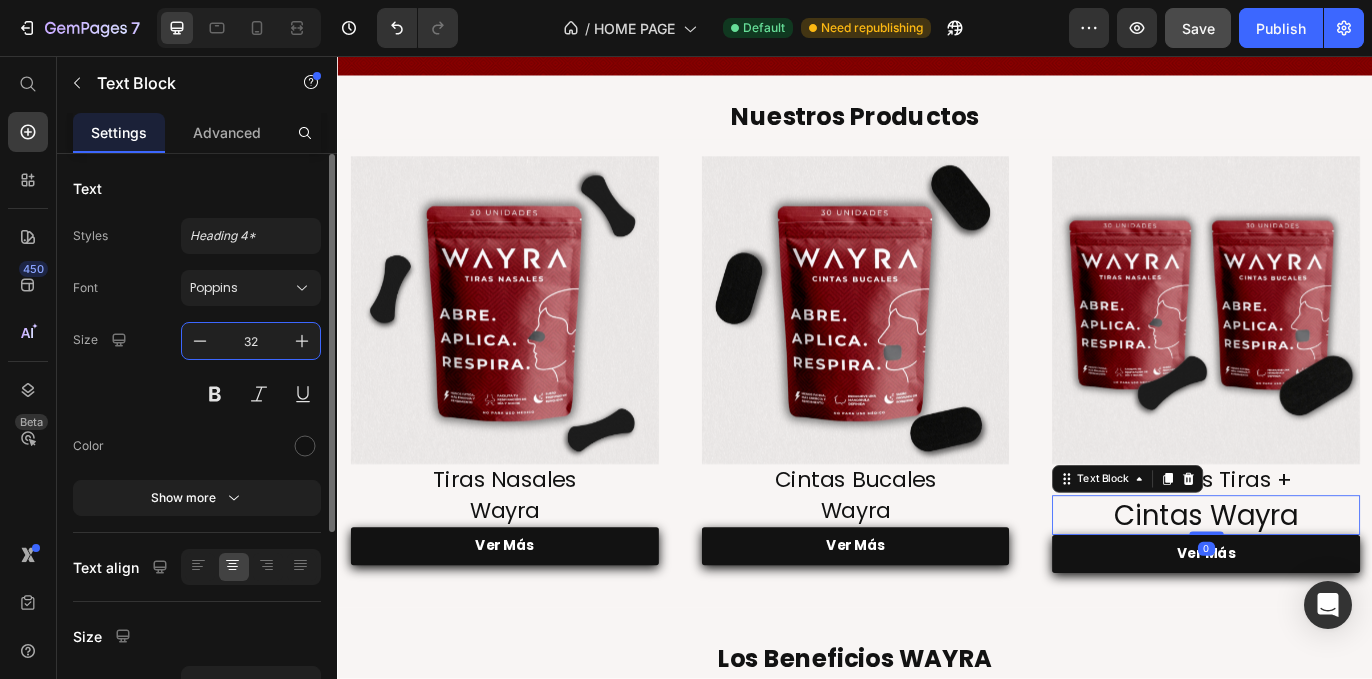 click on "32" at bounding box center [251, 341] 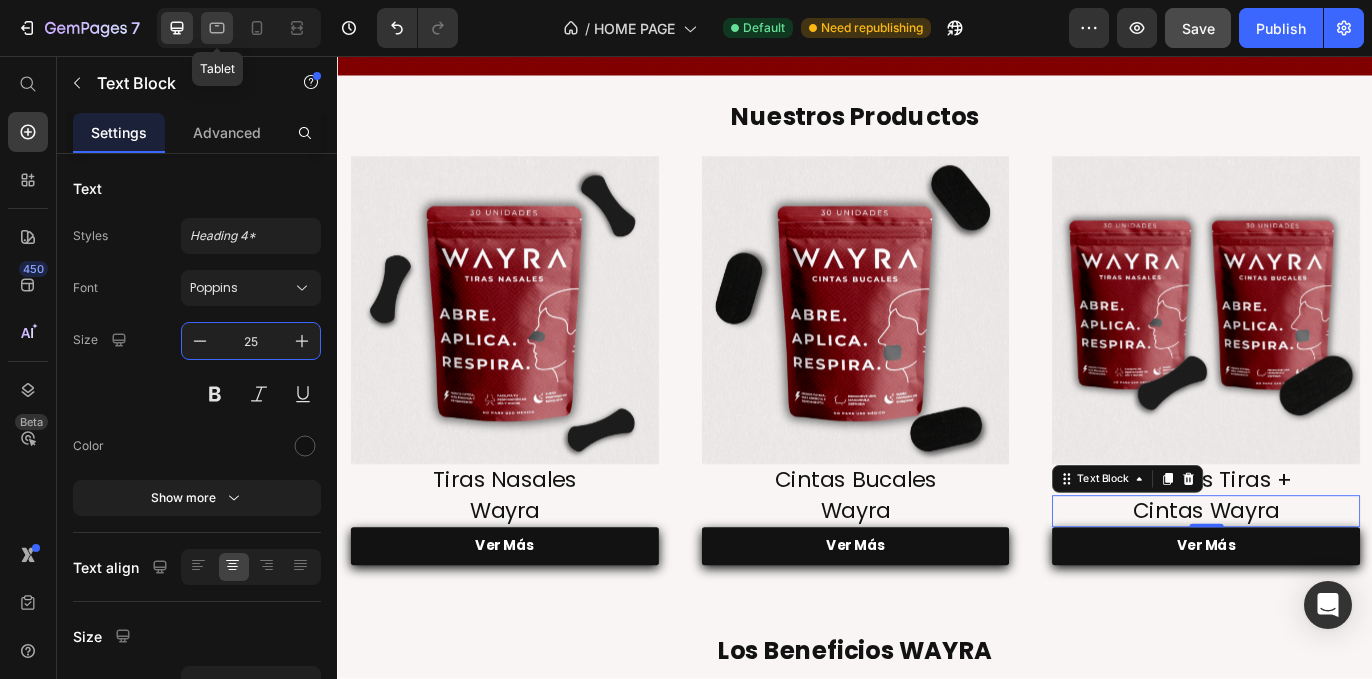 type on "25" 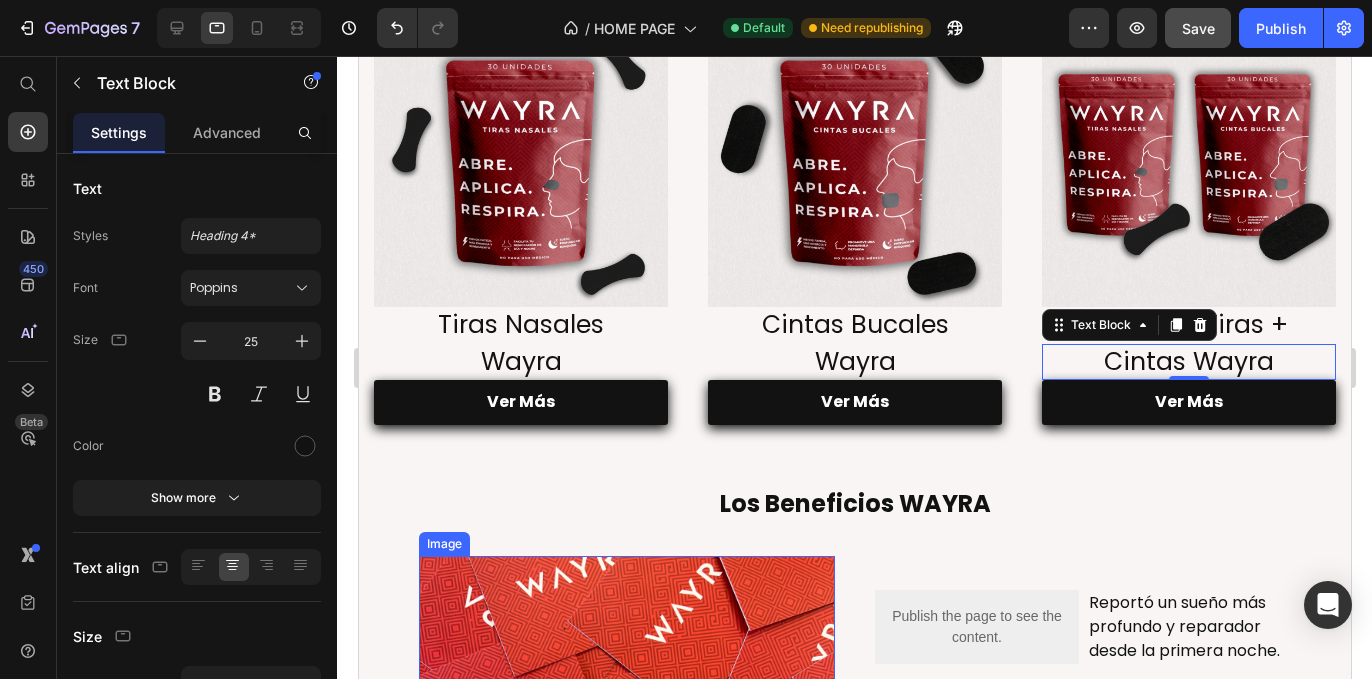 scroll, scrollTop: 25, scrollLeft: 0, axis: vertical 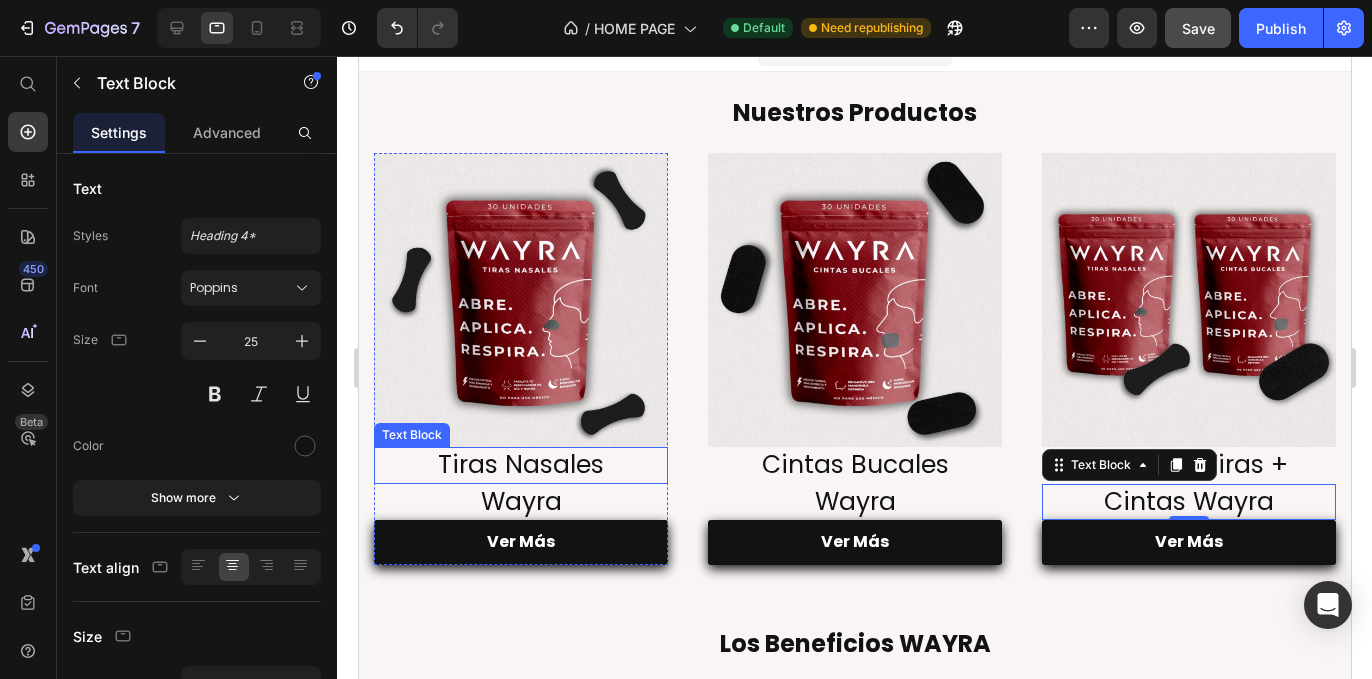 click on "Tiras Nasales" at bounding box center [520, 465] 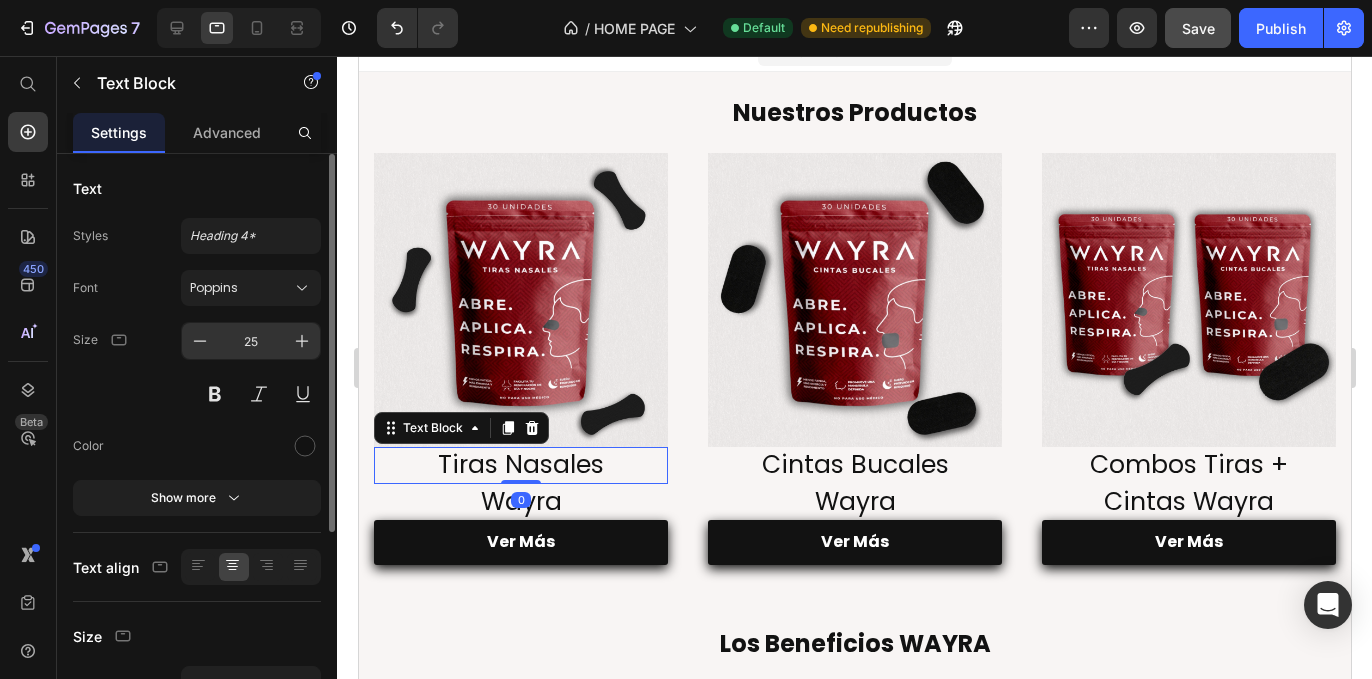 click on "25" at bounding box center (251, 341) 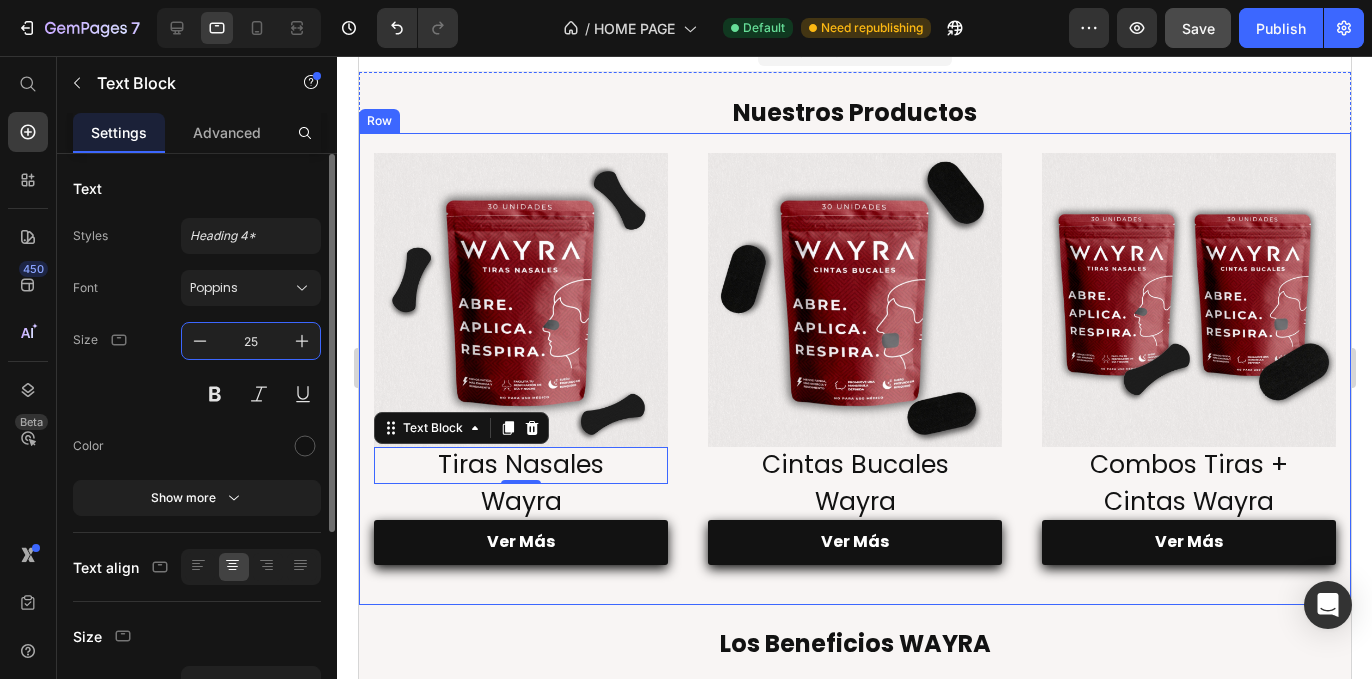 click on "25" at bounding box center (251, 341) 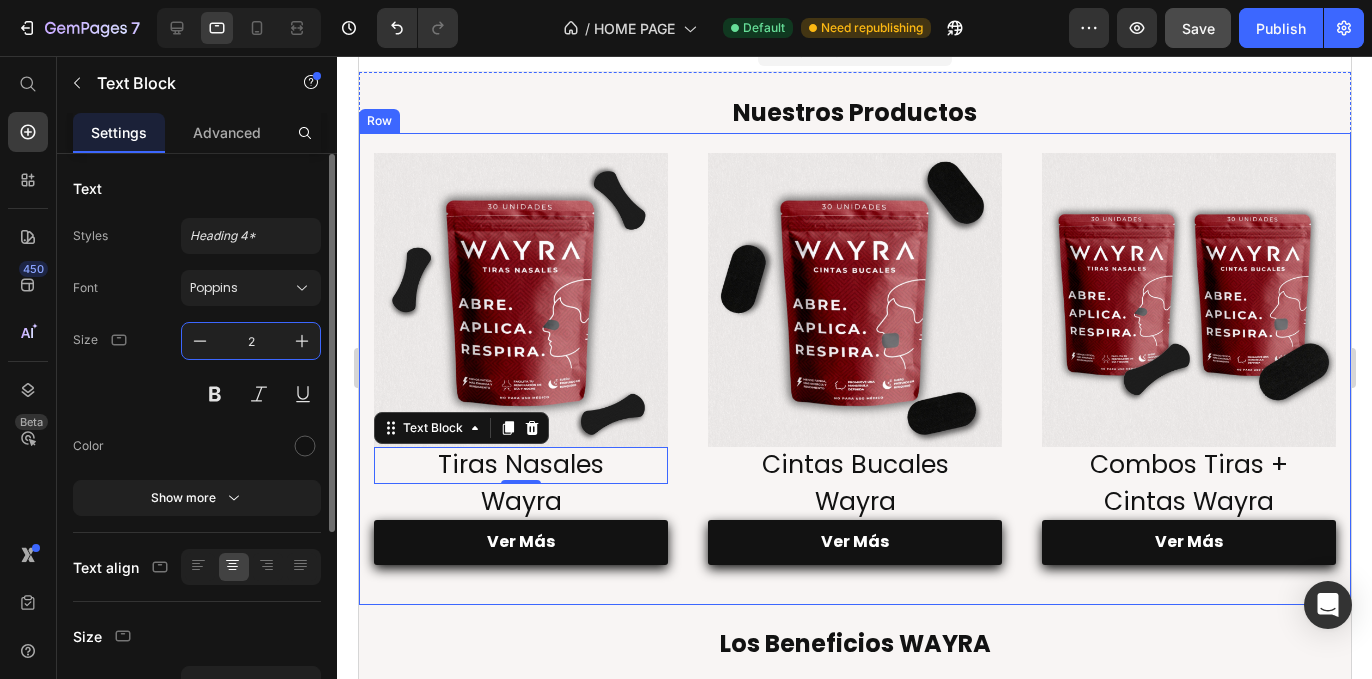 type on "20" 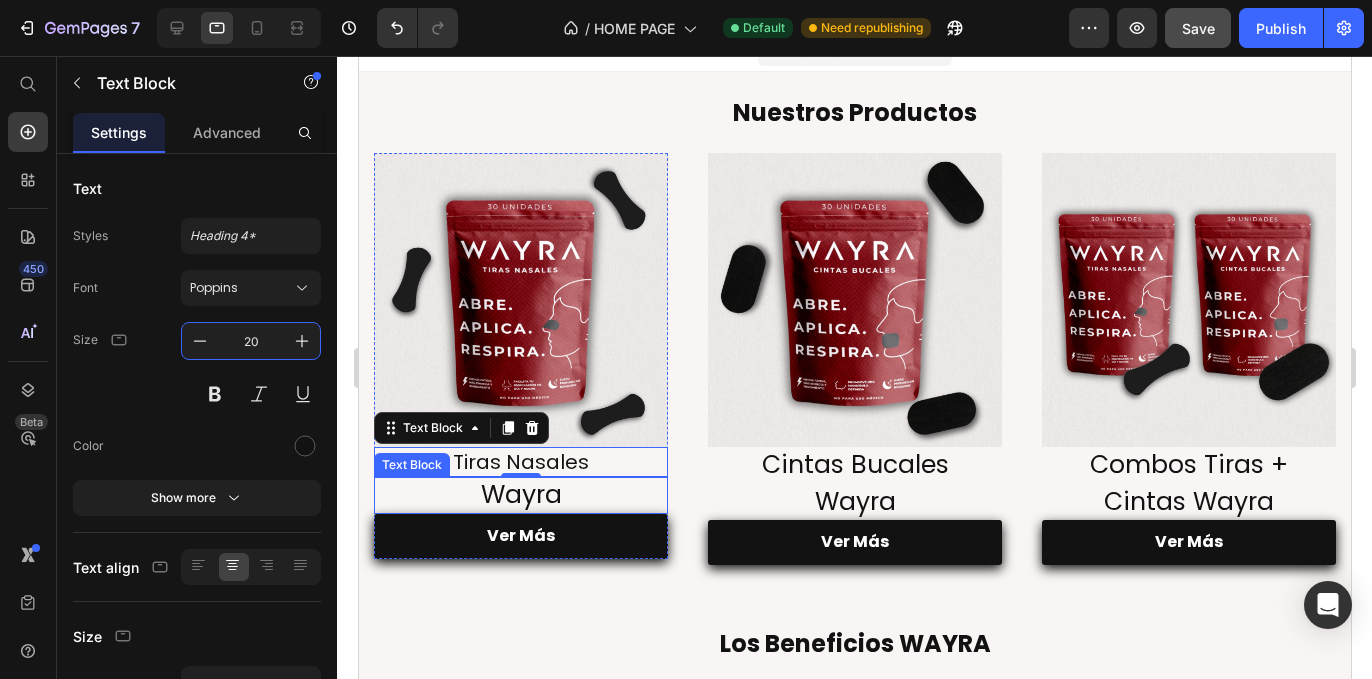 click on "Wayra" at bounding box center [520, 495] 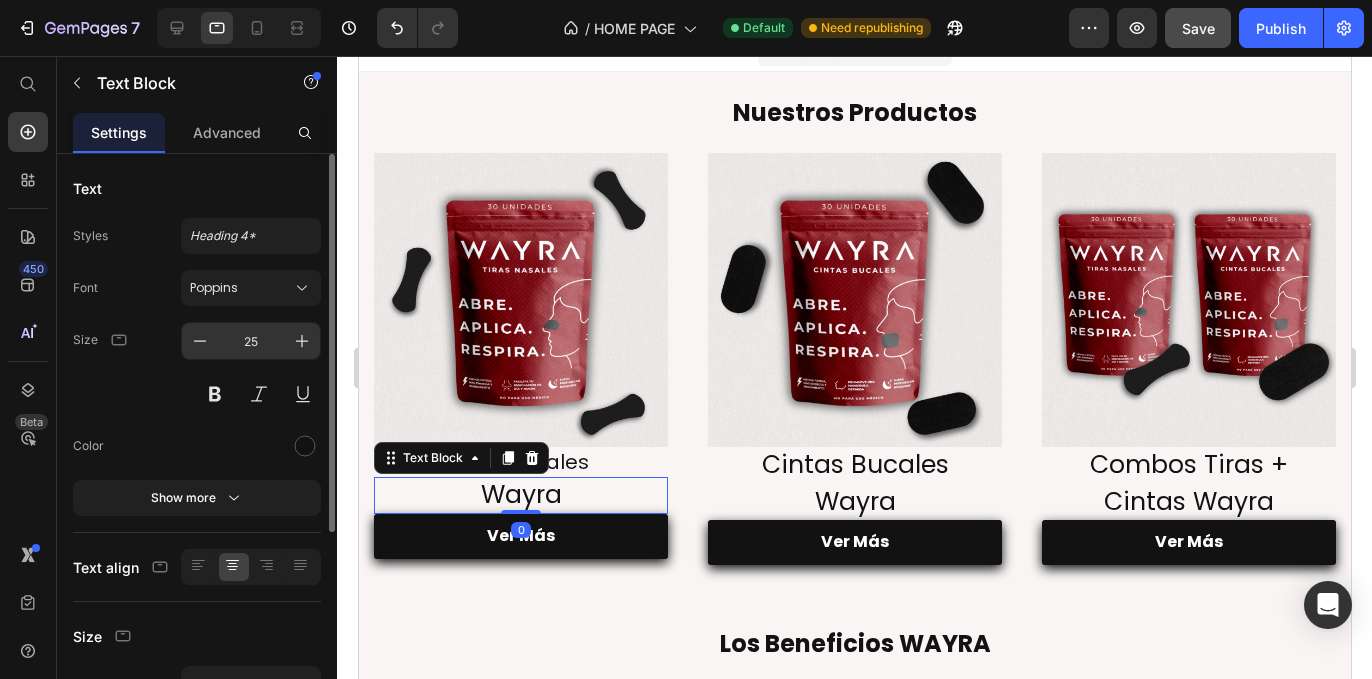 click on "25" at bounding box center [251, 341] 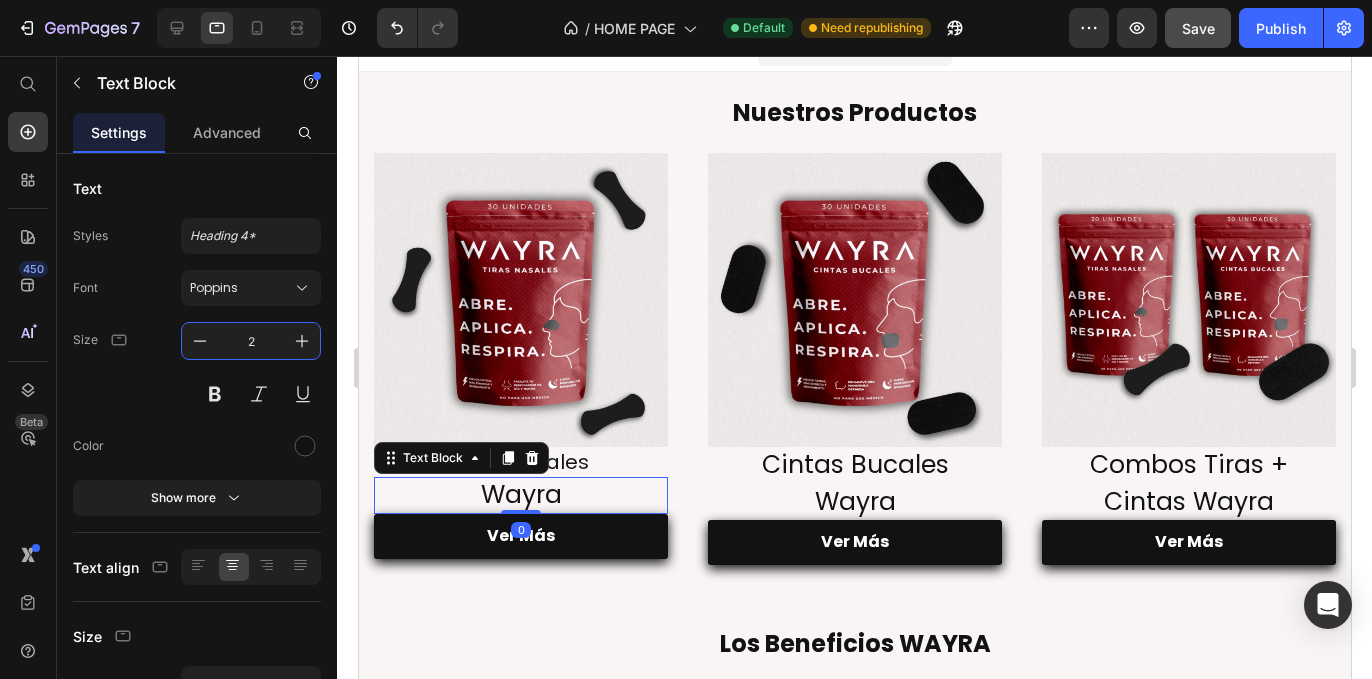 type on "20" 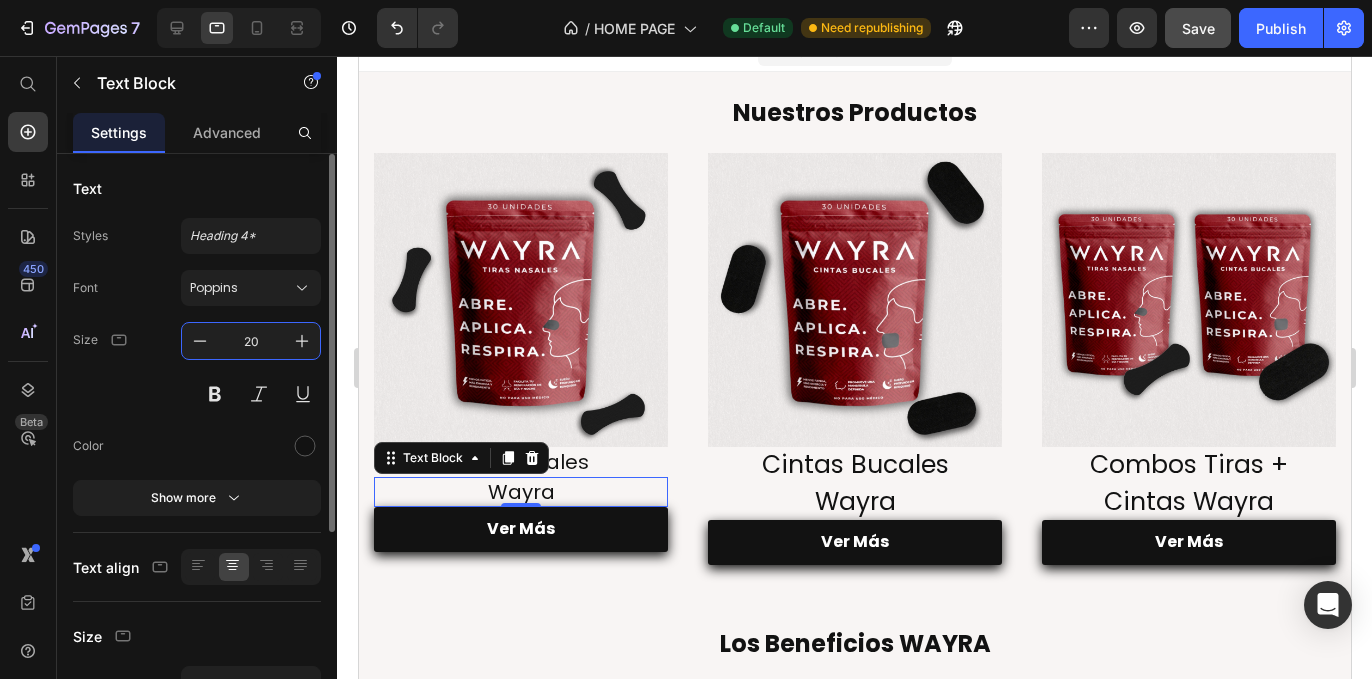 click on "20" at bounding box center (251, 341) 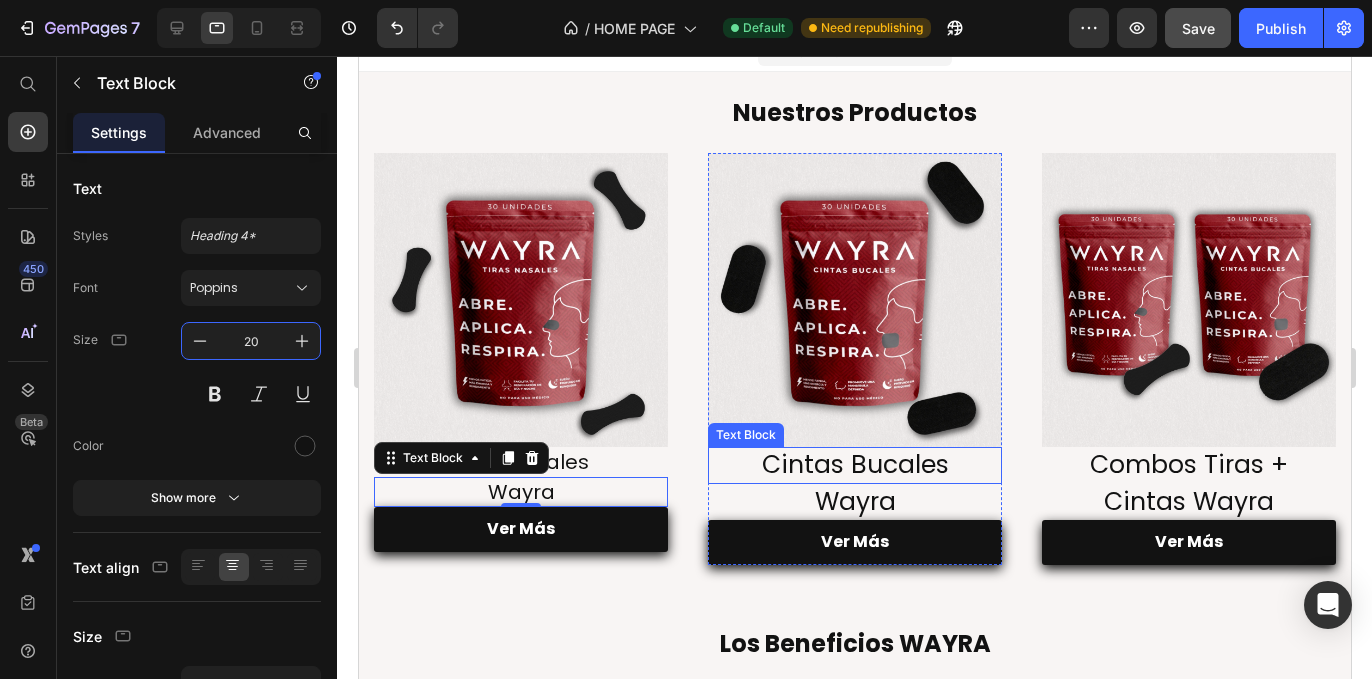 click on "Cintas Bucales" at bounding box center [854, 465] 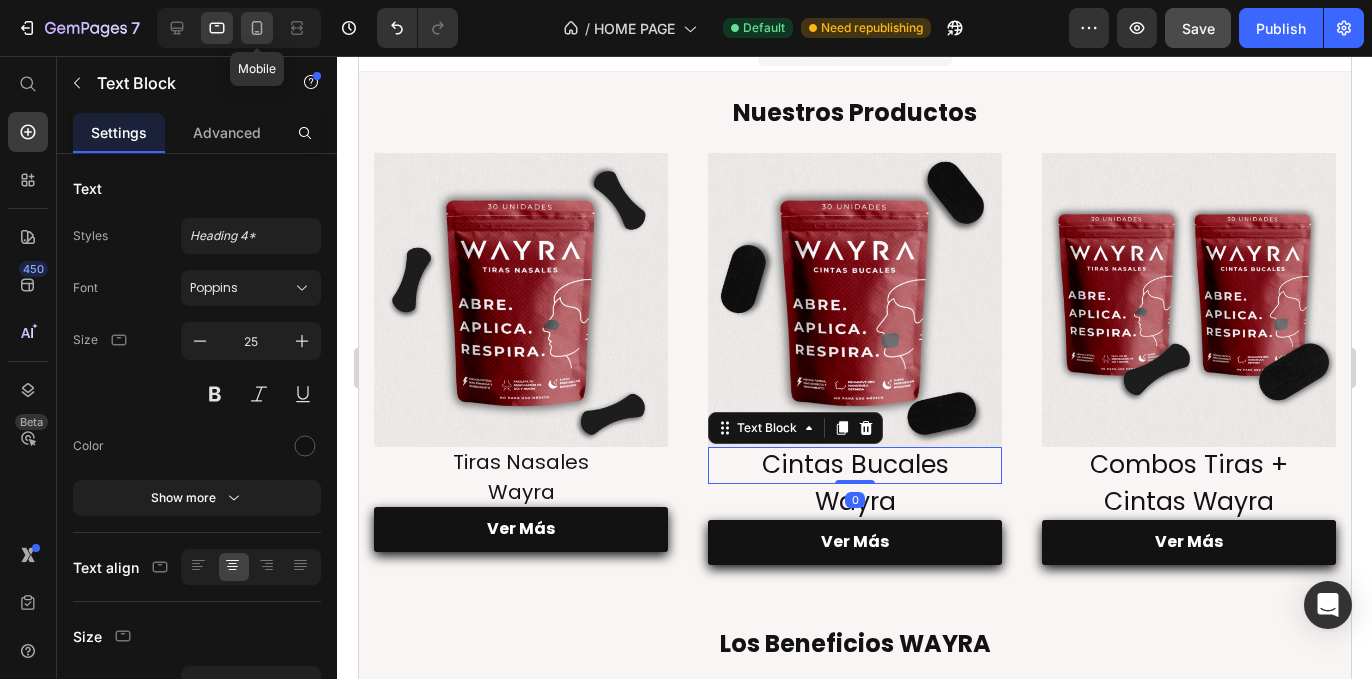 click 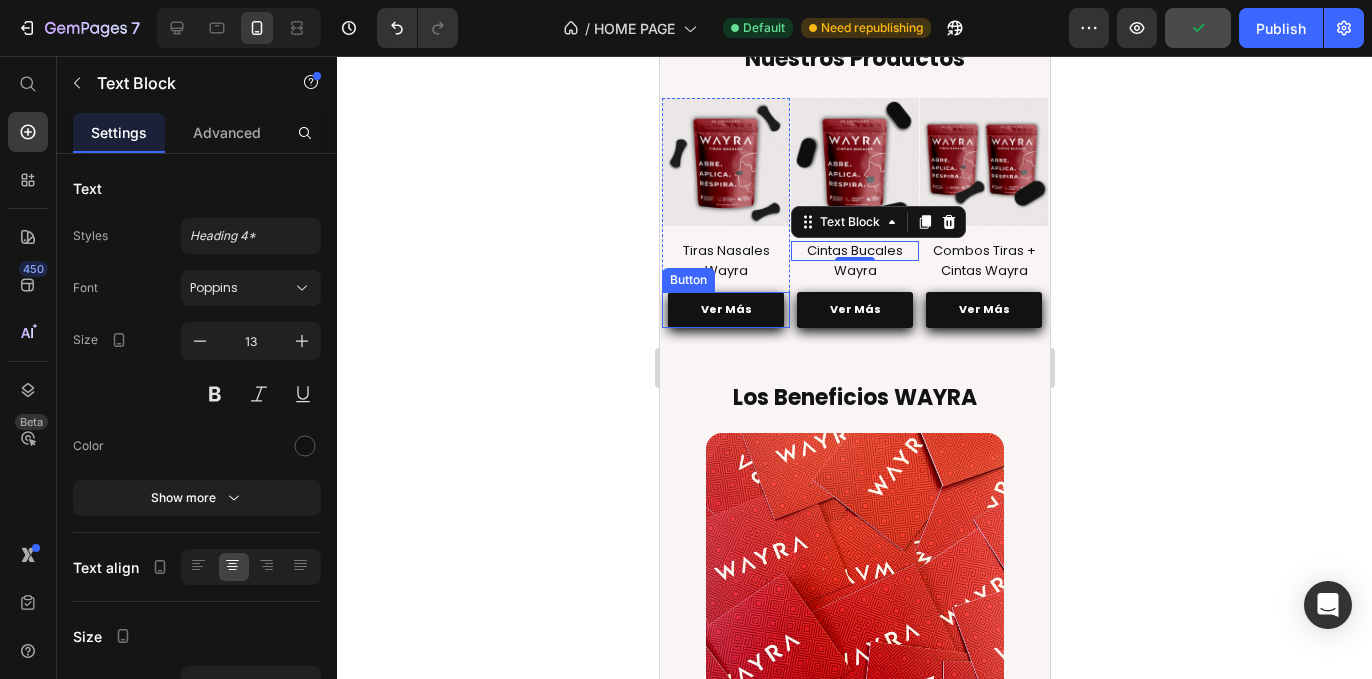 scroll, scrollTop: 231, scrollLeft: 0, axis: vertical 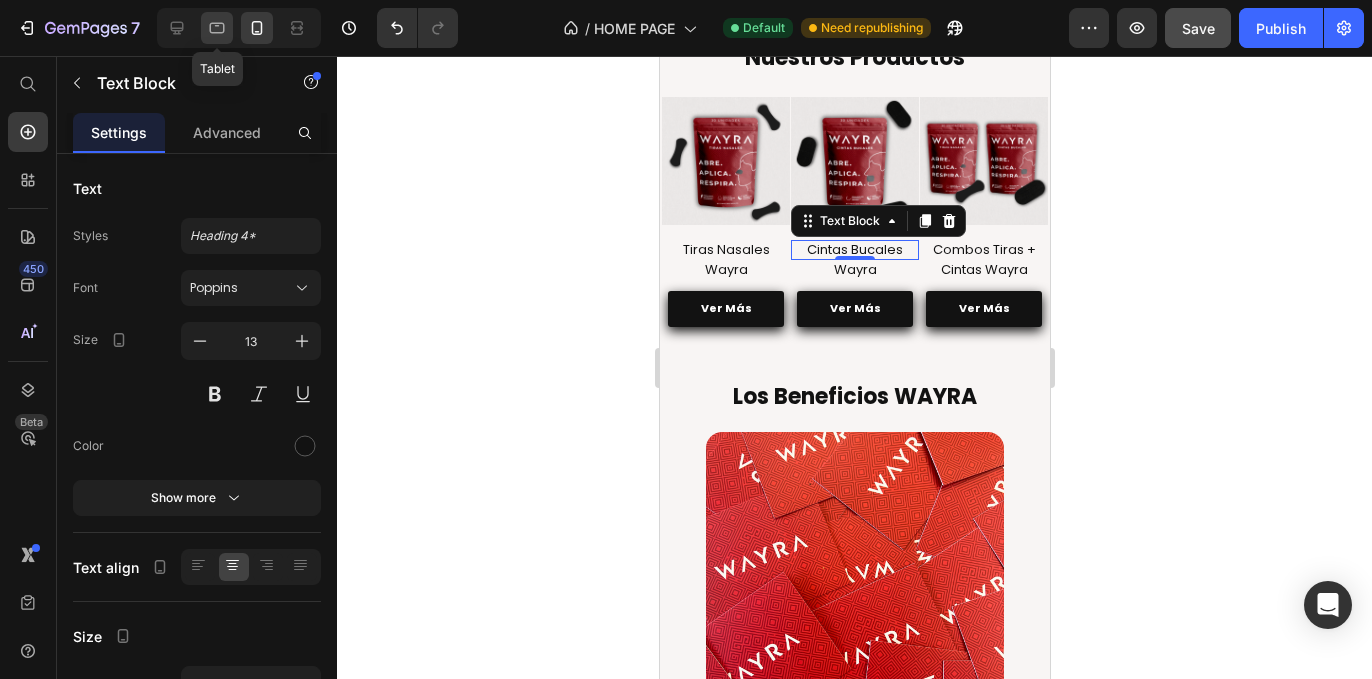 click 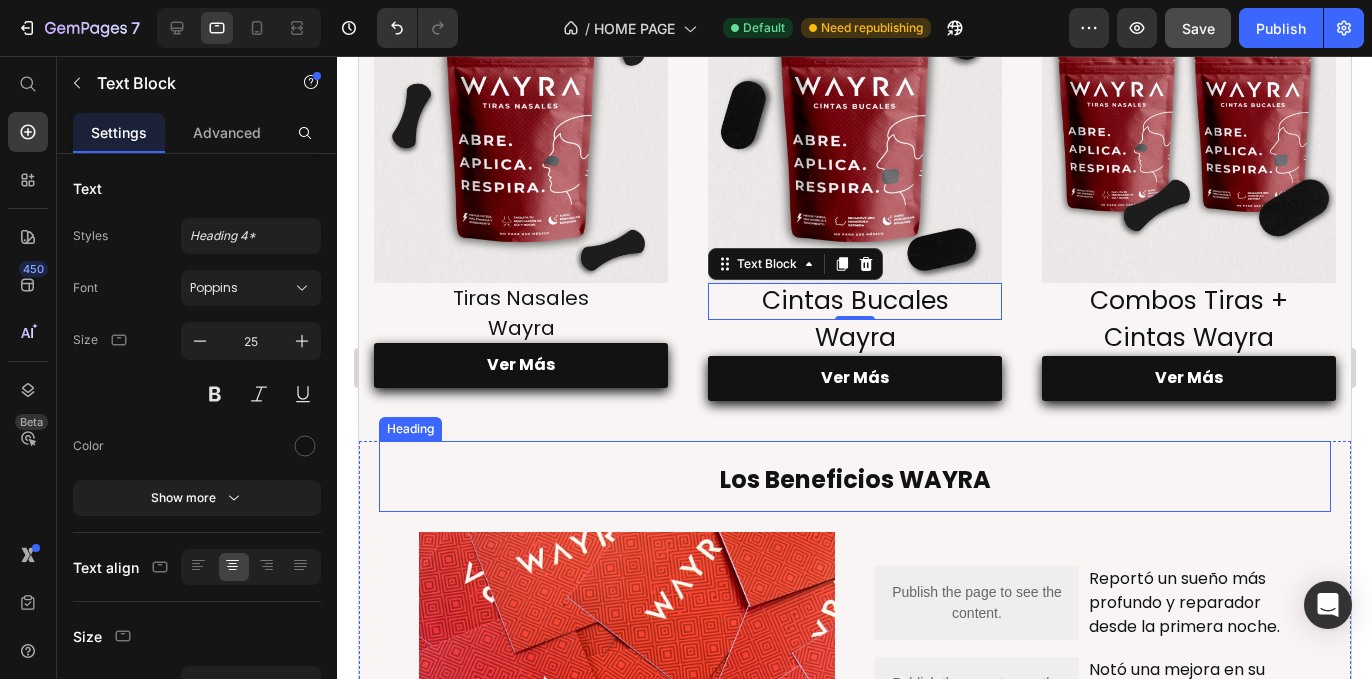 scroll, scrollTop: 24, scrollLeft: 0, axis: vertical 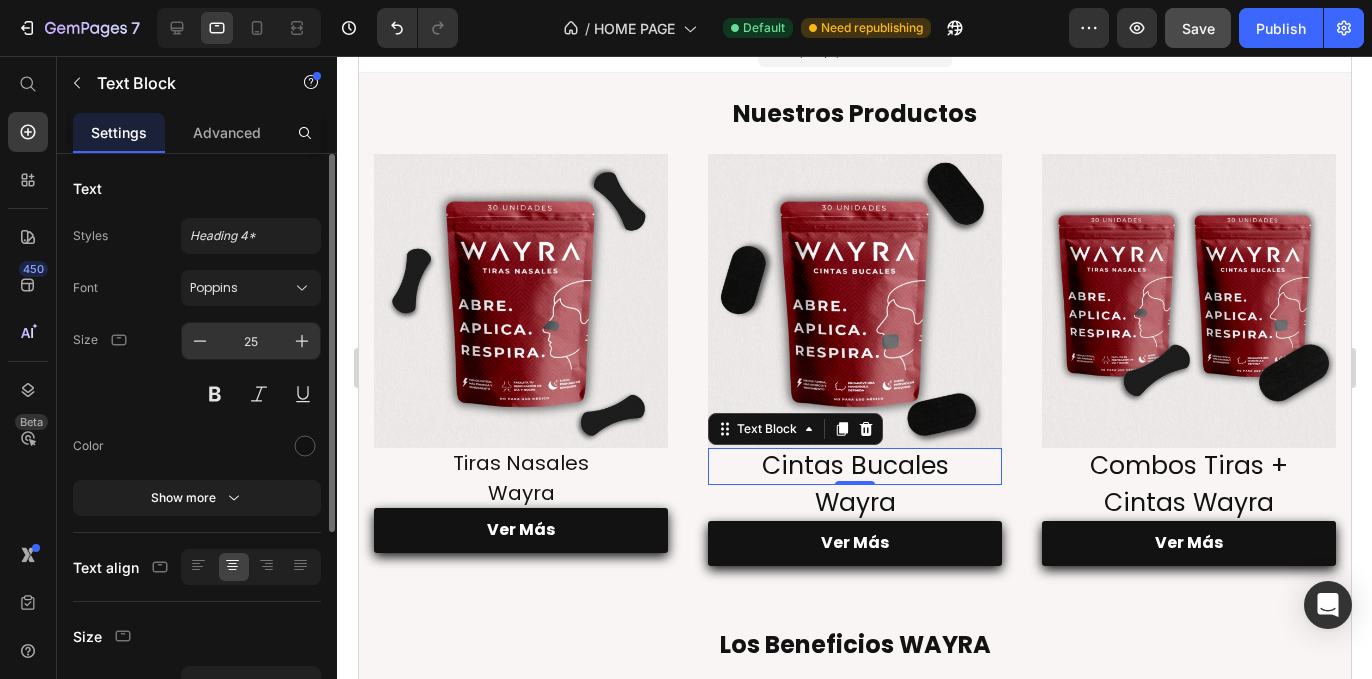 click on "25" at bounding box center (251, 341) 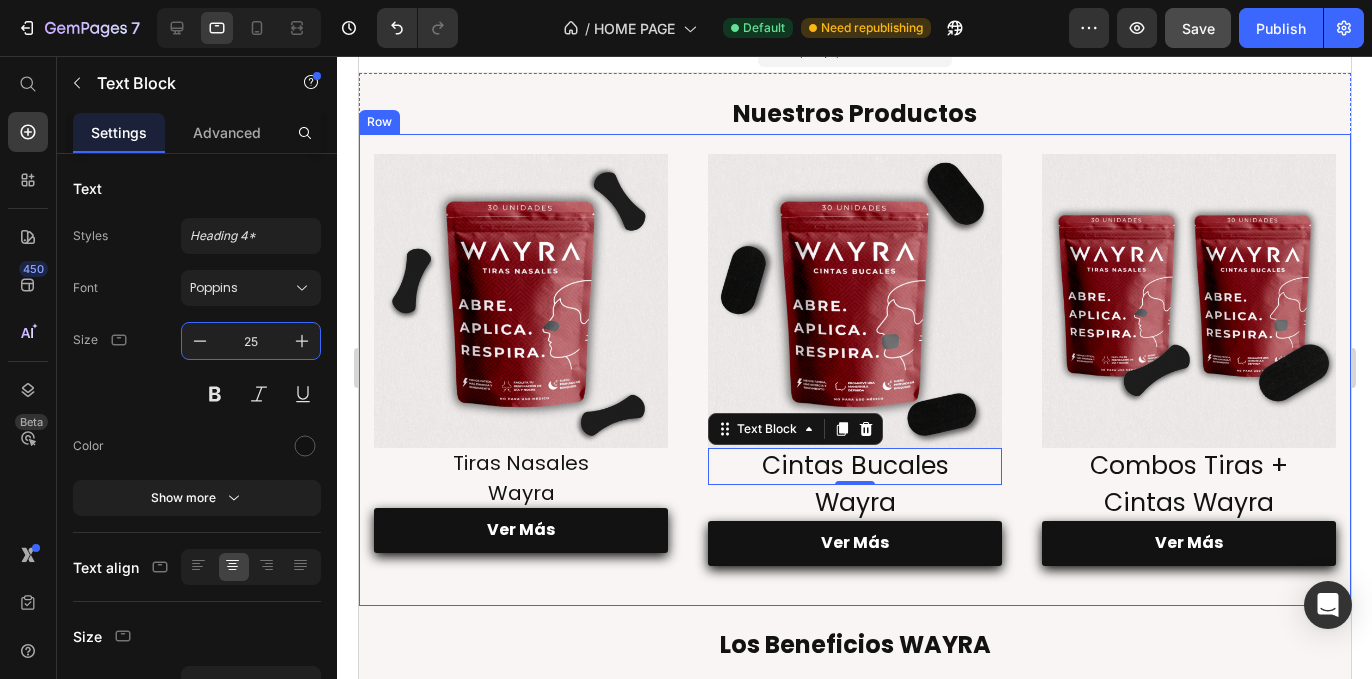 paste on "0" 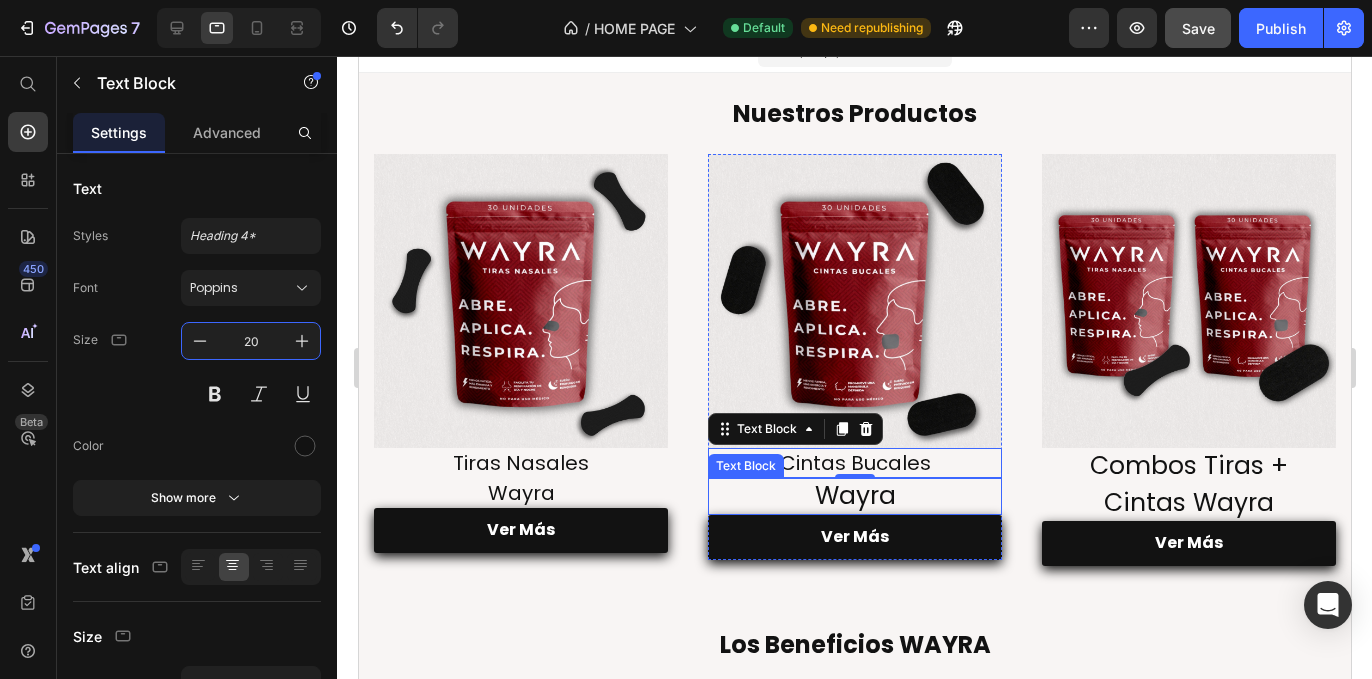 click on "Wayra" at bounding box center [854, 496] 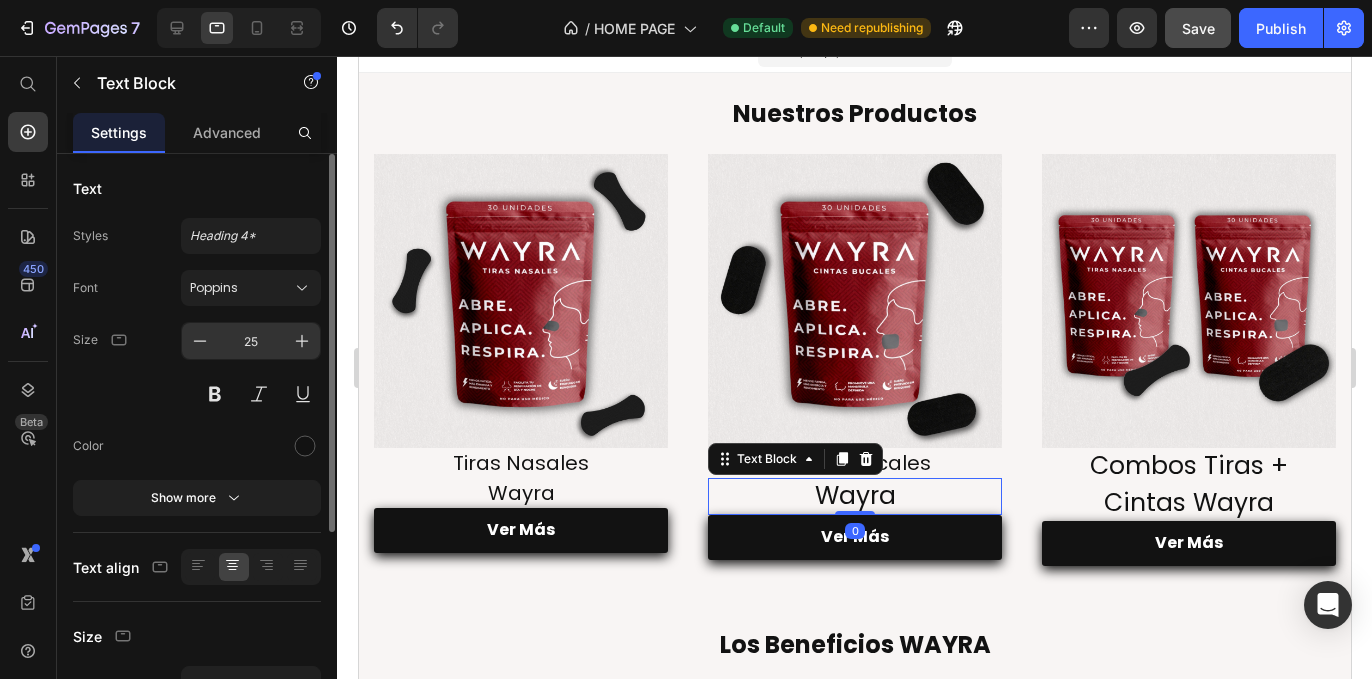 click on "25" at bounding box center (251, 341) 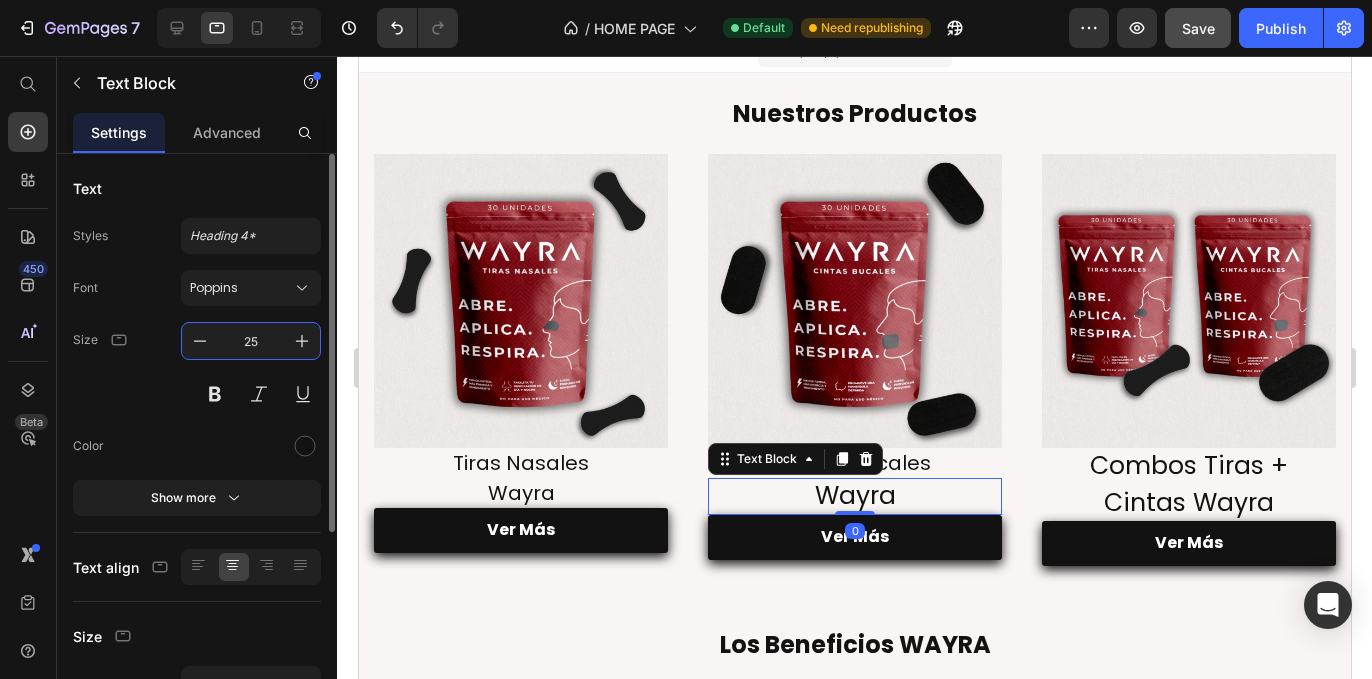 click on "25" at bounding box center [251, 341] 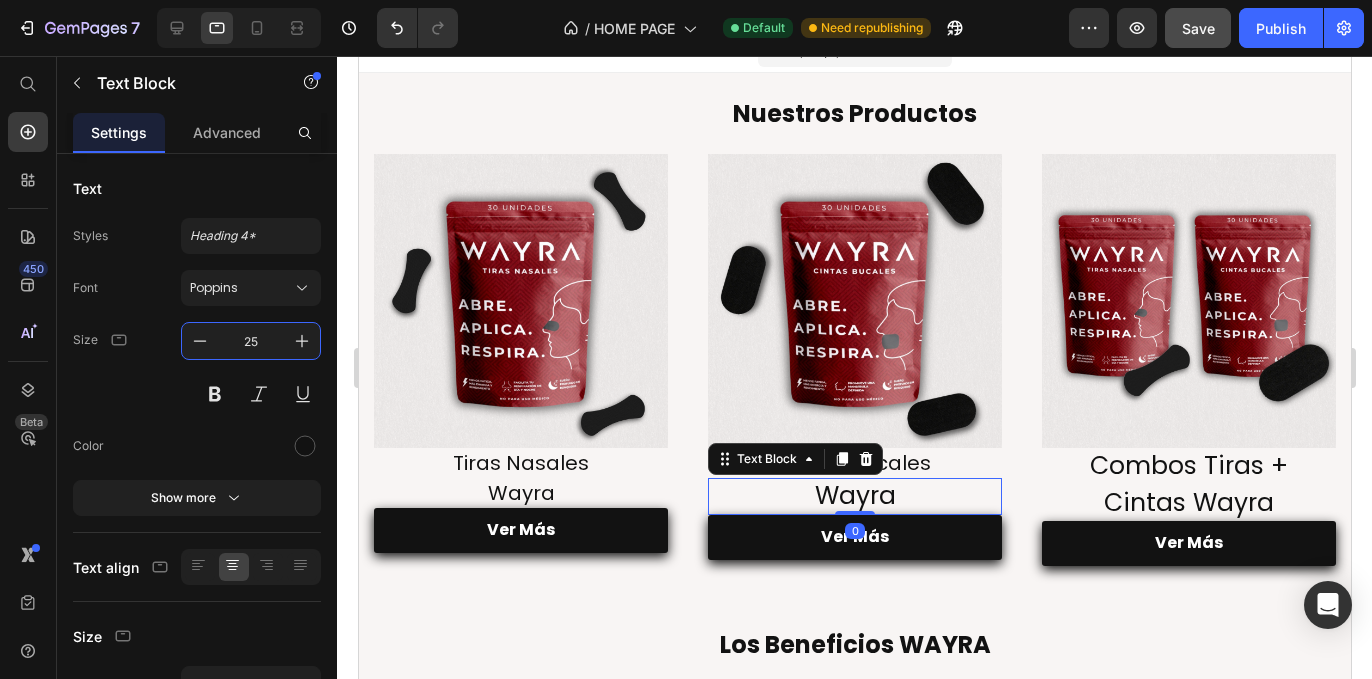 paste on "0" 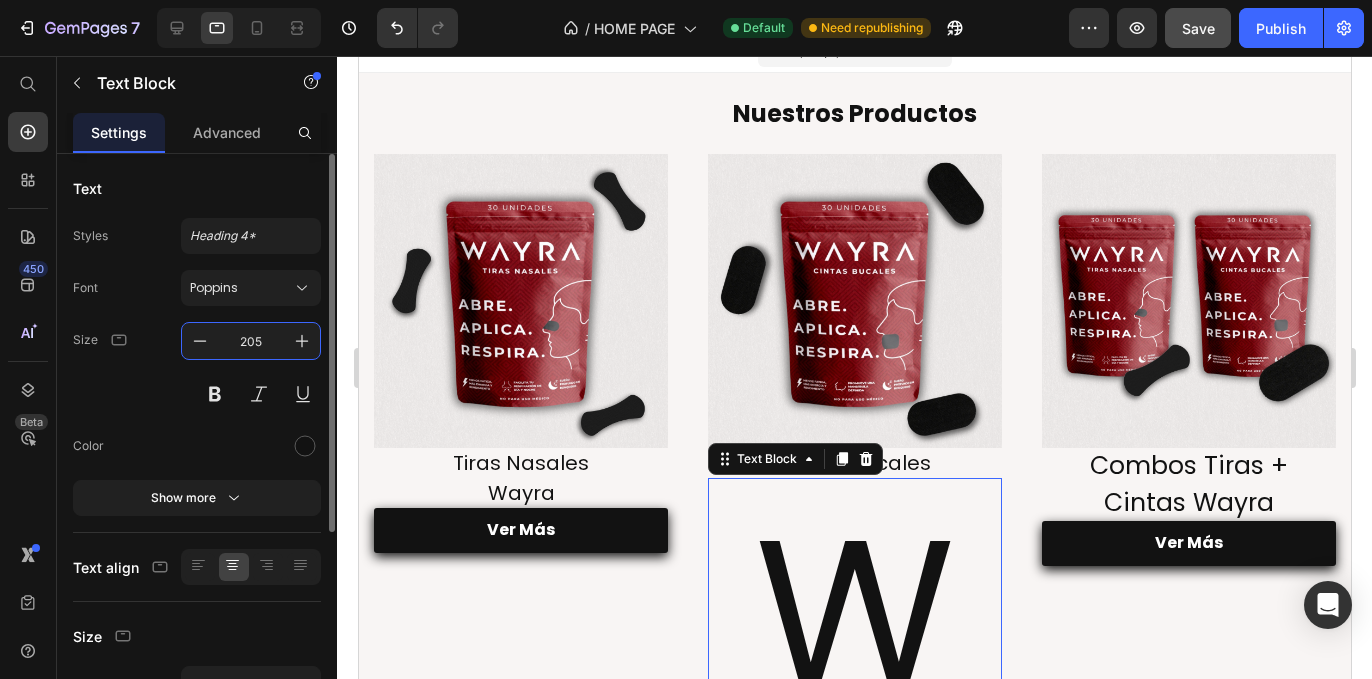 click on "205" at bounding box center (251, 341) 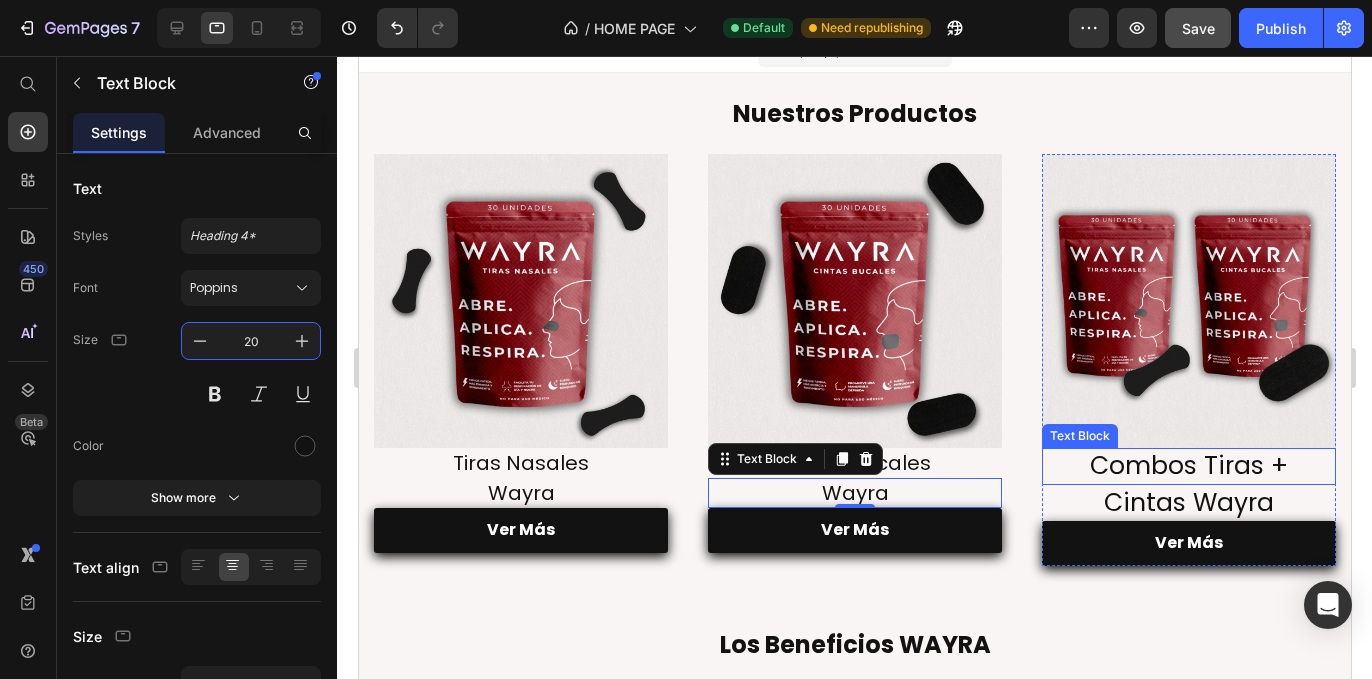click on "Combos Tiras +" at bounding box center (1188, 466) 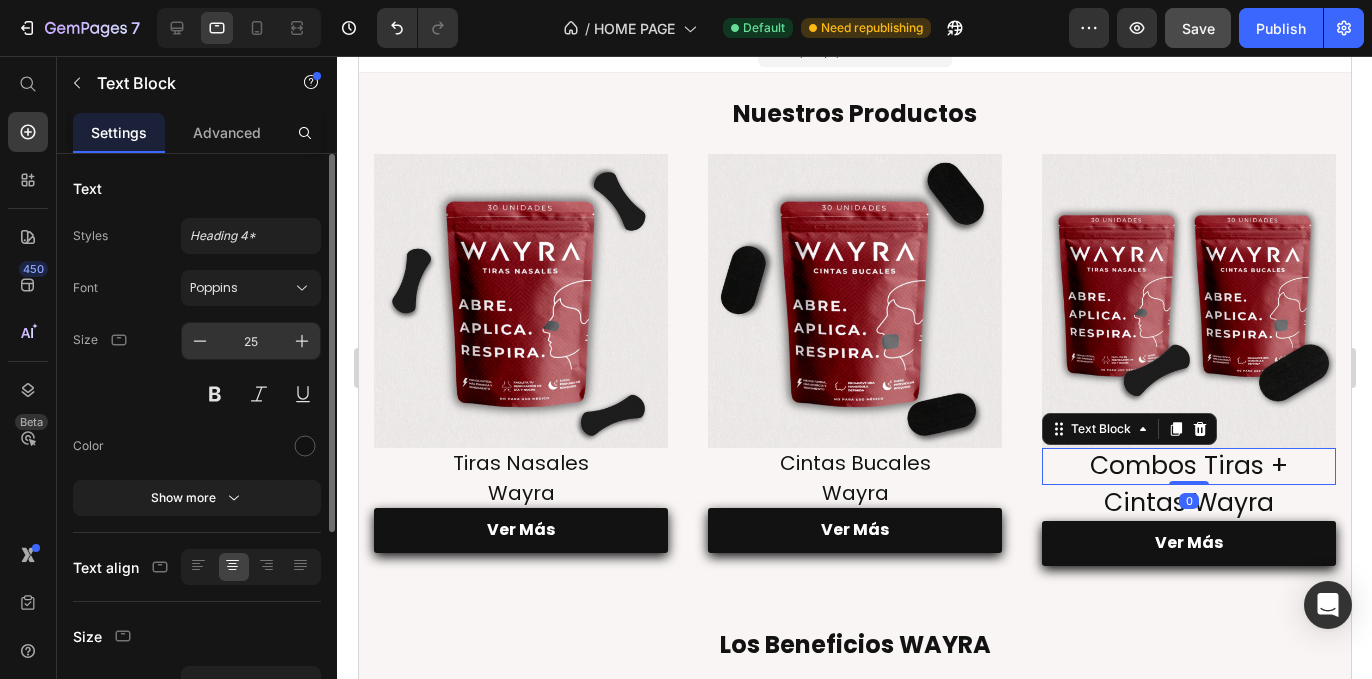 click on "25" at bounding box center [251, 341] 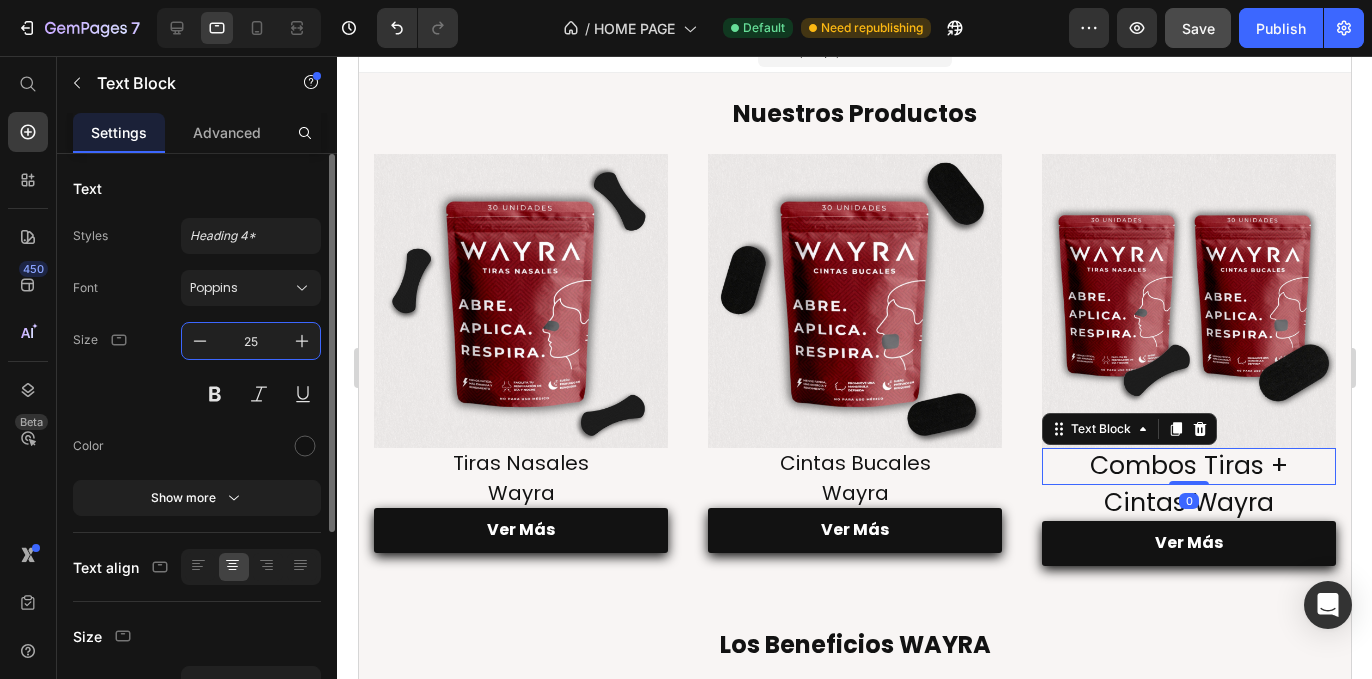 click on "25" at bounding box center [251, 341] 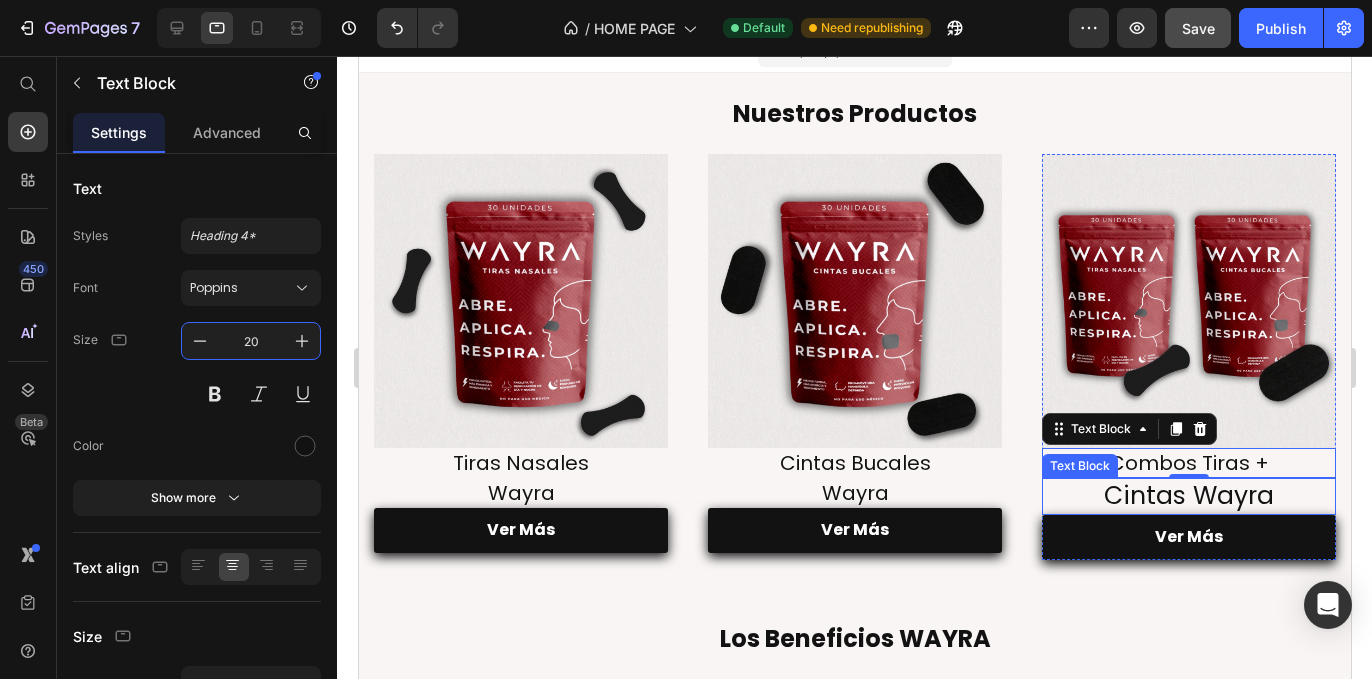 click on "Cintas Wayra" at bounding box center [1188, 496] 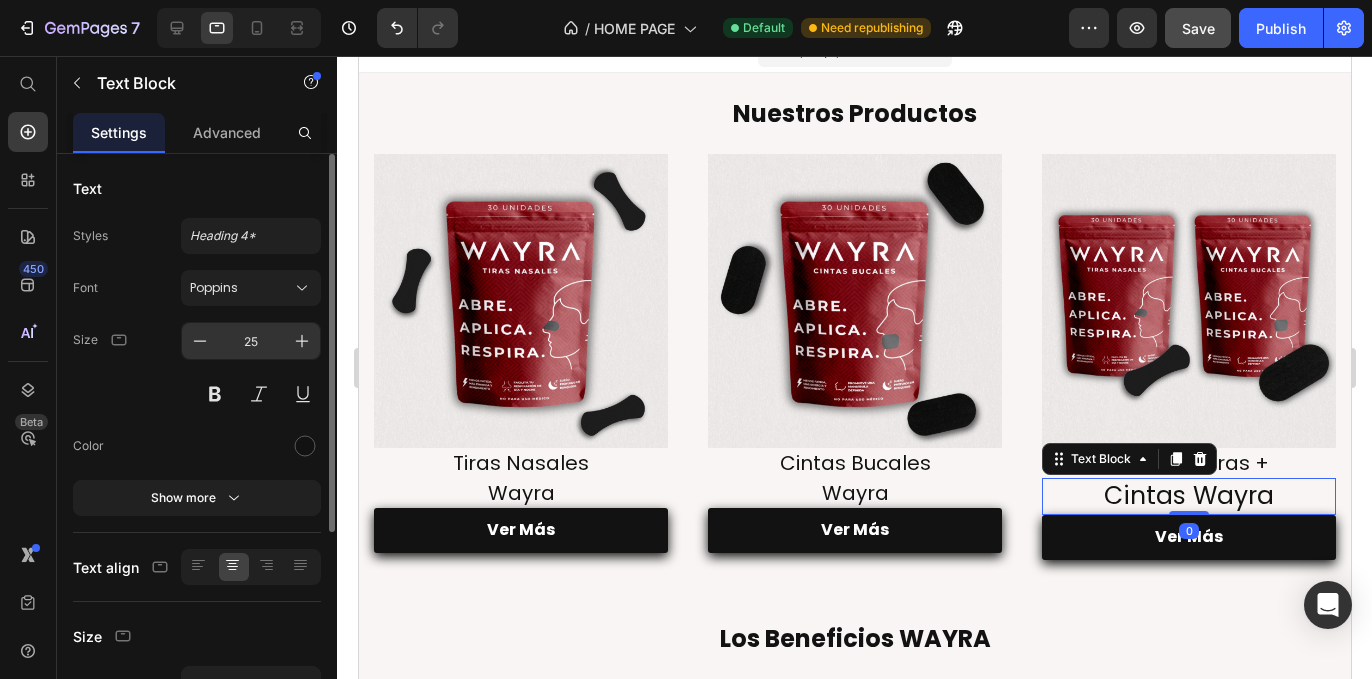 click on "25" at bounding box center (251, 341) 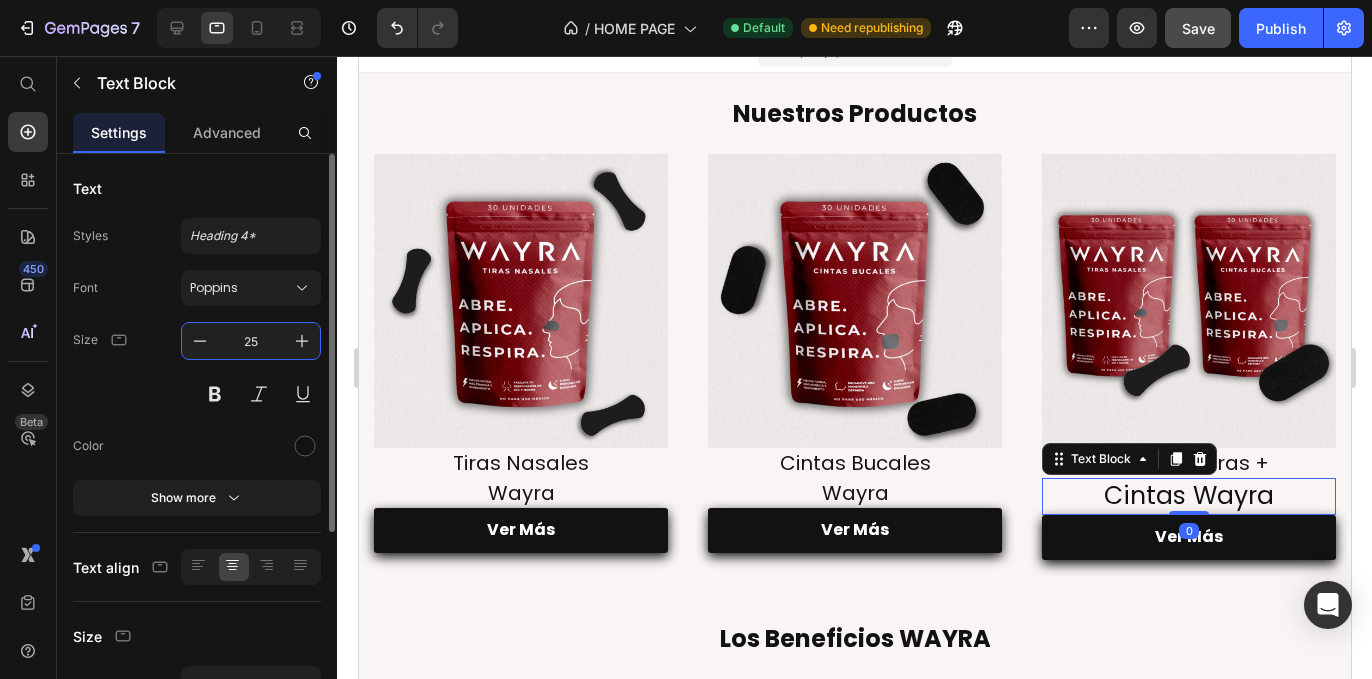 click on "25" at bounding box center [251, 341] 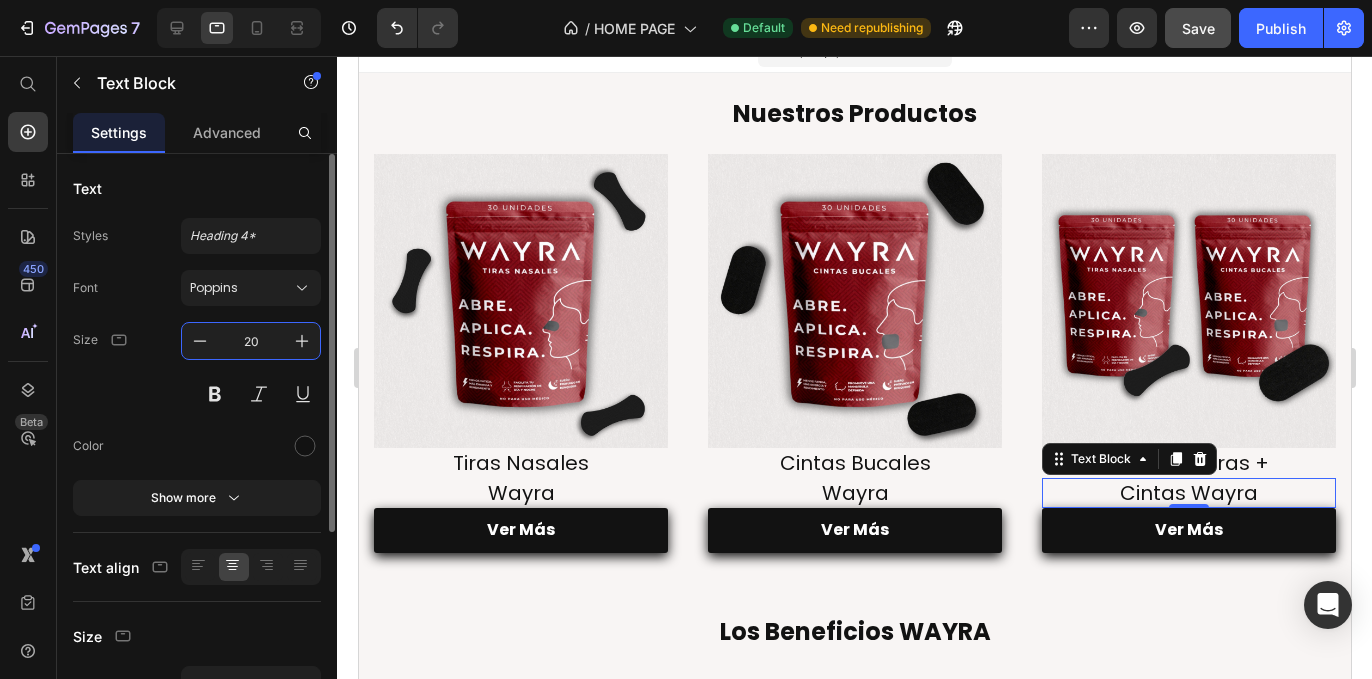 type on "20" 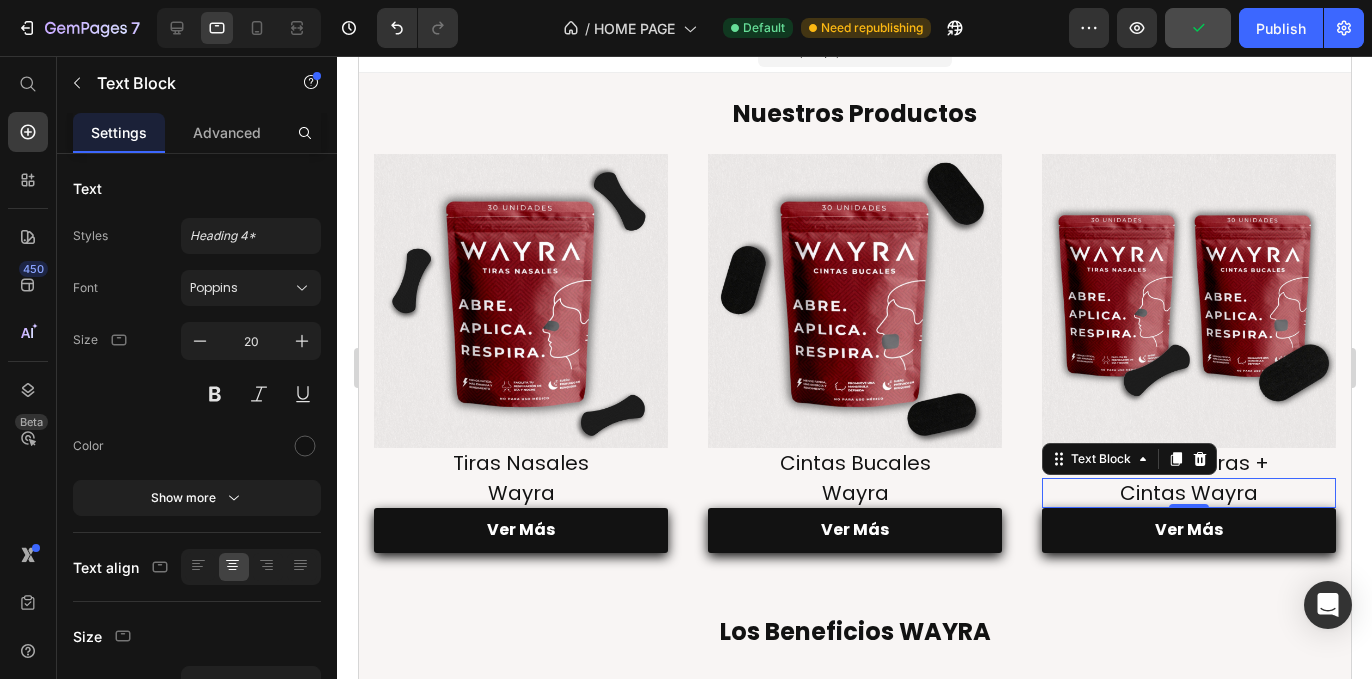 click 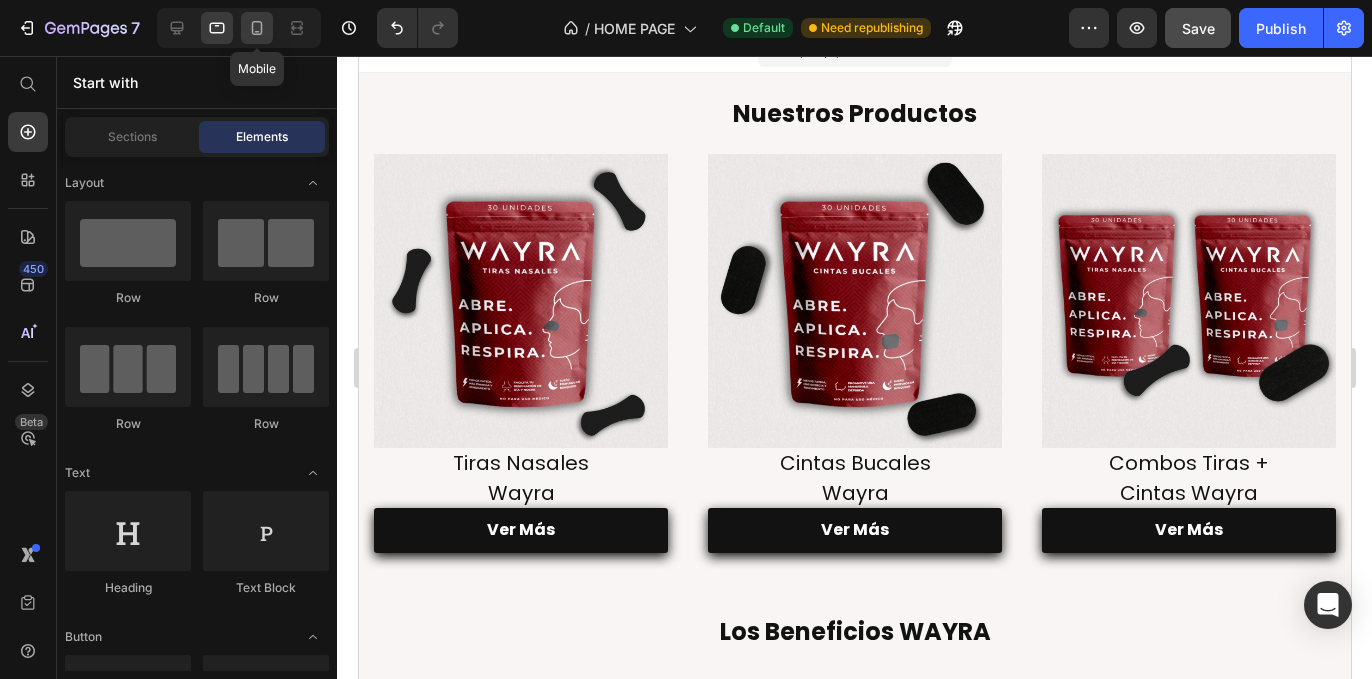 click 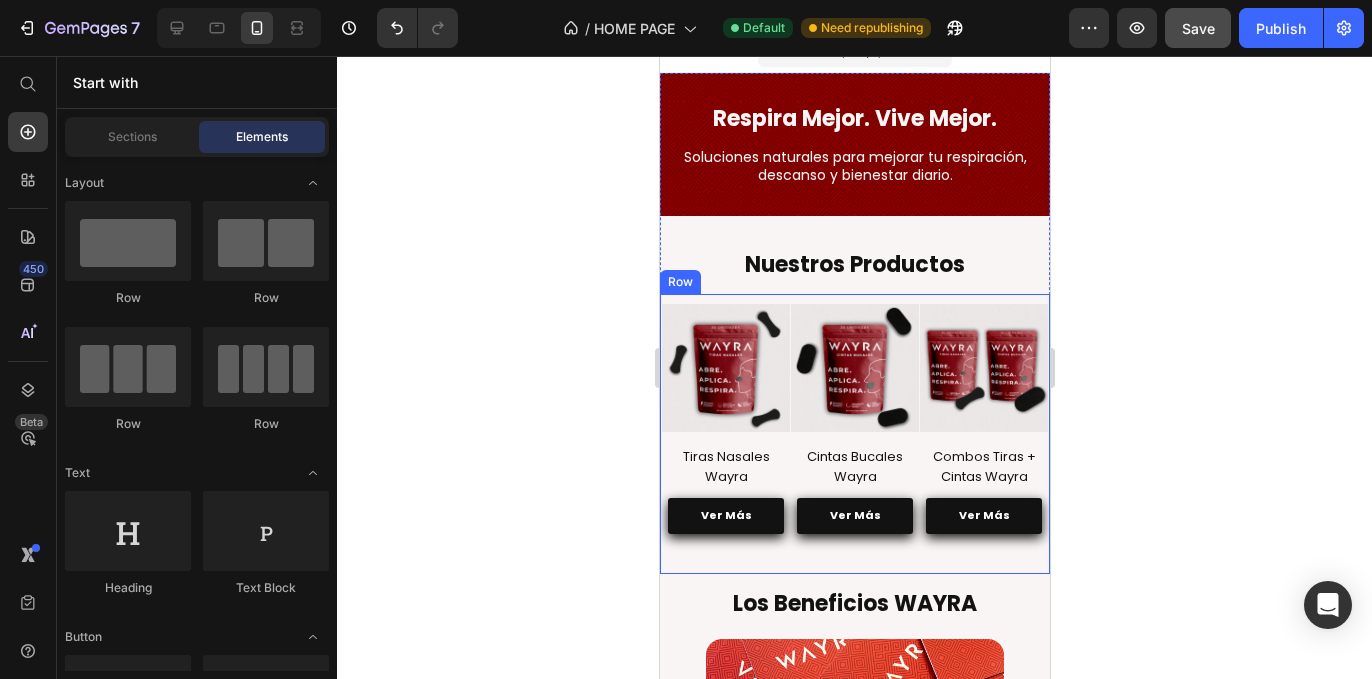 scroll, scrollTop: 0, scrollLeft: 0, axis: both 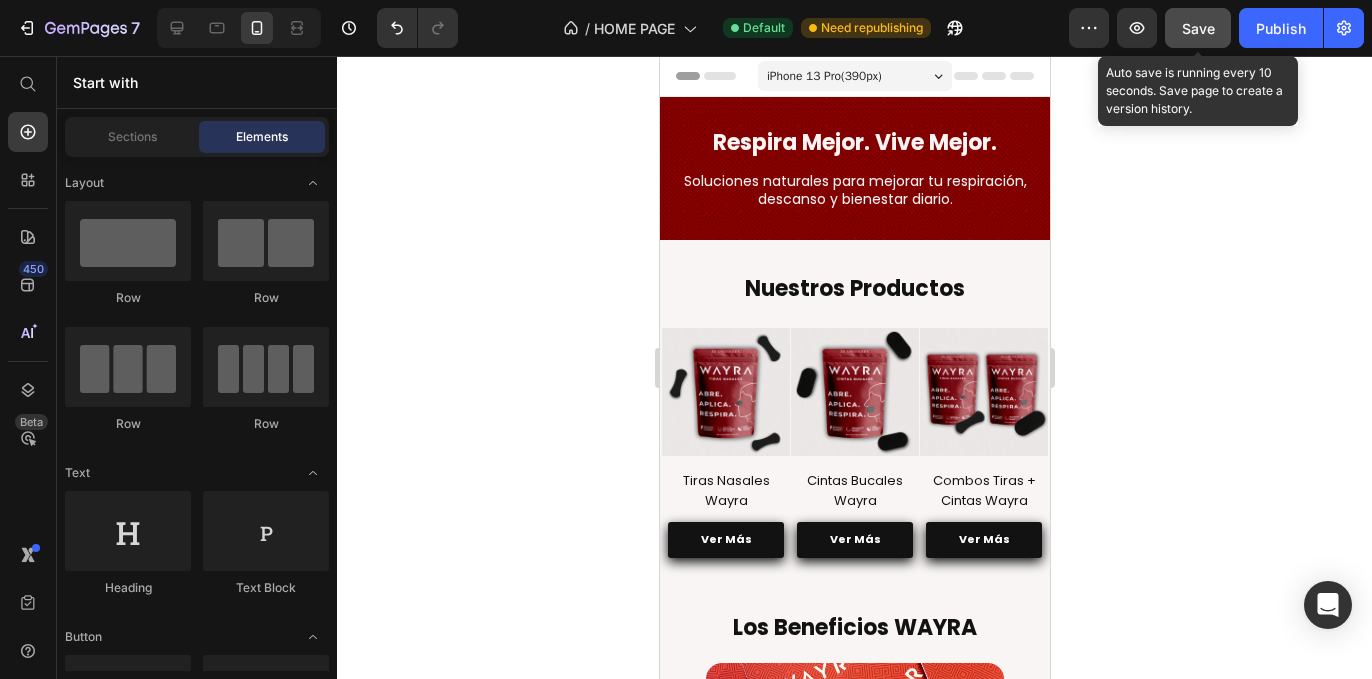 click on "Save" at bounding box center (1198, 28) 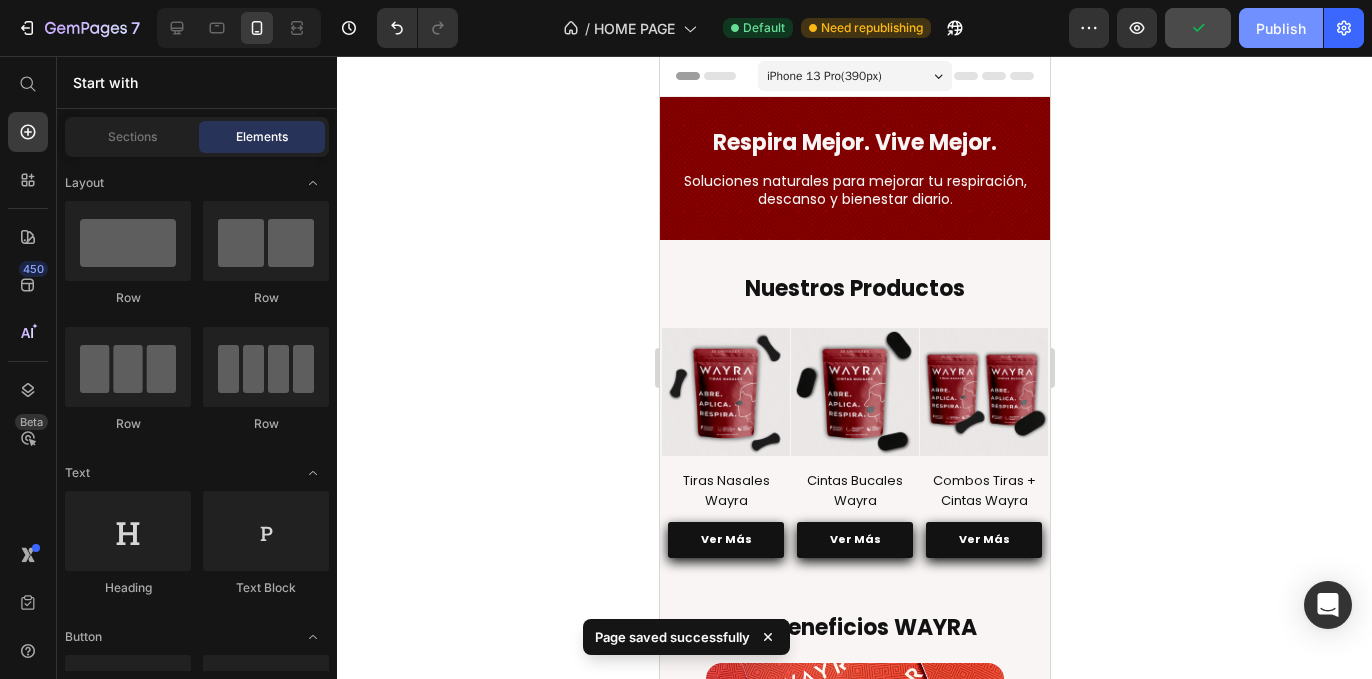 click on "Publish" at bounding box center [1281, 28] 